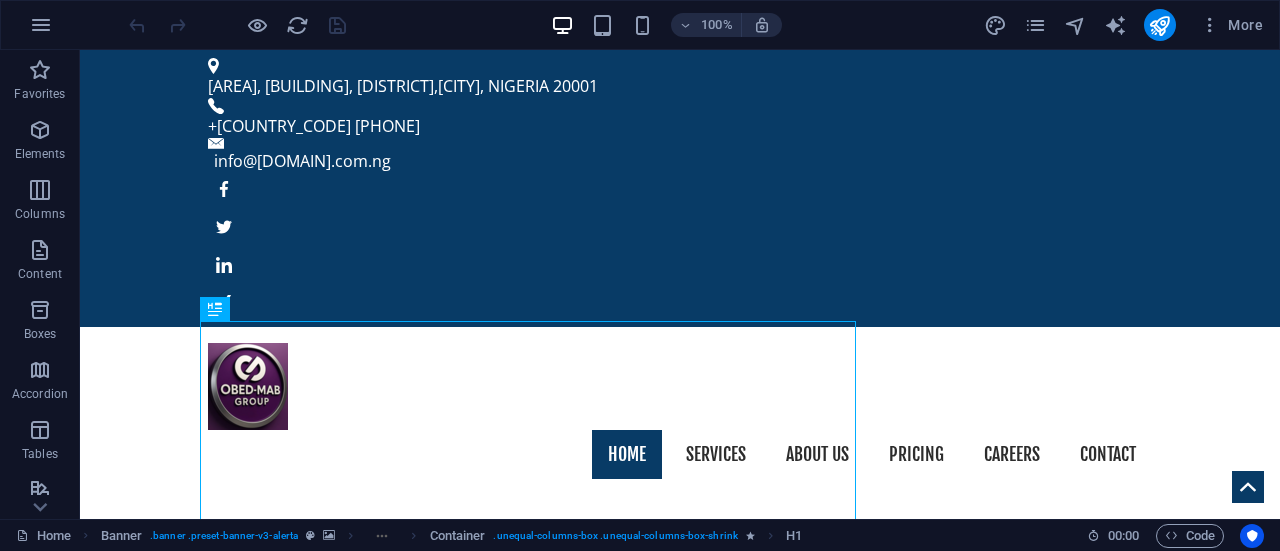 scroll, scrollTop: 0, scrollLeft: 0, axis: both 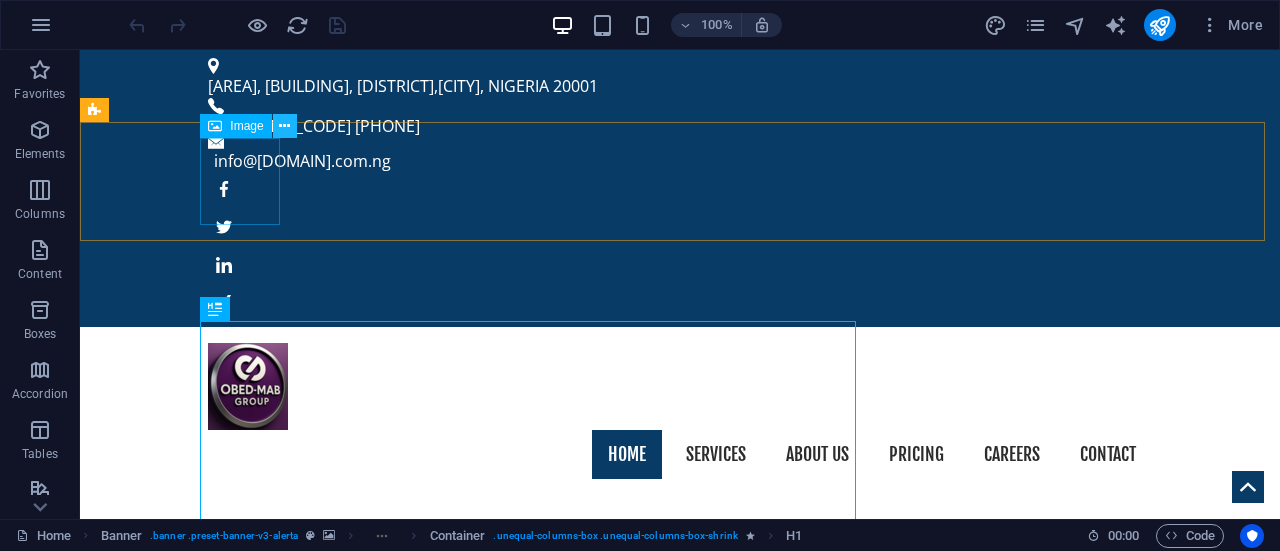 click at bounding box center [284, 126] 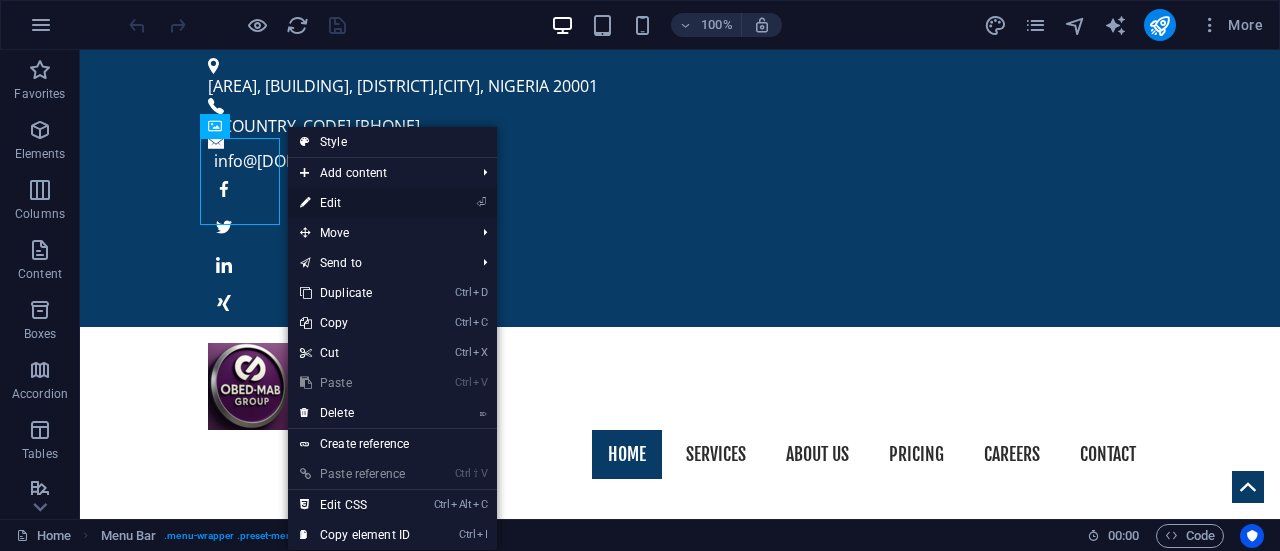 click on "⏎  Edit" at bounding box center (355, 203) 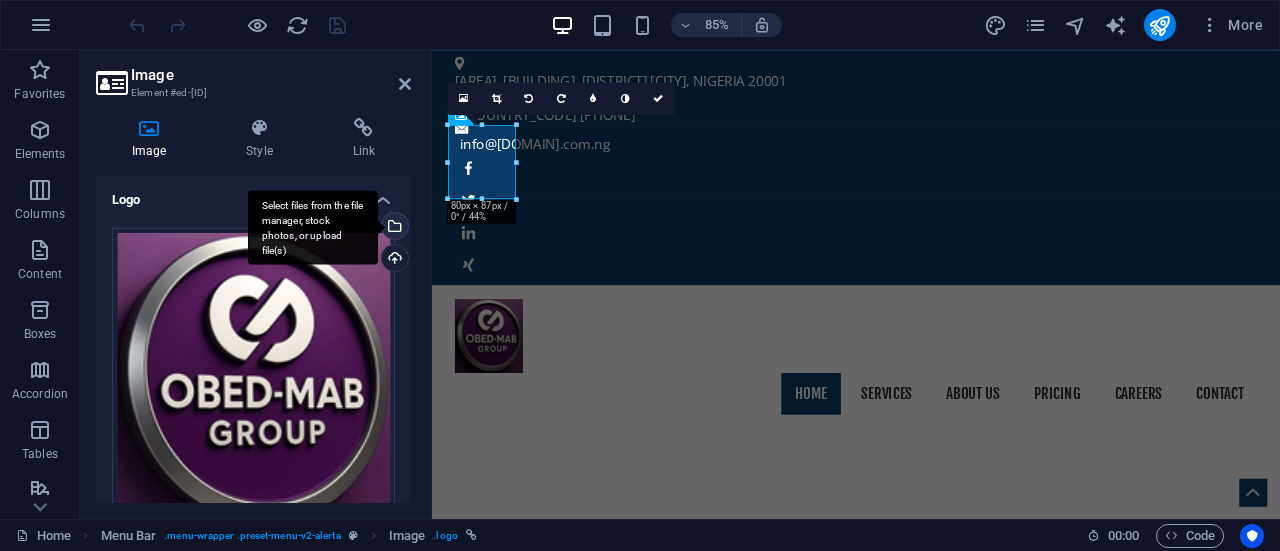 click on "Select files from the file manager, stock photos, or upload file(s)" at bounding box center (393, 228) 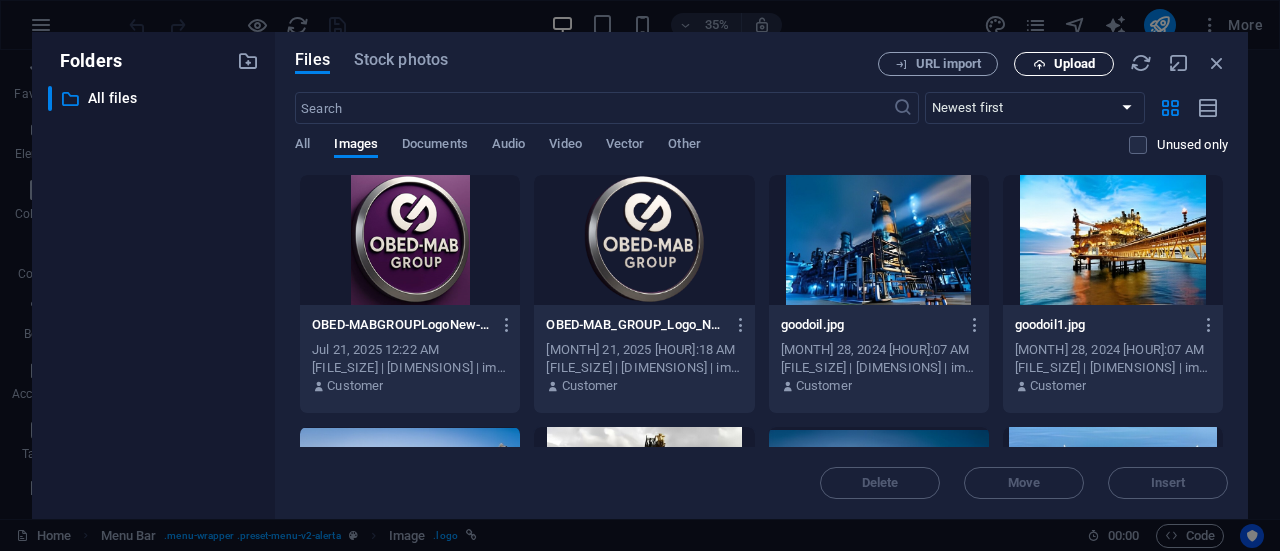 click on "Upload" at bounding box center [1064, 64] 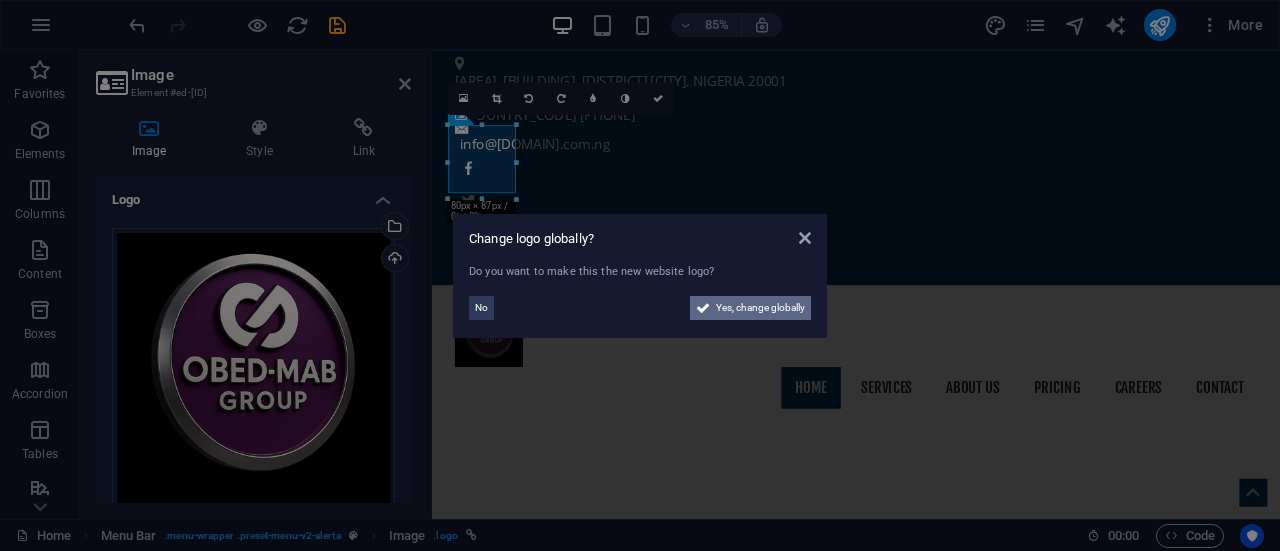 click on "Yes, change globally" at bounding box center (760, 308) 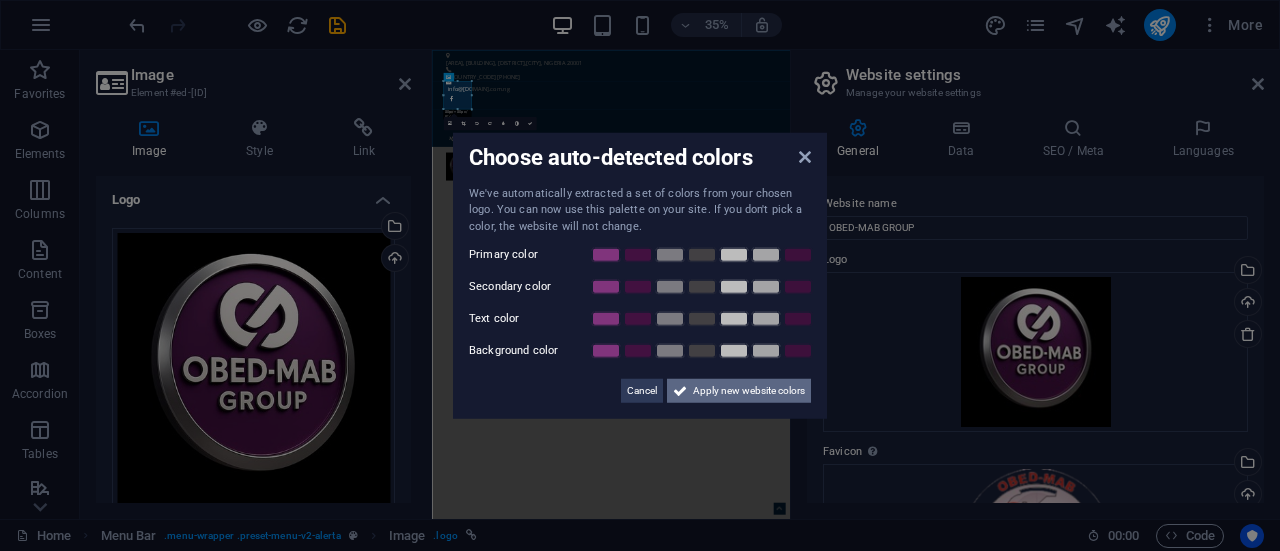 click on "Apply new website colors" at bounding box center (749, 391) 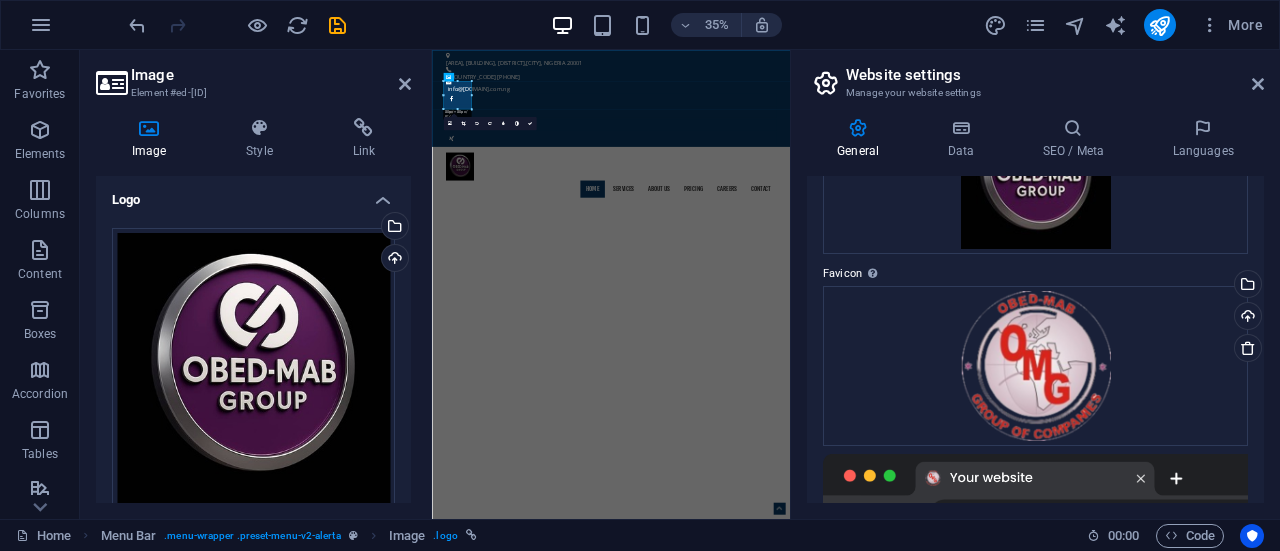 scroll, scrollTop: 186, scrollLeft: 0, axis: vertical 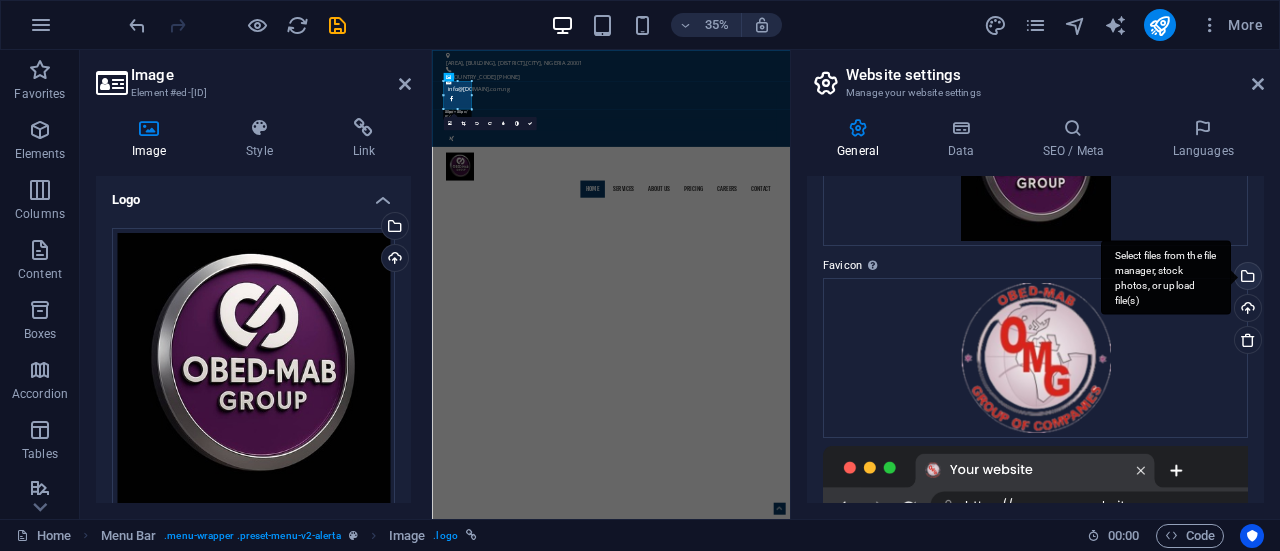 click on "Select files from the file manager, stock photos, or upload file(s)" at bounding box center [1246, 278] 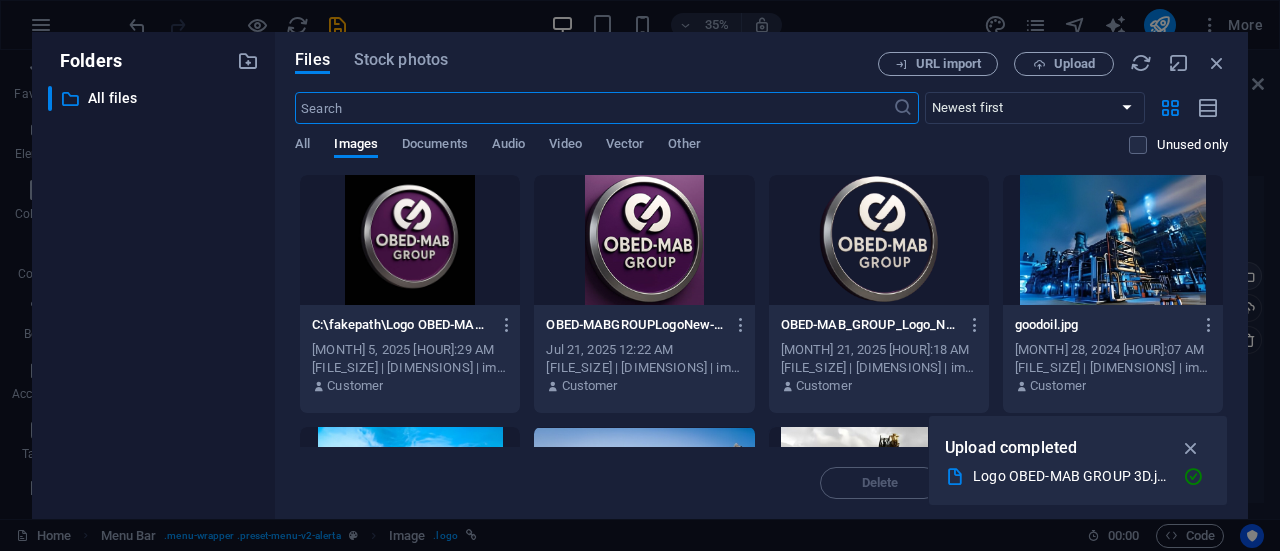 scroll, scrollTop: 363, scrollLeft: 0, axis: vertical 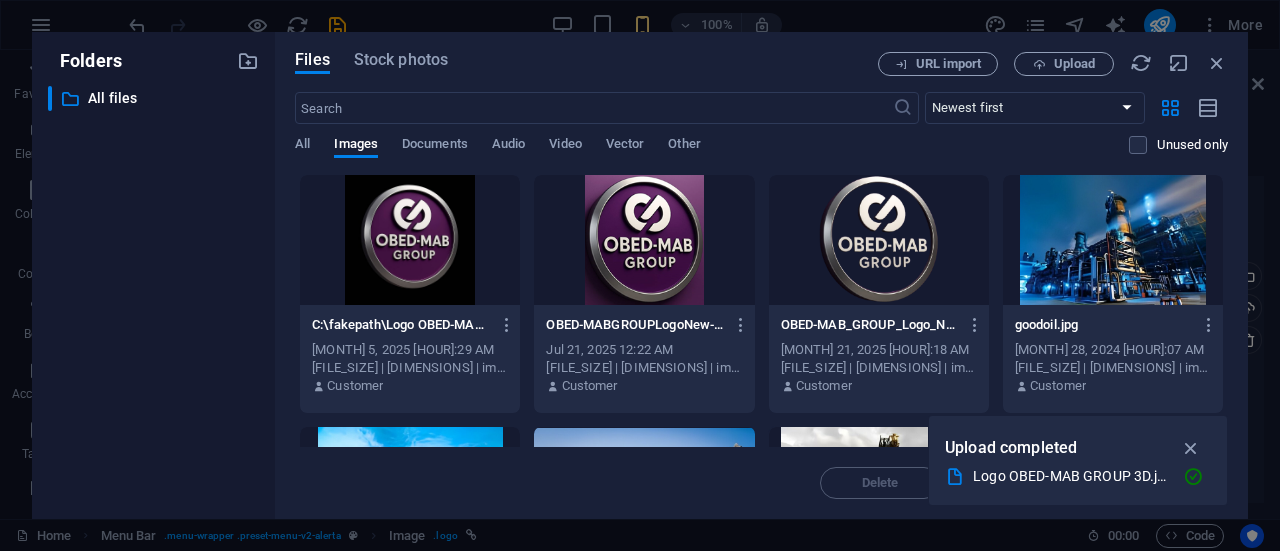 click at bounding box center [879, 240] 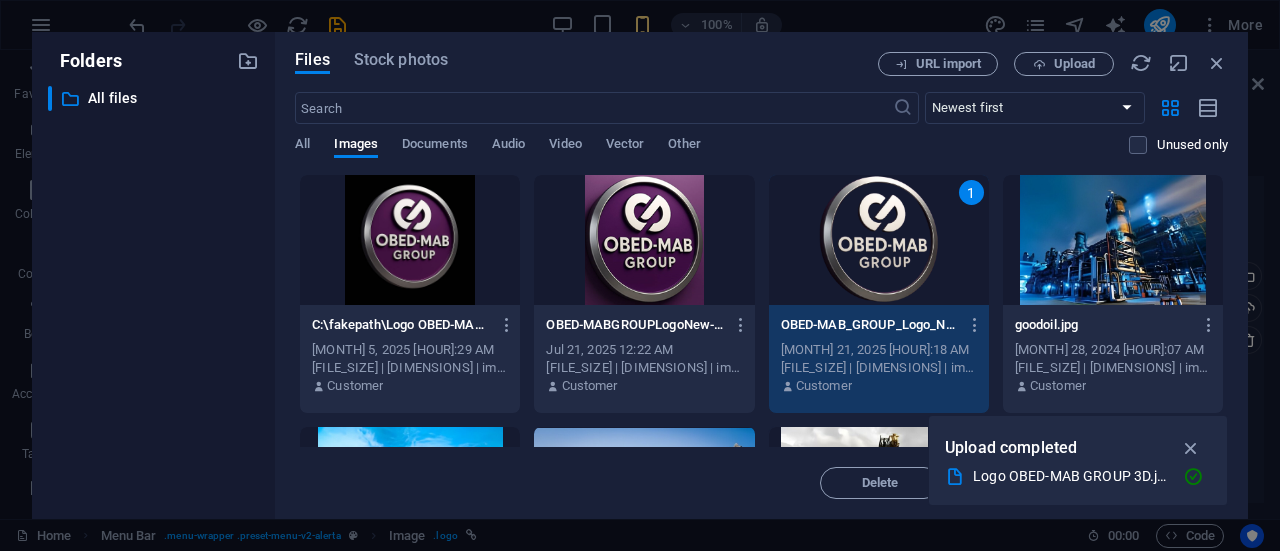 click on "1" at bounding box center (879, 240) 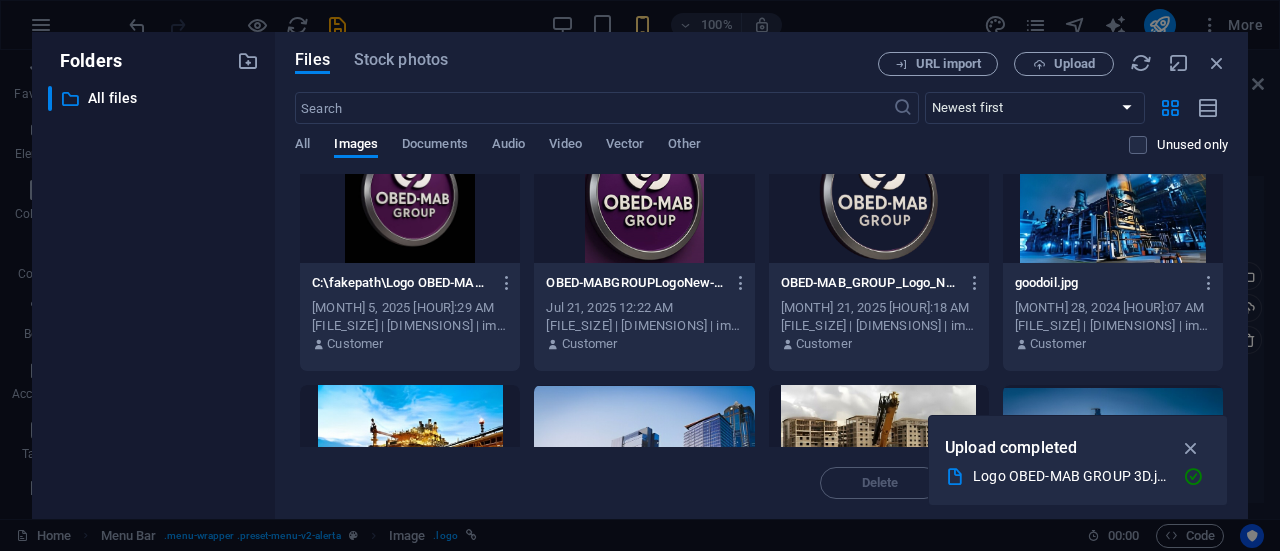 scroll, scrollTop: 0, scrollLeft: 0, axis: both 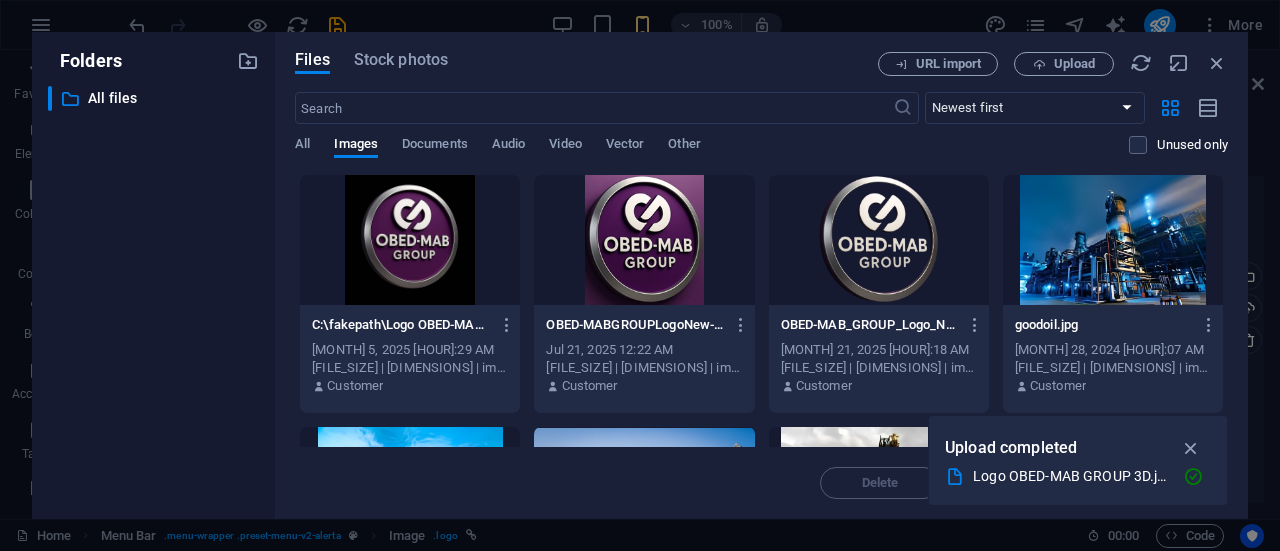 click at bounding box center (879, 240) 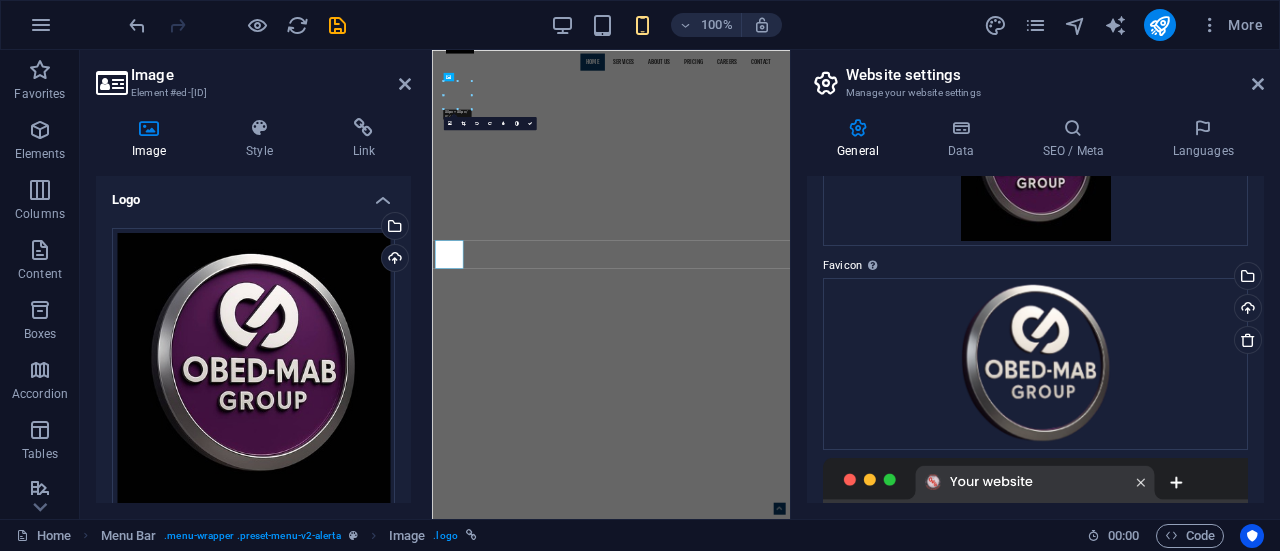 scroll, scrollTop: 0, scrollLeft: 0, axis: both 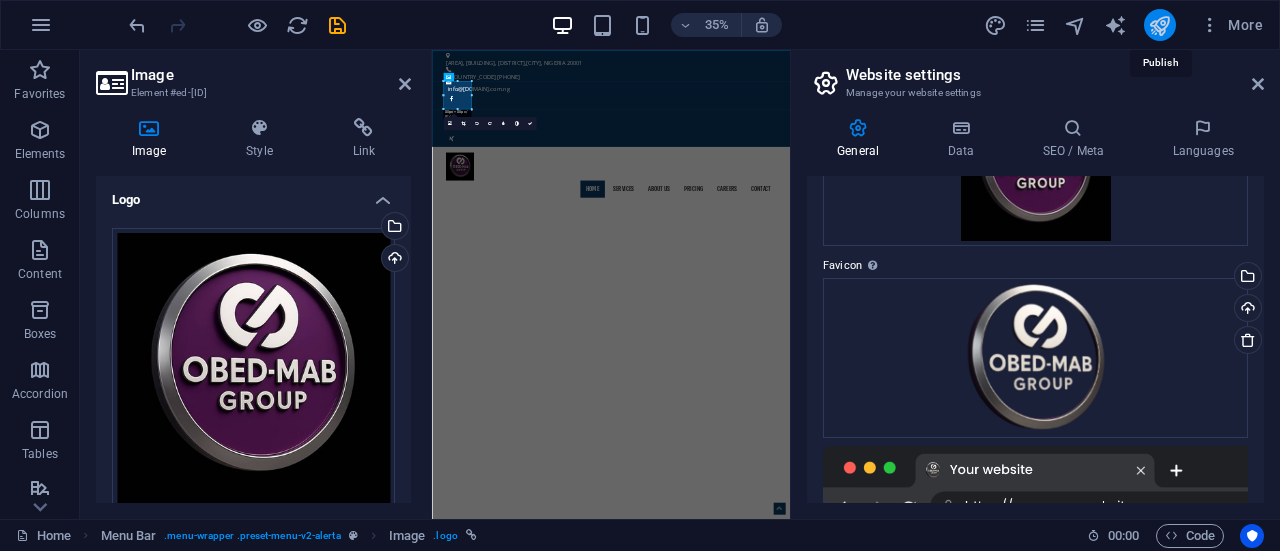 click at bounding box center [1159, 25] 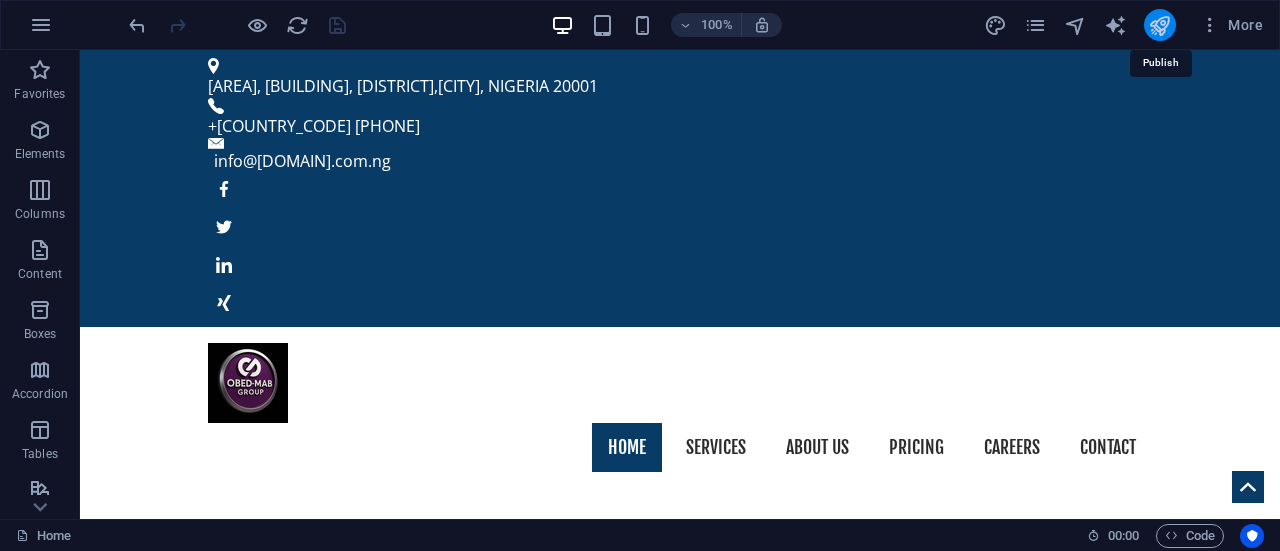 click at bounding box center (1159, 25) 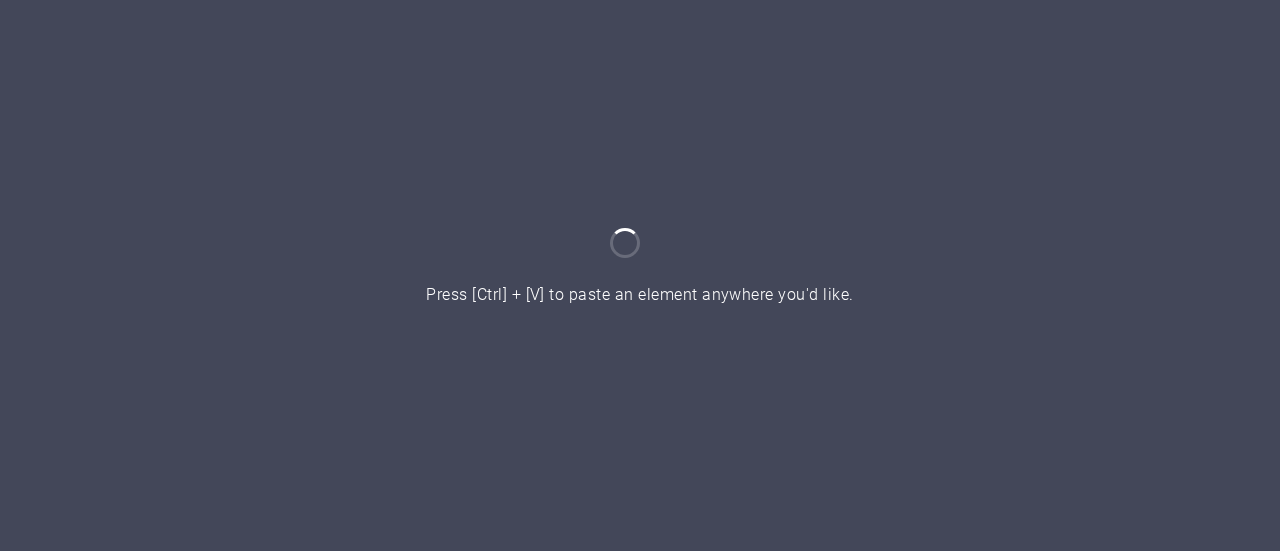 scroll, scrollTop: 0, scrollLeft: 0, axis: both 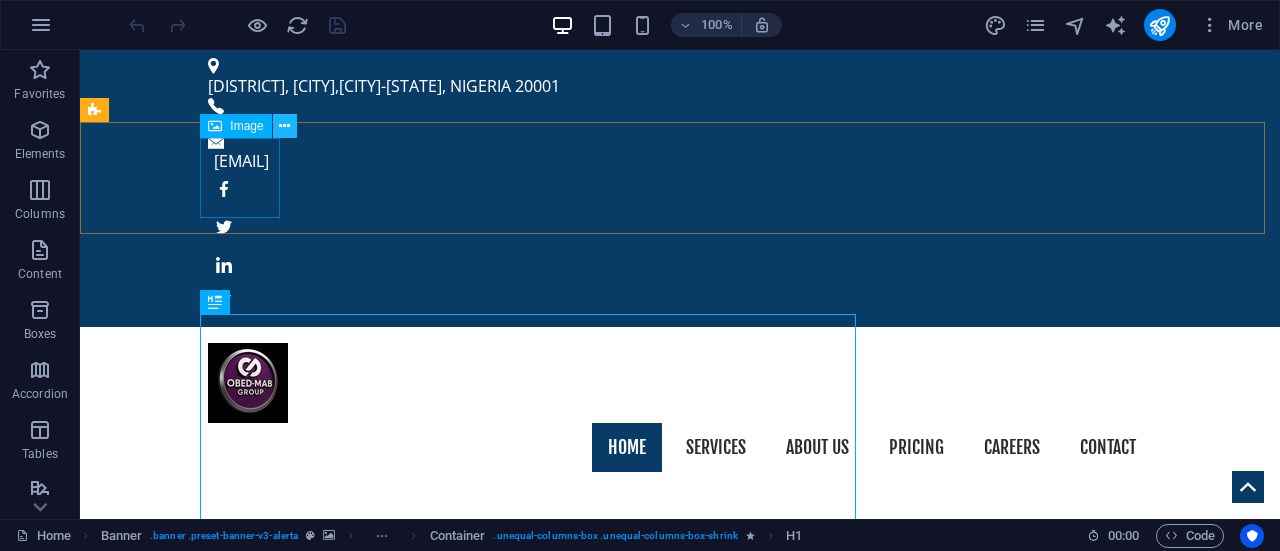 click at bounding box center (284, 126) 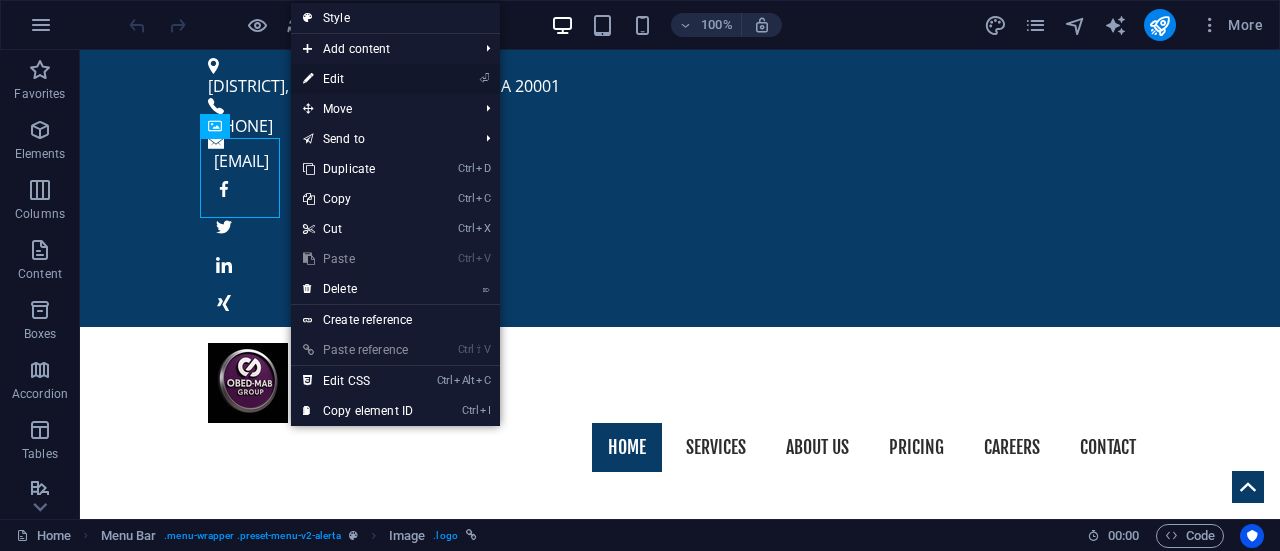 click on "⏎  Edit" at bounding box center [358, 79] 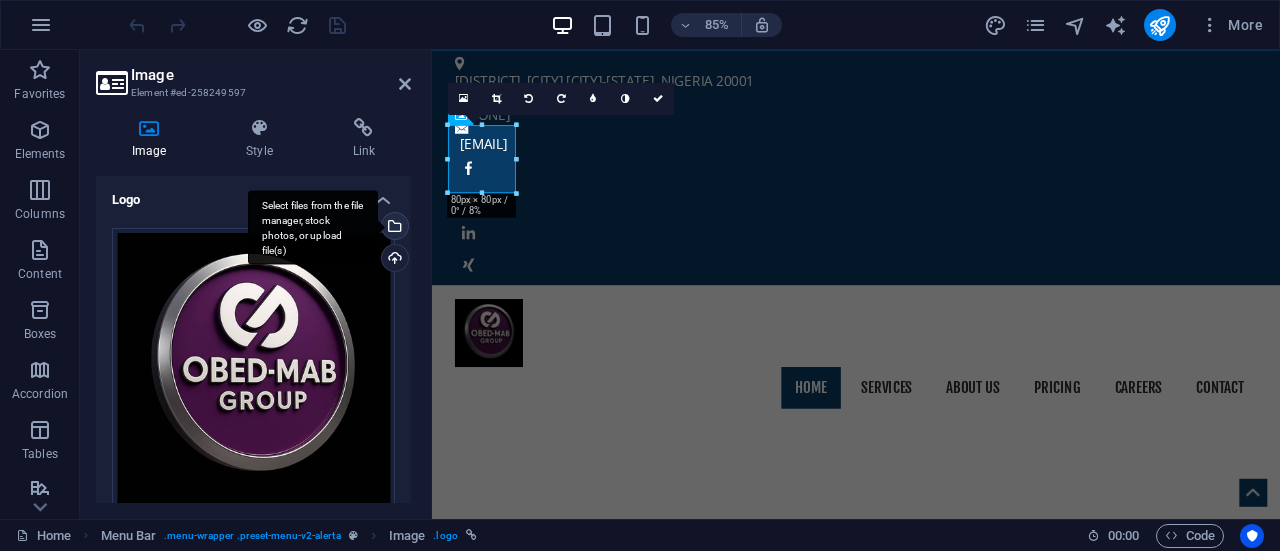 click on "Select files from the file manager, stock photos, or upload file(s)" at bounding box center [393, 228] 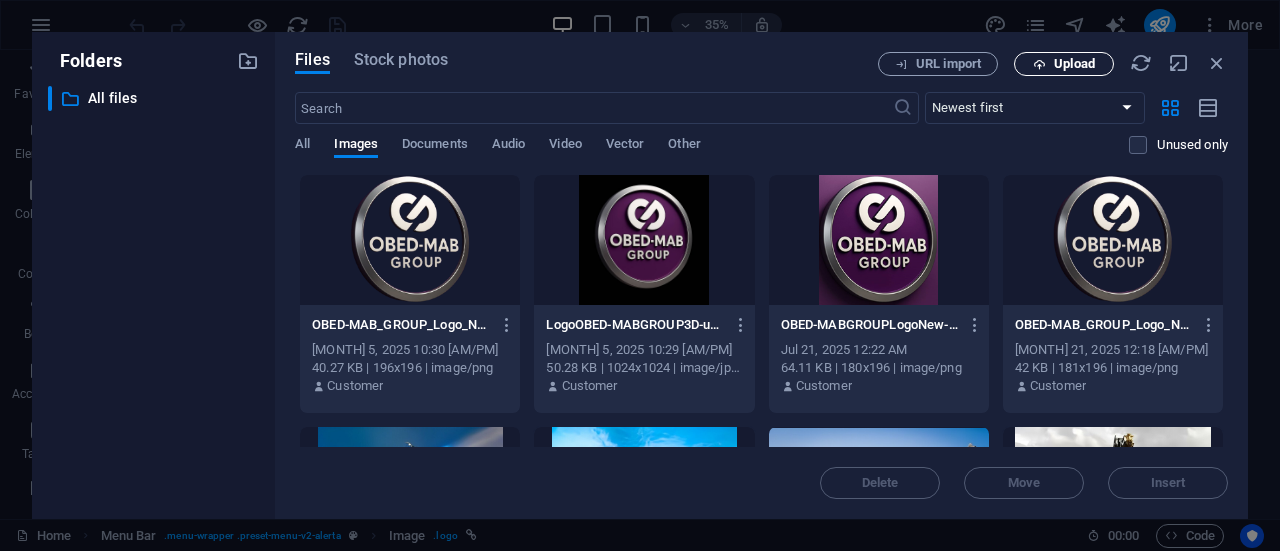 click on "Upload" at bounding box center [1074, 64] 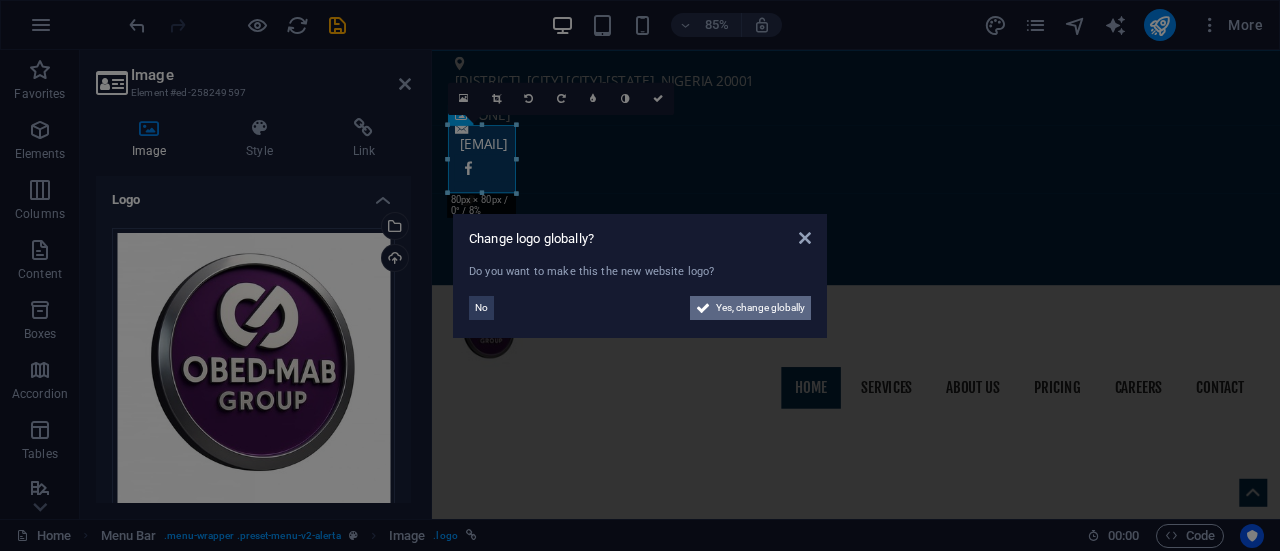 click on "Yes, change globally" at bounding box center (760, 308) 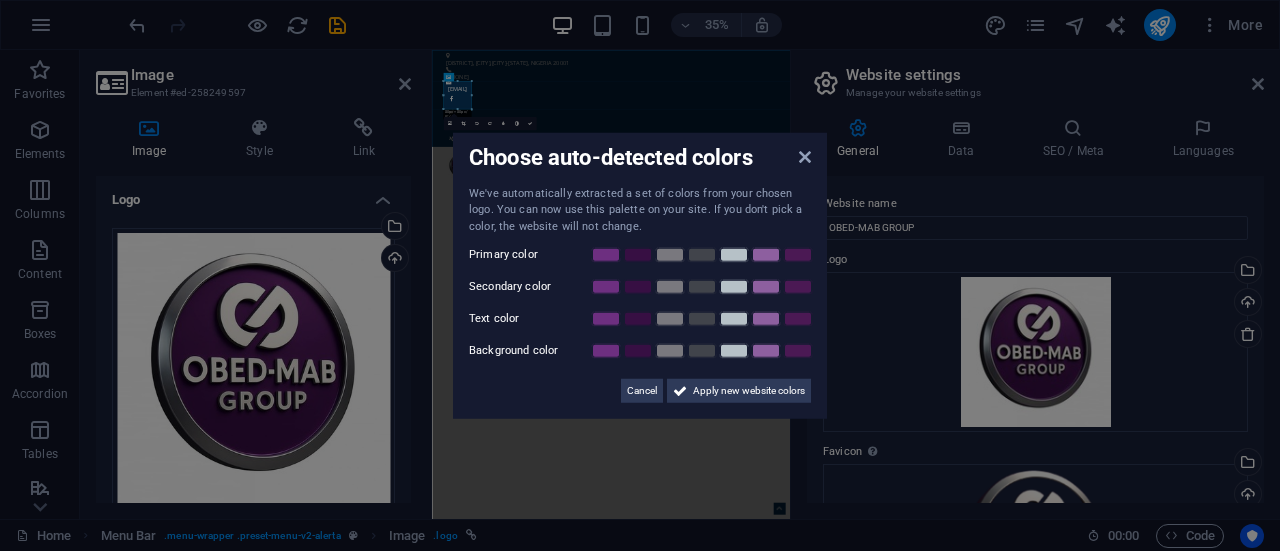 click on "Choose auto-detected colors We've automatically extracted a set of colors from your chosen logo. You can now use this palette on your site. If you don't pick a color, the website will not change.  Primary color Secondary color Text color Background color Cancel Apply new website colors" at bounding box center [640, 275] 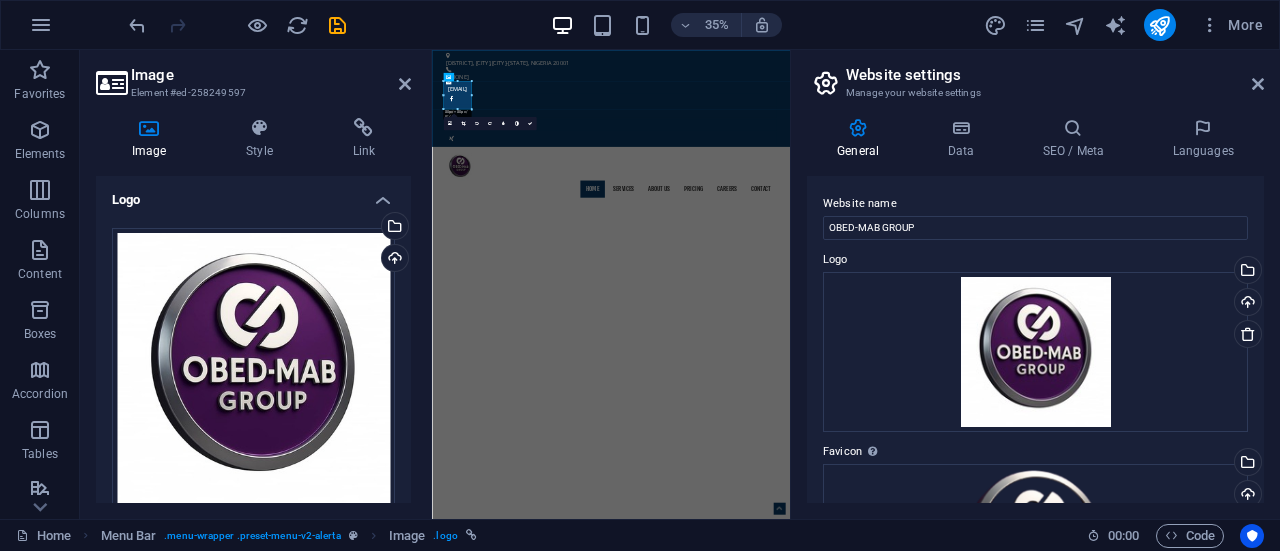 click on "General  Data  SEO / Meta  Languages Website name OBED-MAB GROUP Logo Drag files here, click to choose files or select files from Files or our free stock photos & videos Select files from the file manager, stock photos, or upload file(s) Upload Favicon Set the favicon of your website here. A favicon is a small icon shown in the browser tab next to your website title. It helps visitors identify your website. Drag files here, click to choose files or select files from Files or our free stock photos & videos Select files from the file manager, stock photos, or upload file(s) Upload Preview Image (Open Graph) This image will be shown when the website is shared on social networks Drag files here, click to choose files or select files from Files or our free stock photos & videos Select files from the file manager, stock photos, or upload file(s) Upload Contact data for this website. This can be used everywhere on the website and will update automatically. Company OBED-MAB GROUP First name Last name Street ZIP code" at bounding box center (1035, 310) 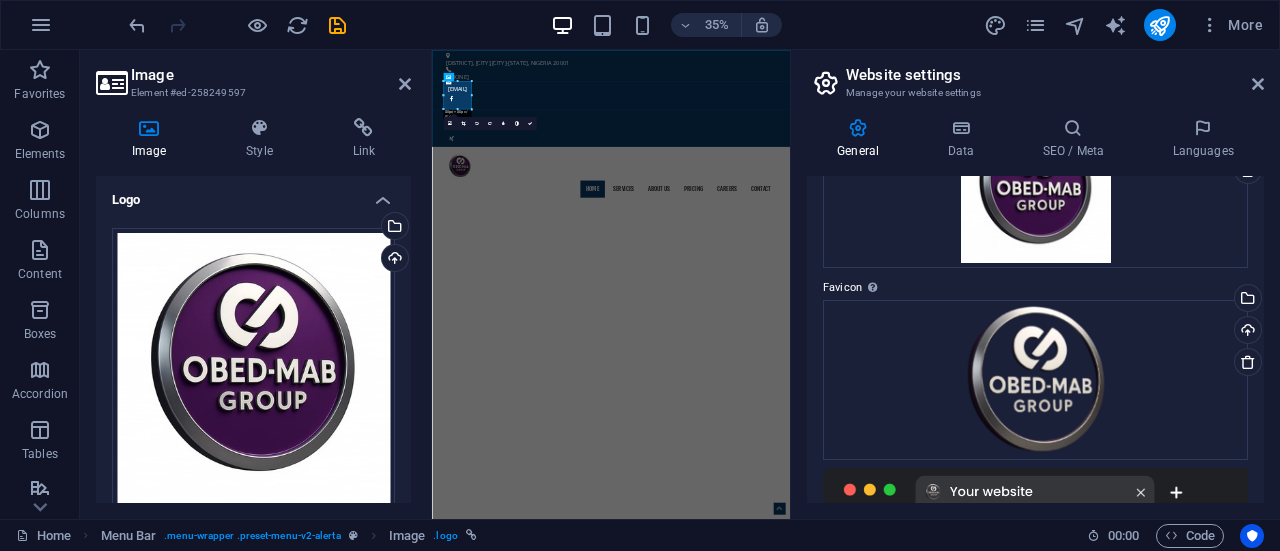 scroll, scrollTop: 167, scrollLeft: 0, axis: vertical 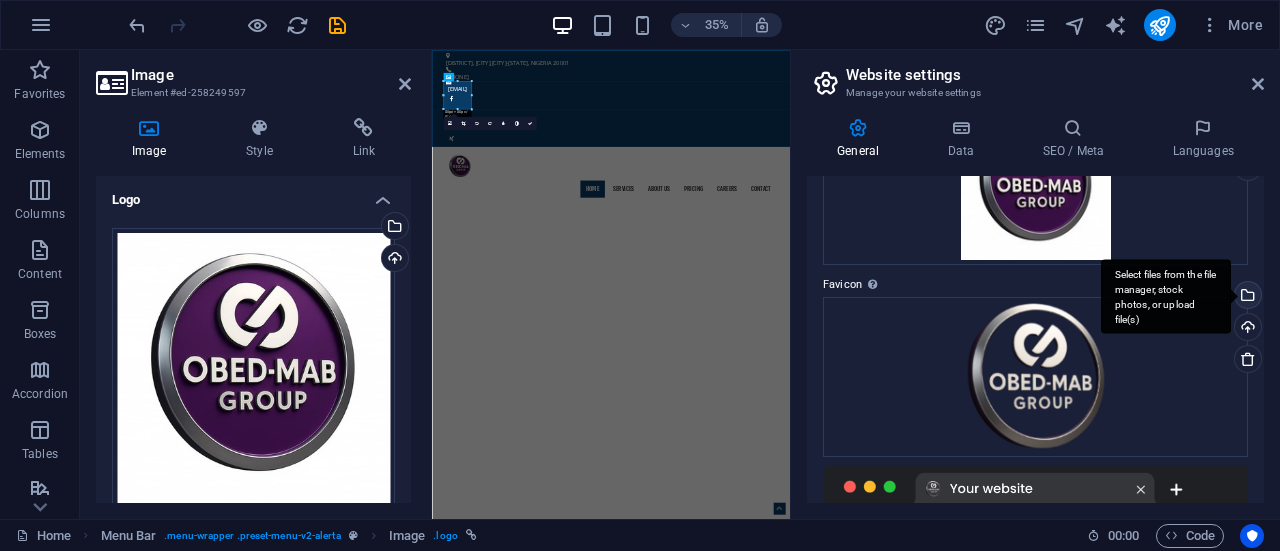 click on "Select files from the file manager, stock photos, or upload file(s)" at bounding box center (1166, 296) 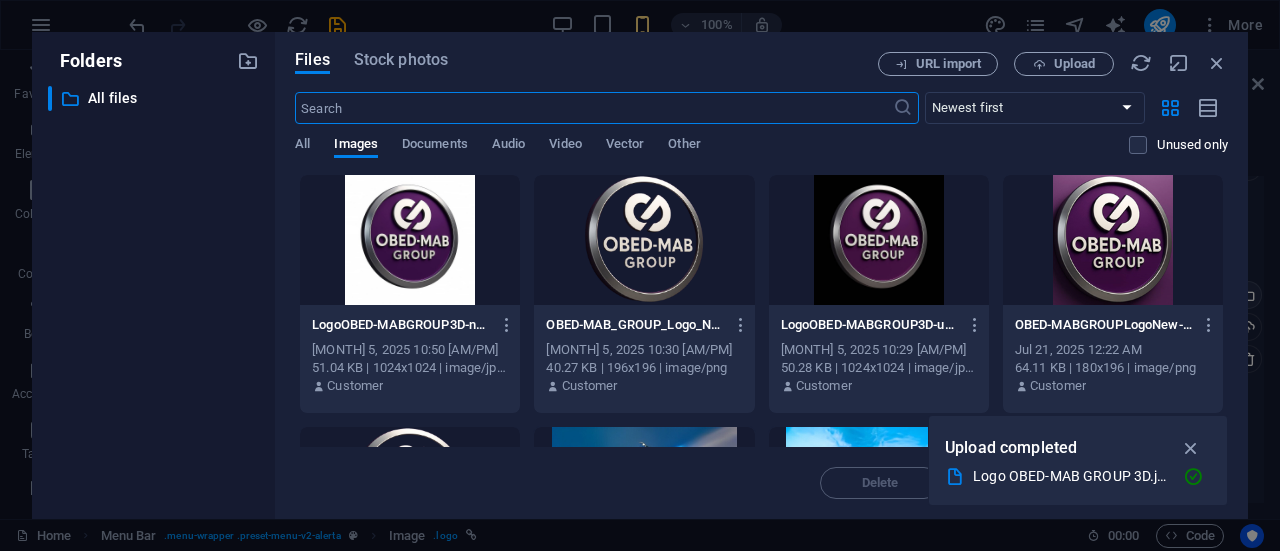scroll, scrollTop: 363, scrollLeft: 0, axis: vertical 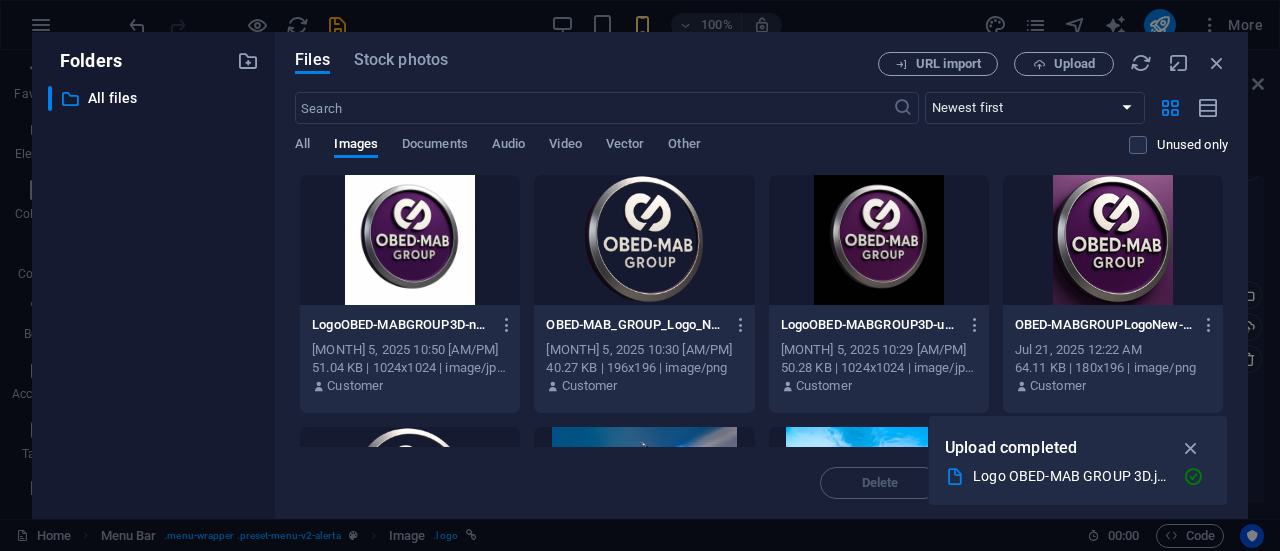 click at bounding box center [879, 240] 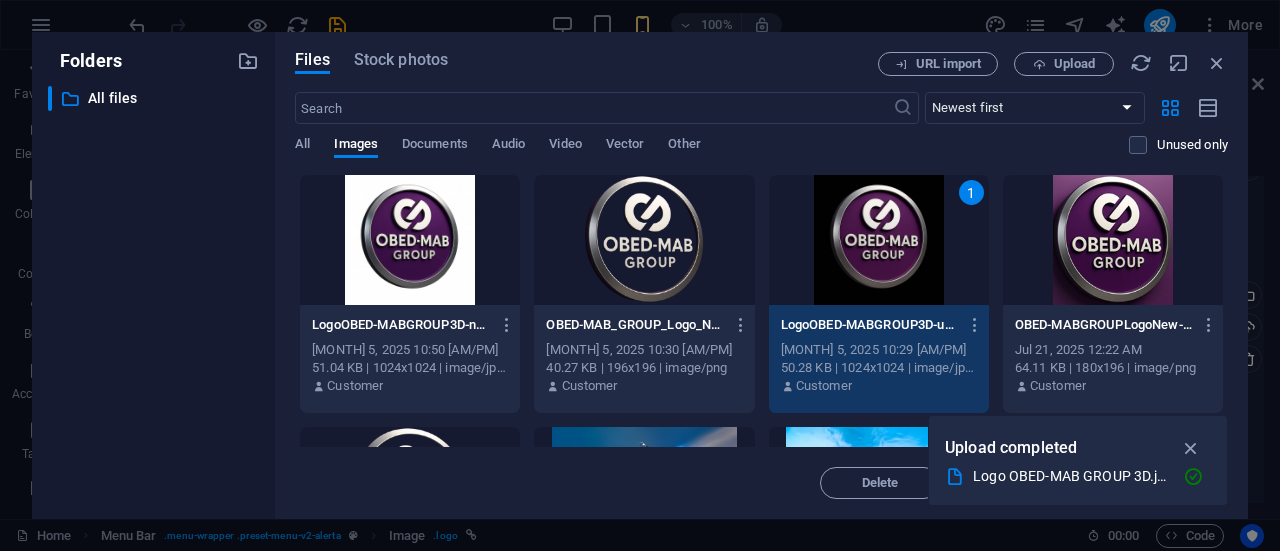 click on "1" at bounding box center (879, 240) 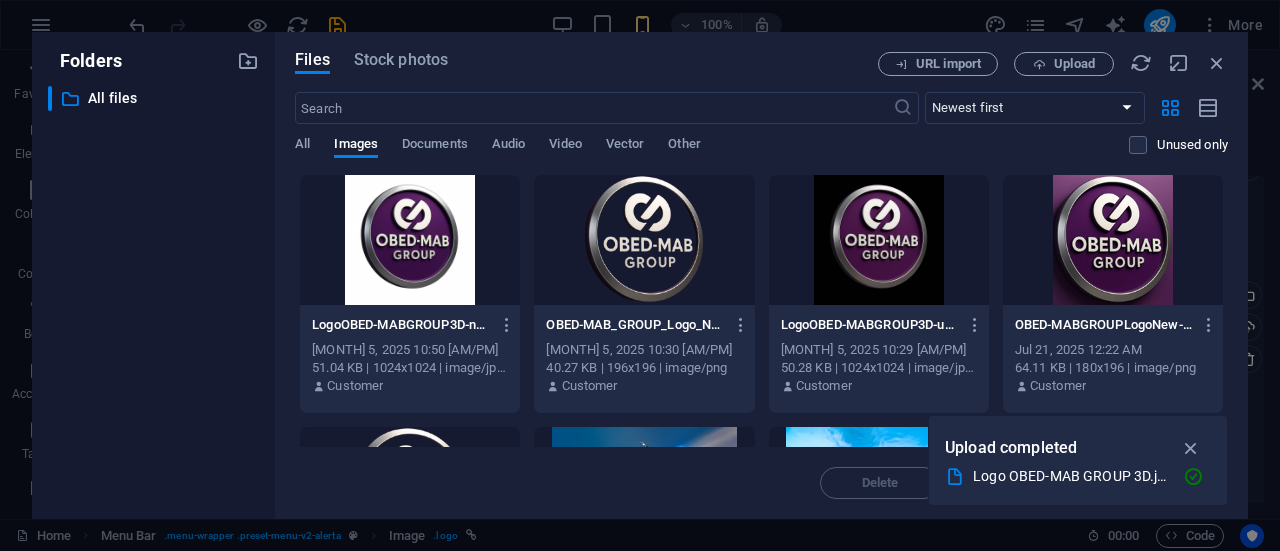 click at bounding box center [879, 240] 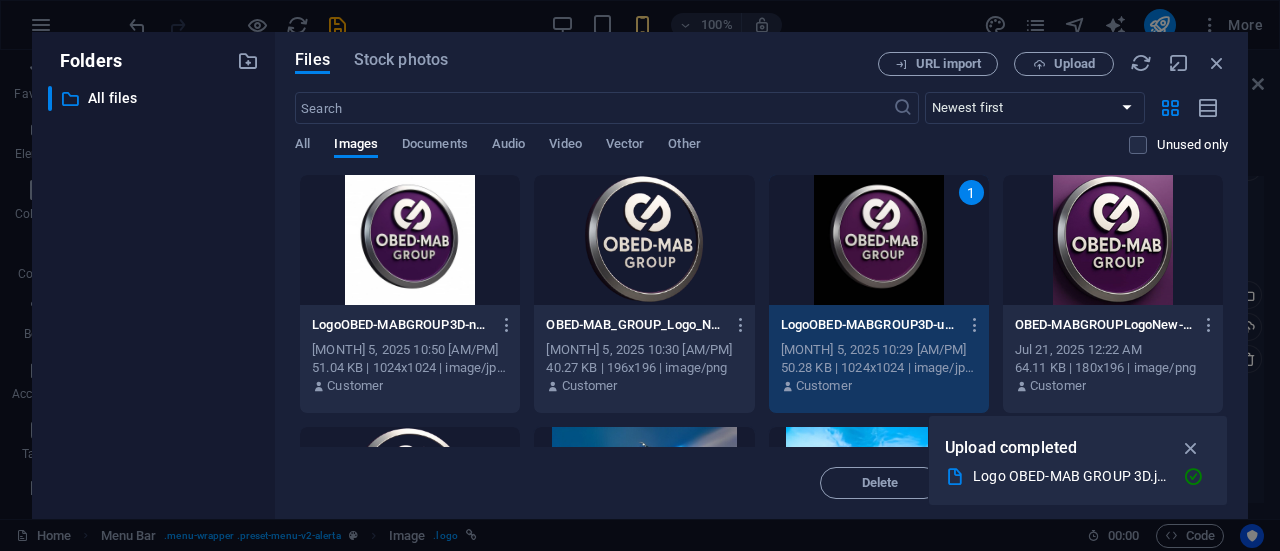 click on "1" at bounding box center [879, 240] 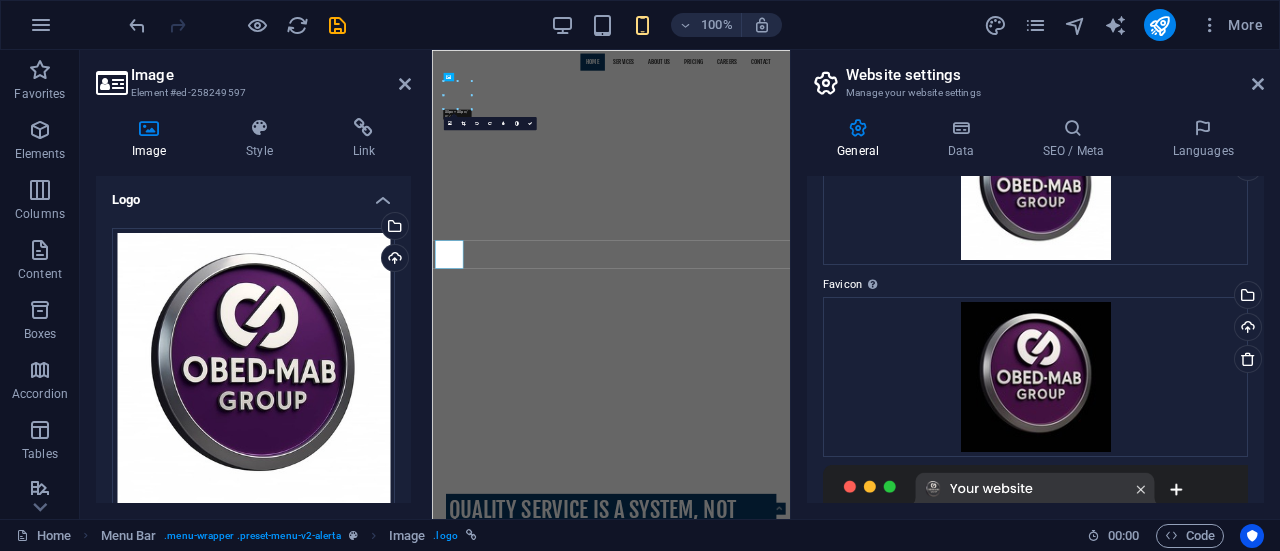 scroll, scrollTop: 0, scrollLeft: 0, axis: both 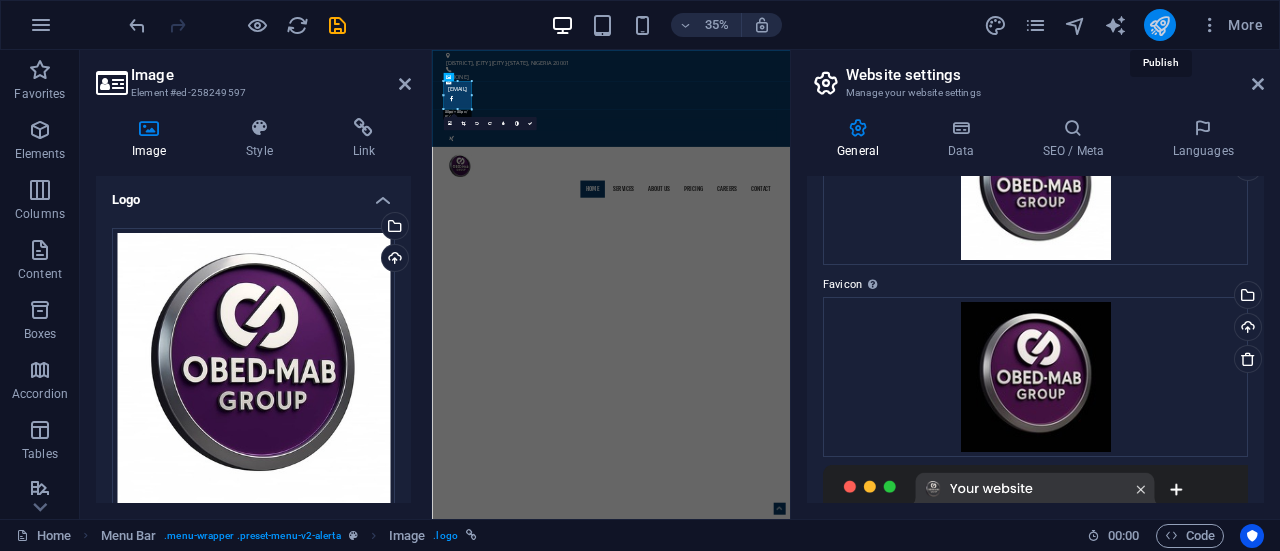 click at bounding box center [1159, 25] 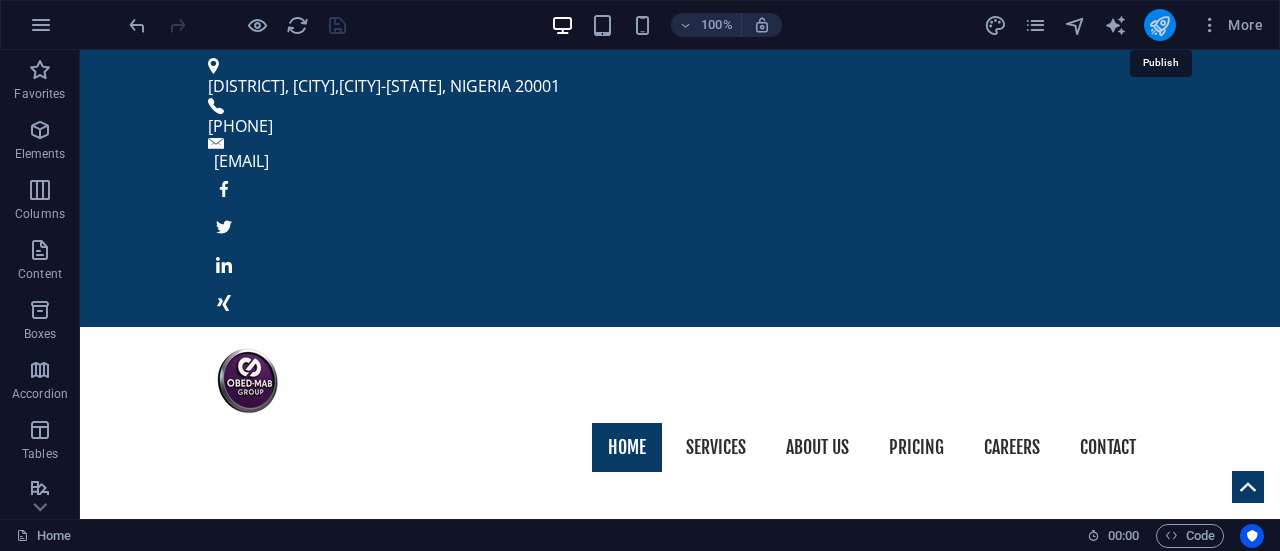click at bounding box center (1159, 25) 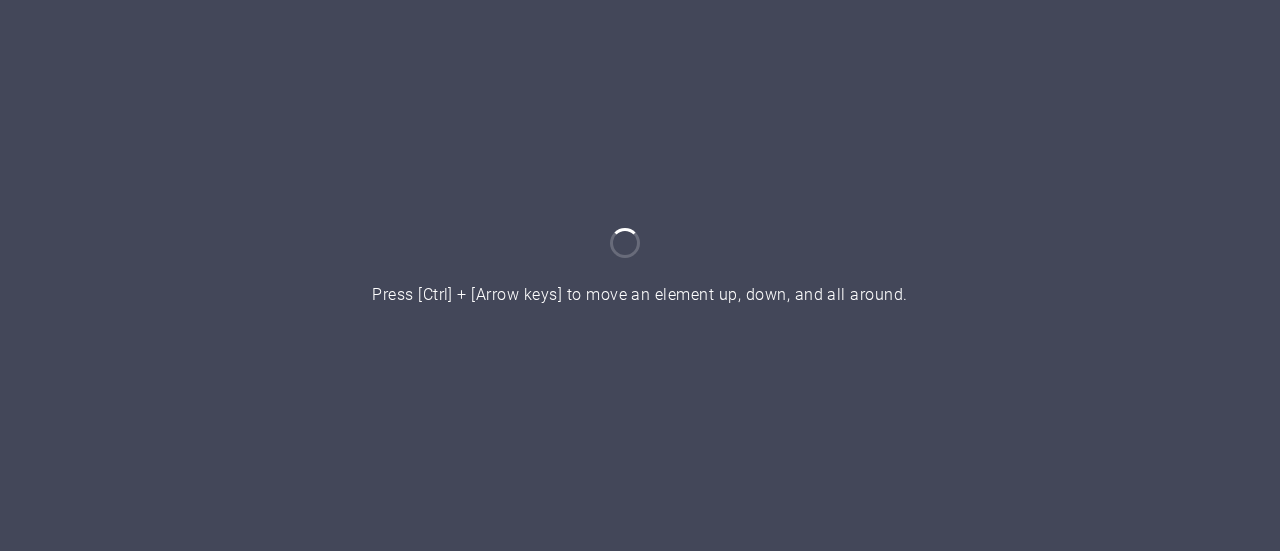scroll, scrollTop: 0, scrollLeft: 0, axis: both 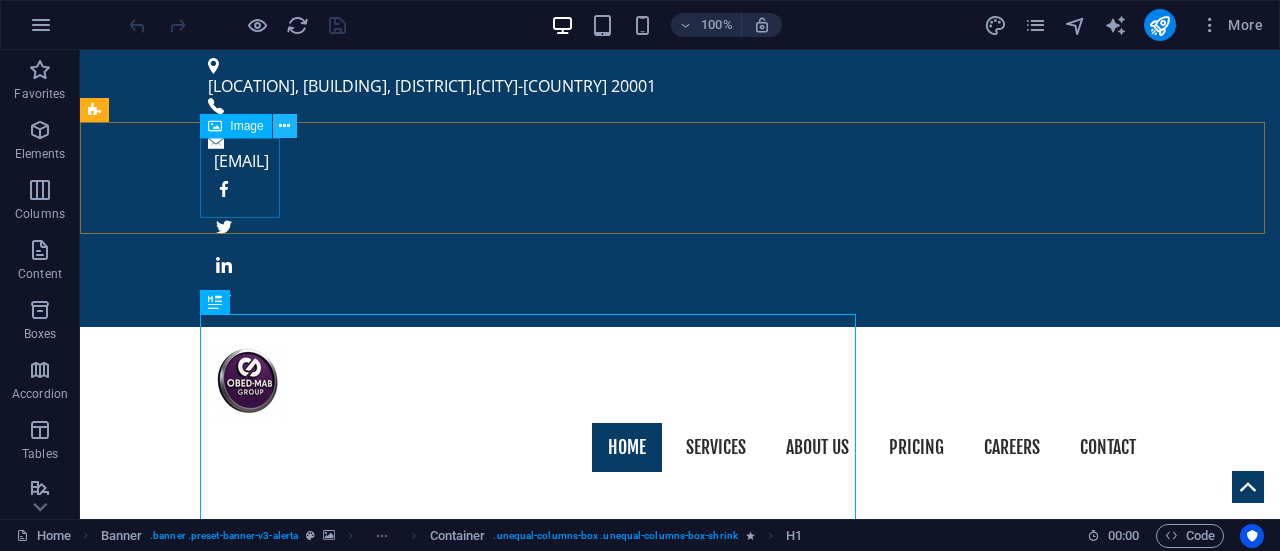 click at bounding box center (284, 126) 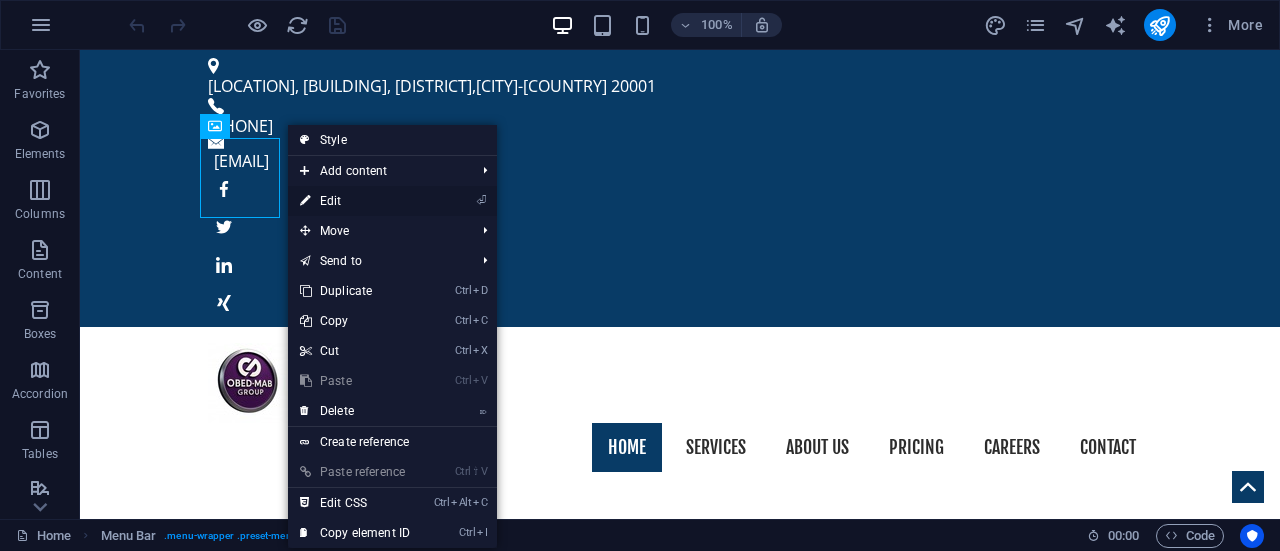 click on "⏎  Edit" at bounding box center (355, 201) 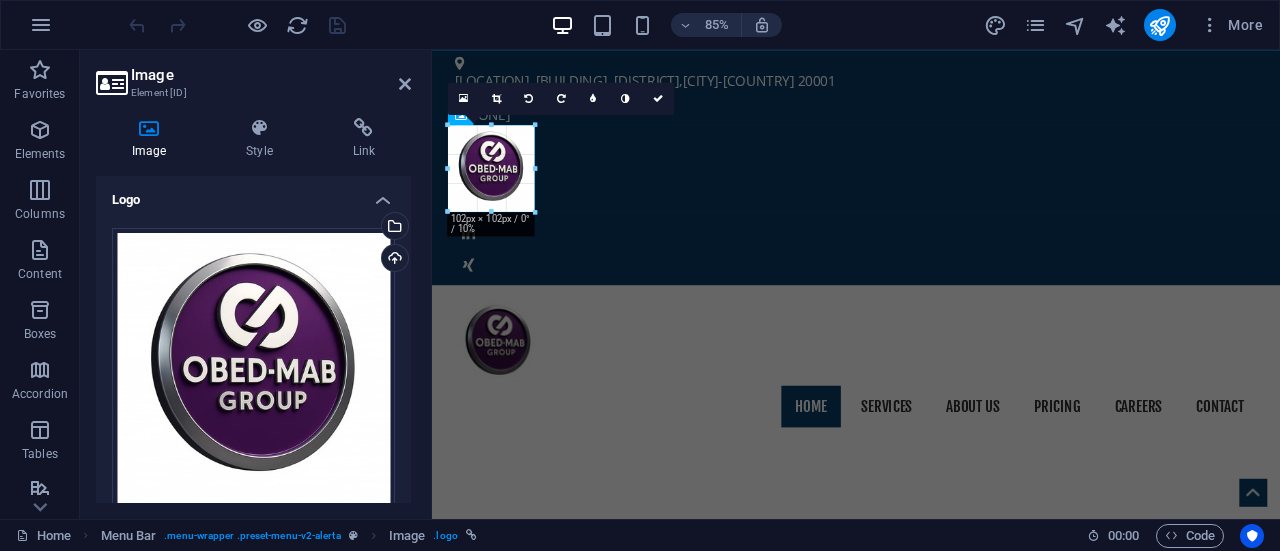 drag, startPoint x: 517, startPoint y: 191, endPoint x: 130, endPoint y: 183, distance: 387.08267 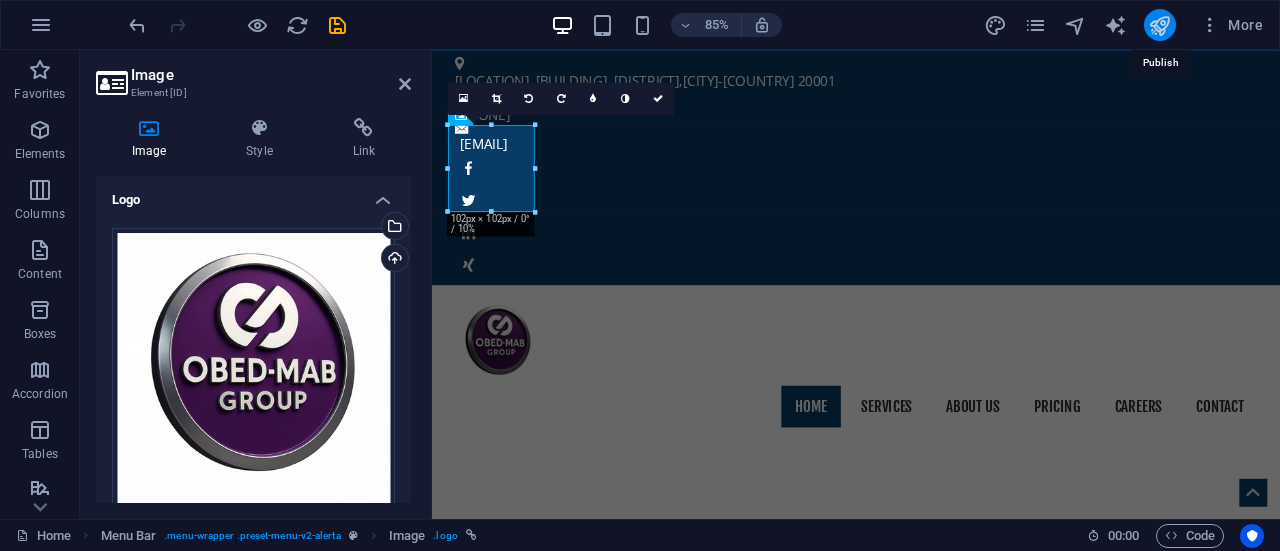 click at bounding box center [1159, 25] 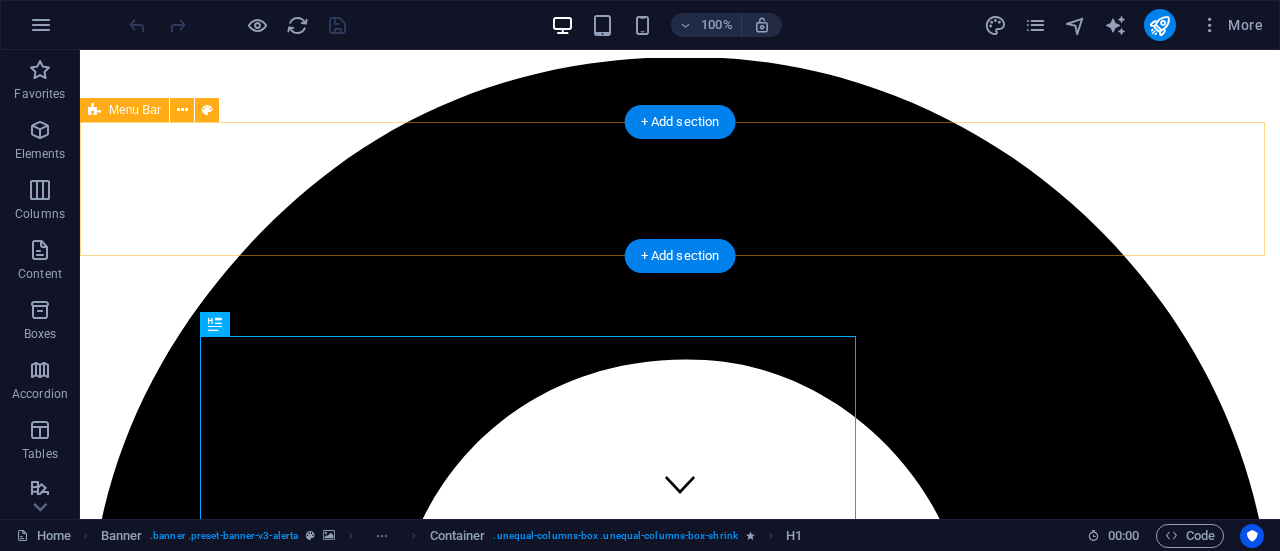 scroll, scrollTop: 0, scrollLeft: 0, axis: both 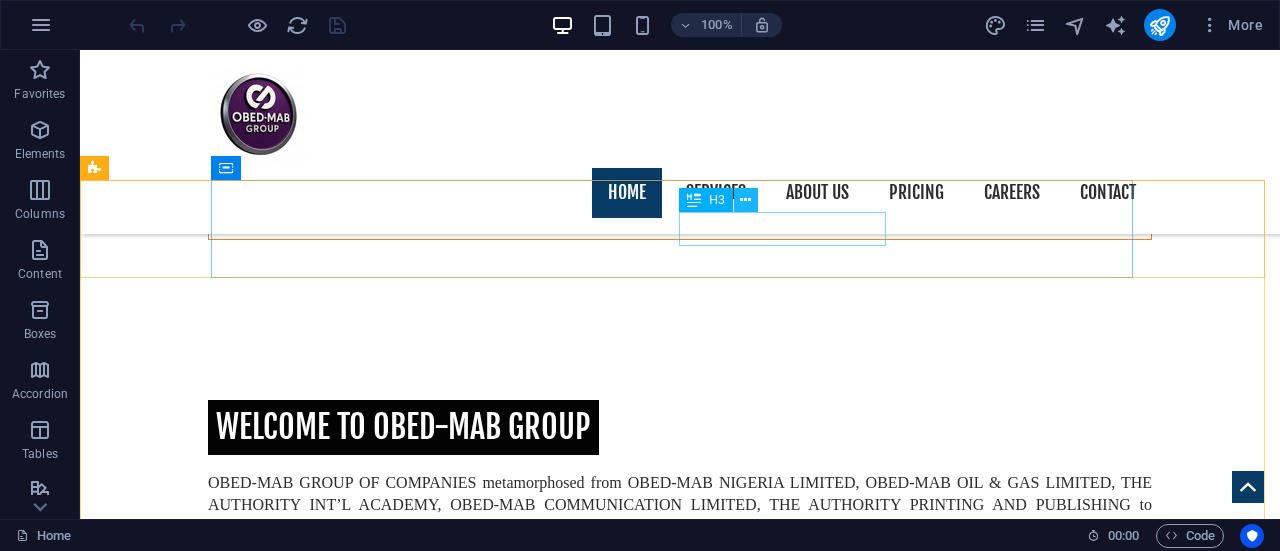 click at bounding box center [745, 200] 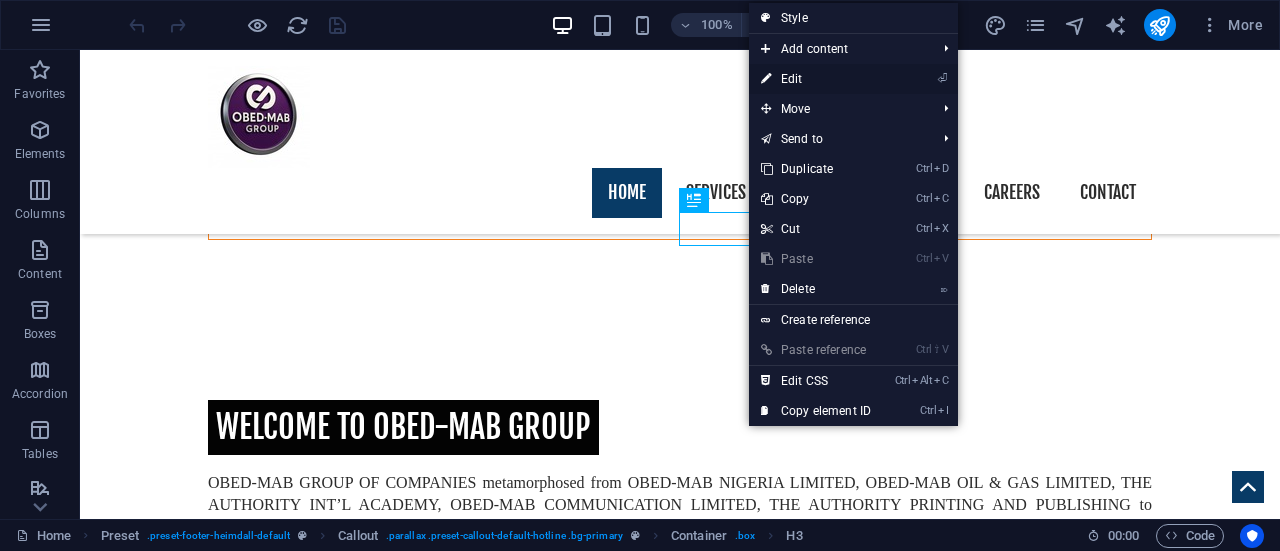 click on "⏎  Edit" at bounding box center [816, 79] 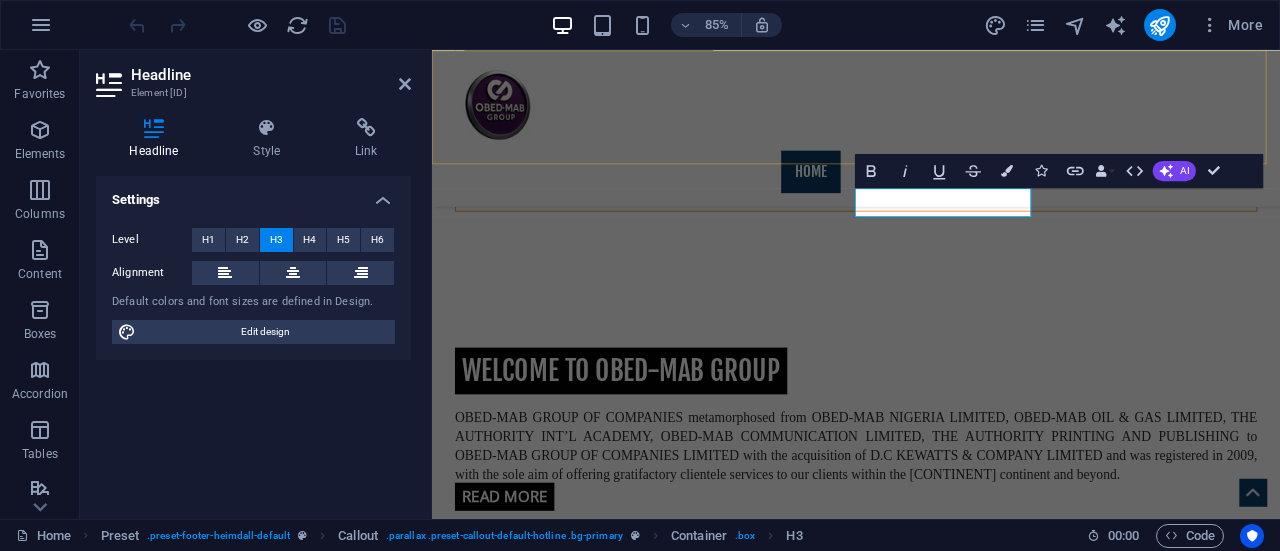 scroll, scrollTop: 2302, scrollLeft: 0, axis: vertical 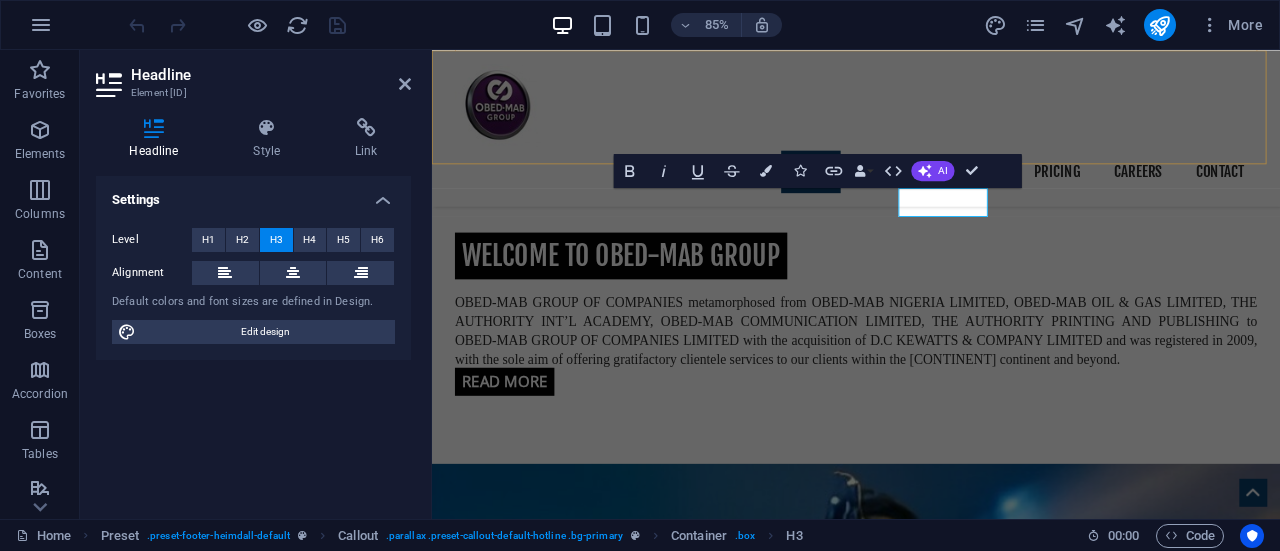 type 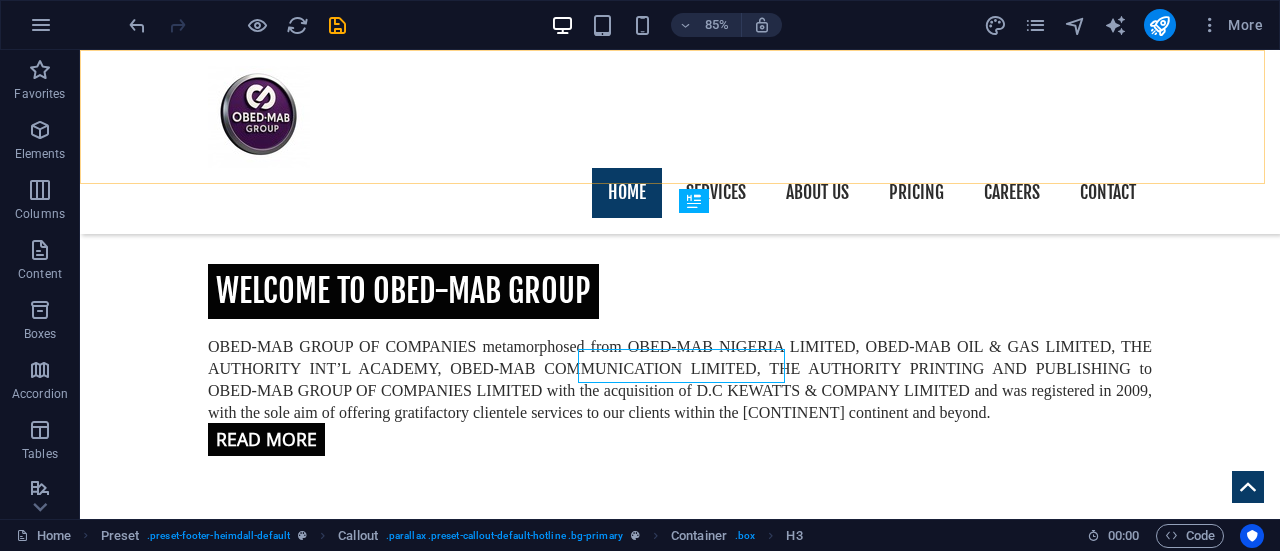 scroll, scrollTop: 2166, scrollLeft: 0, axis: vertical 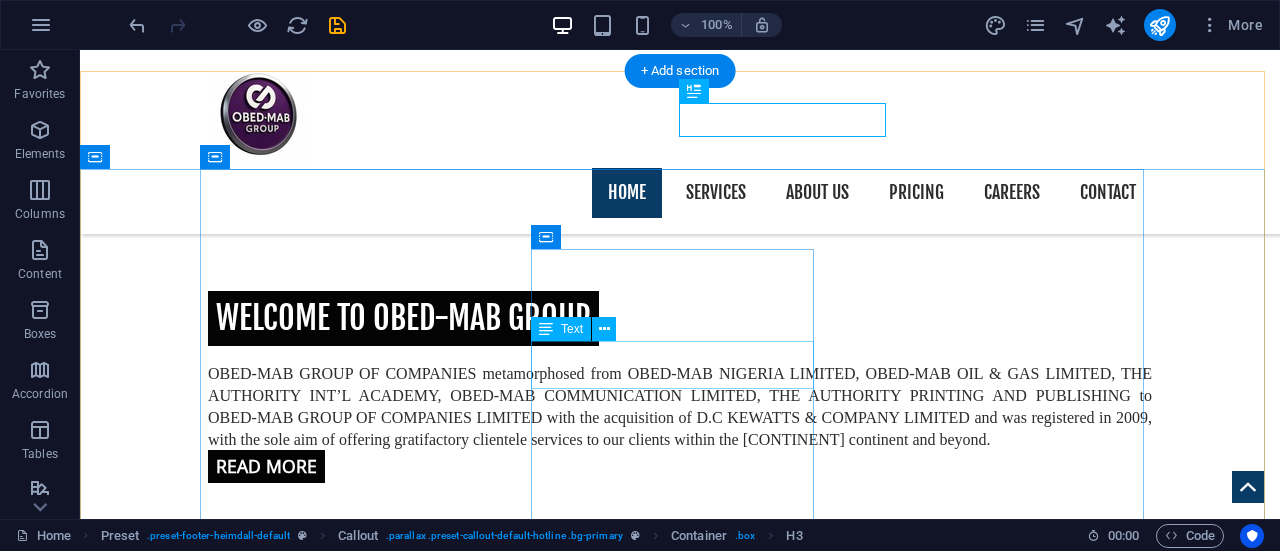 click on "Telefon:  +234 803 243 9373 Mobil:  +234 805 084 9413" at bounding box center (680, 3619) 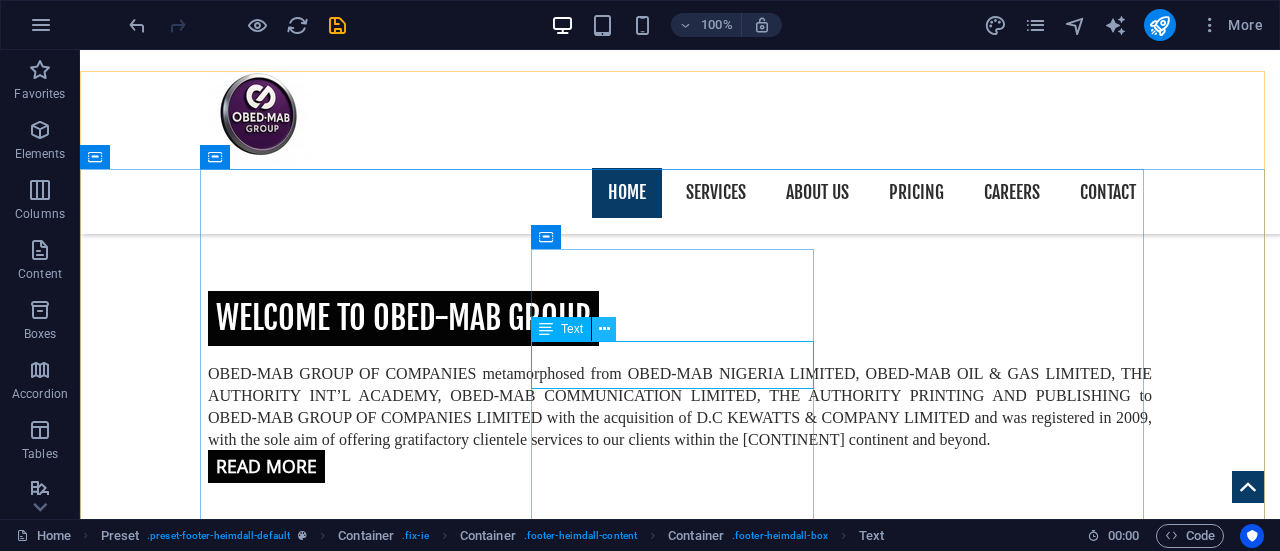 click at bounding box center [604, 329] 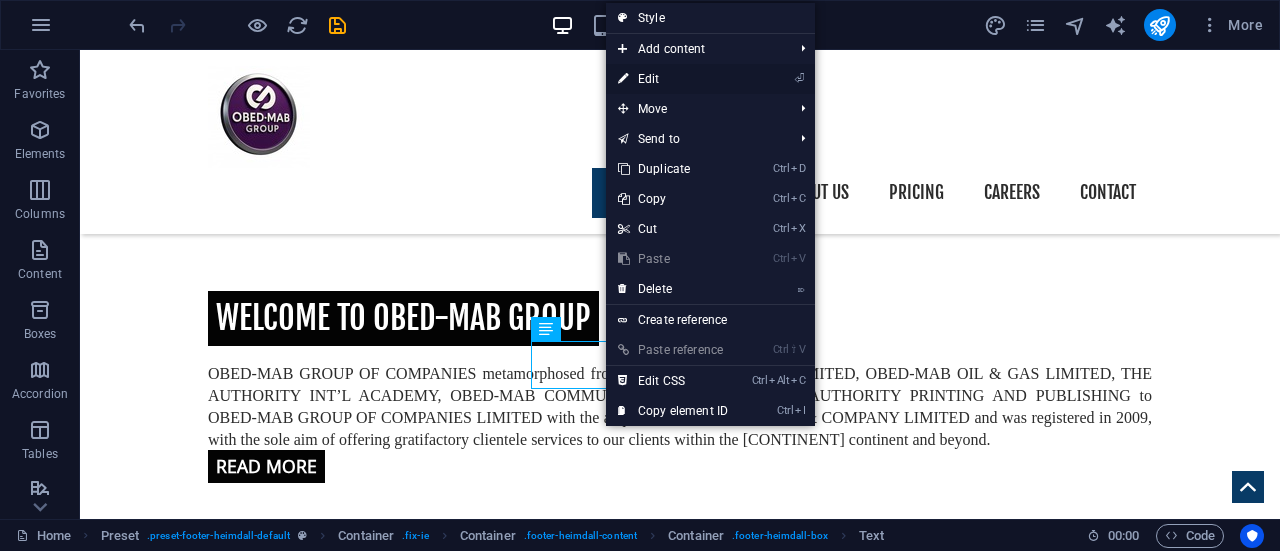 click on "⏎  Edit" at bounding box center (673, 79) 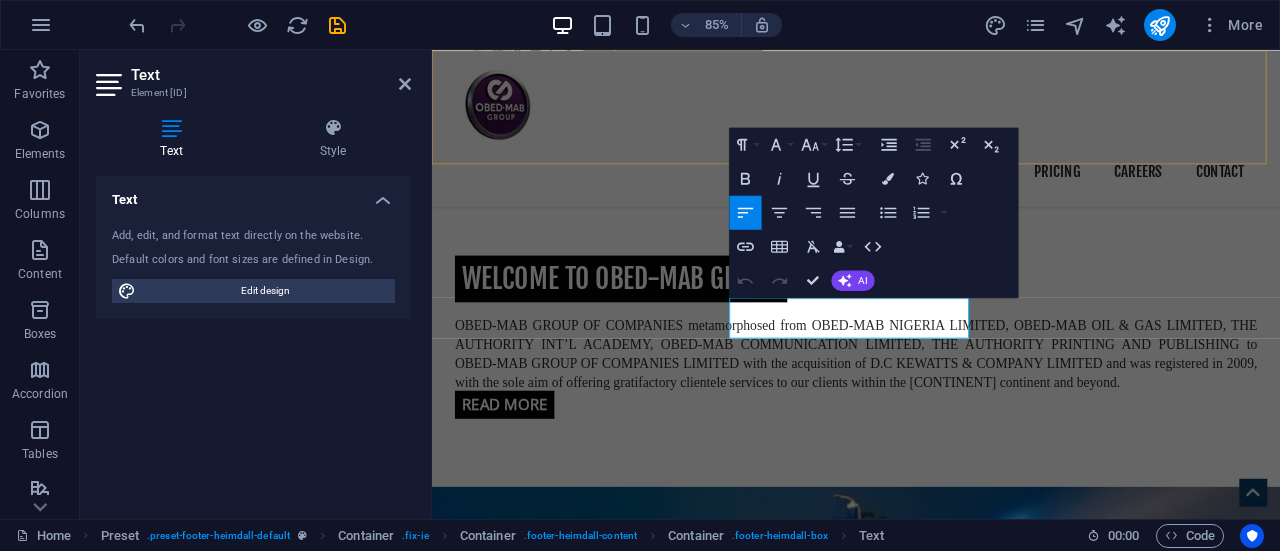 scroll, scrollTop: 2412, scrollLeft: 0, axis: vertical 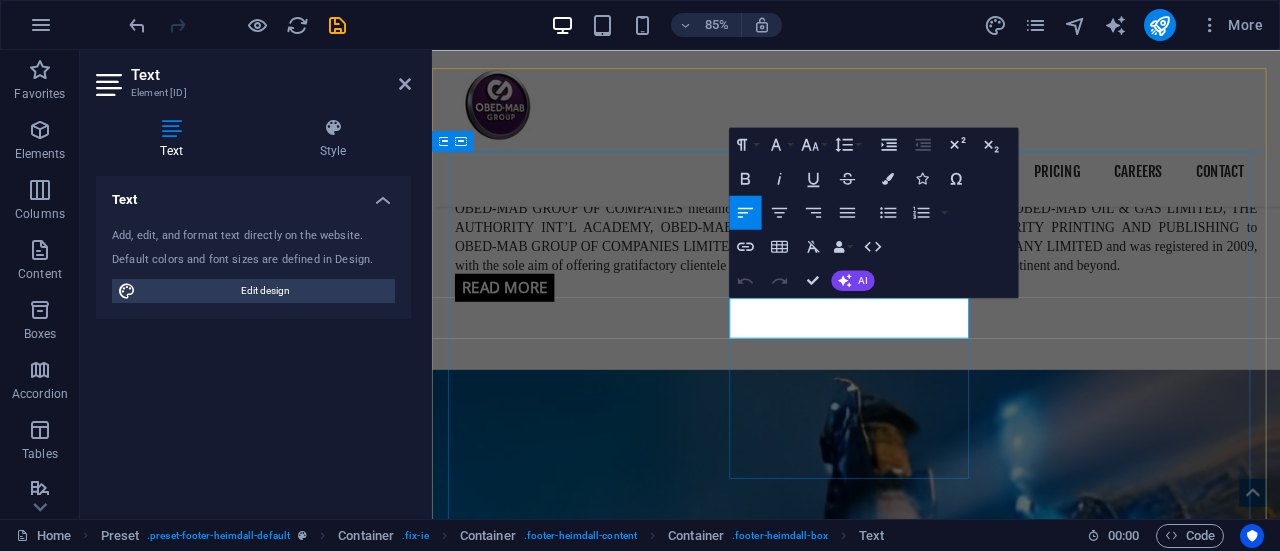 click on "Mobil:  +234 805 084 9413" at bounding box center [931, 3695] 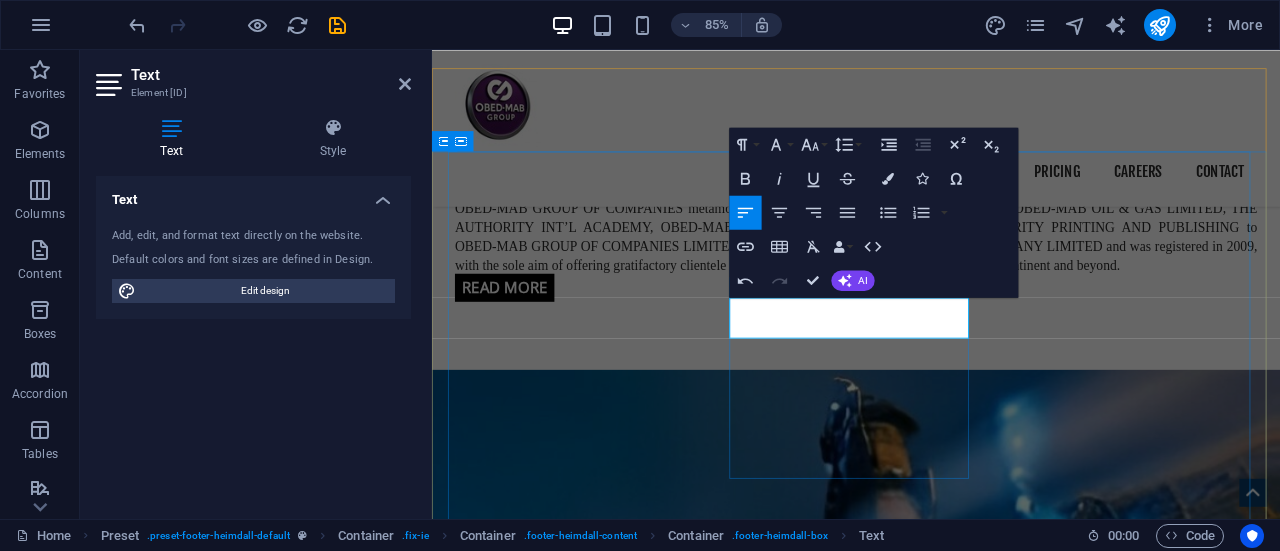 type 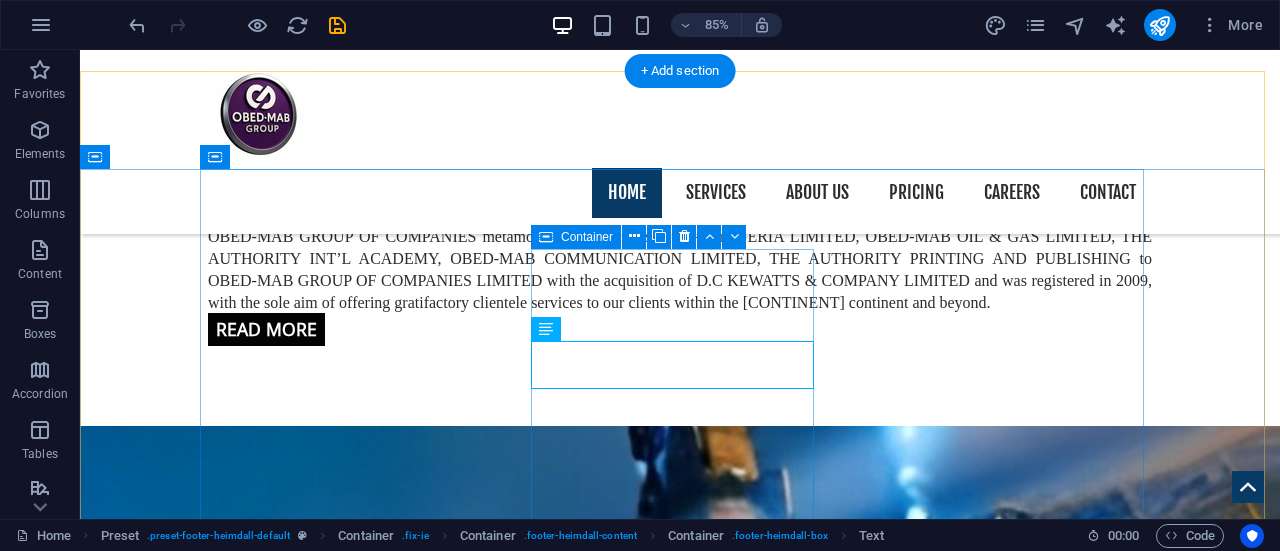 scroll, scrollTop: 2276, scrollLeft: 0, axis: vertical 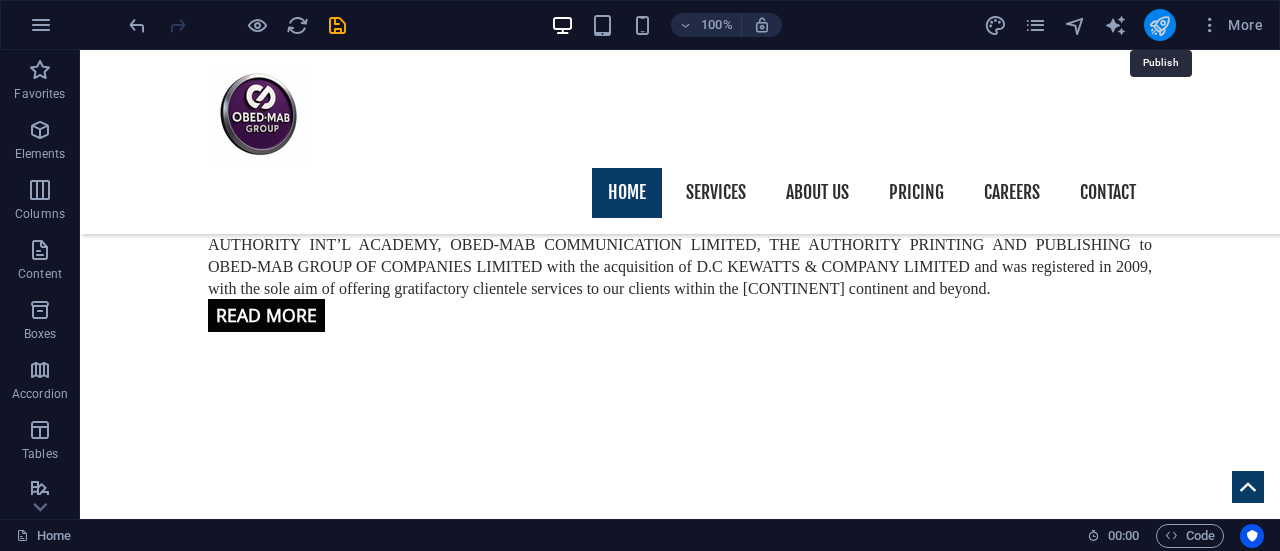 click at bounding box center [1159, 25] 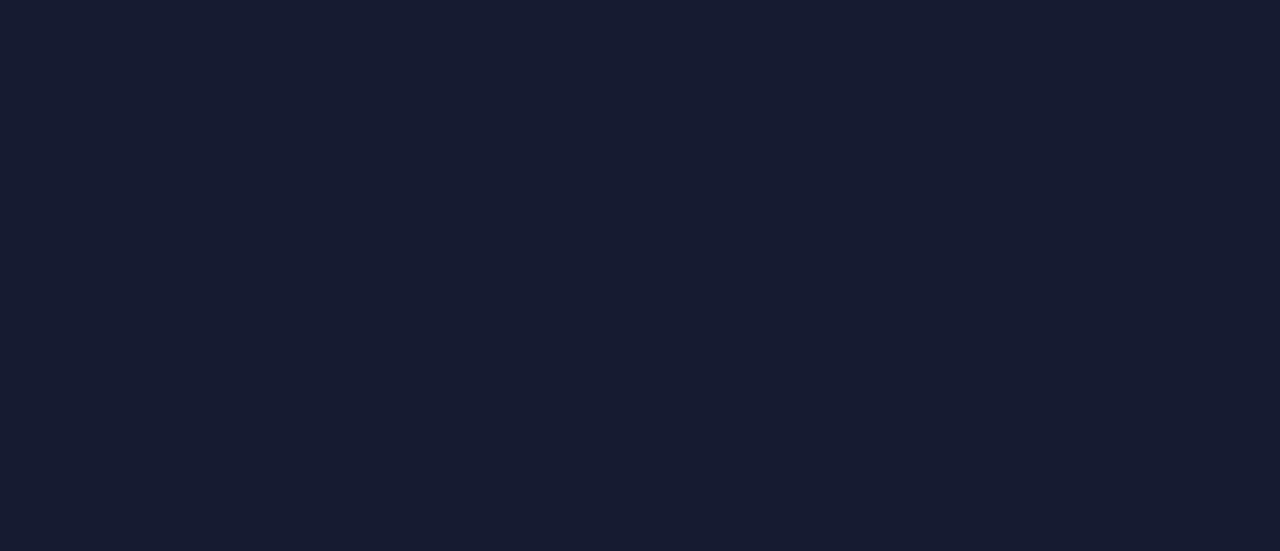 scroll, scrollTop: 0, scrollLeft: 0, axis: both 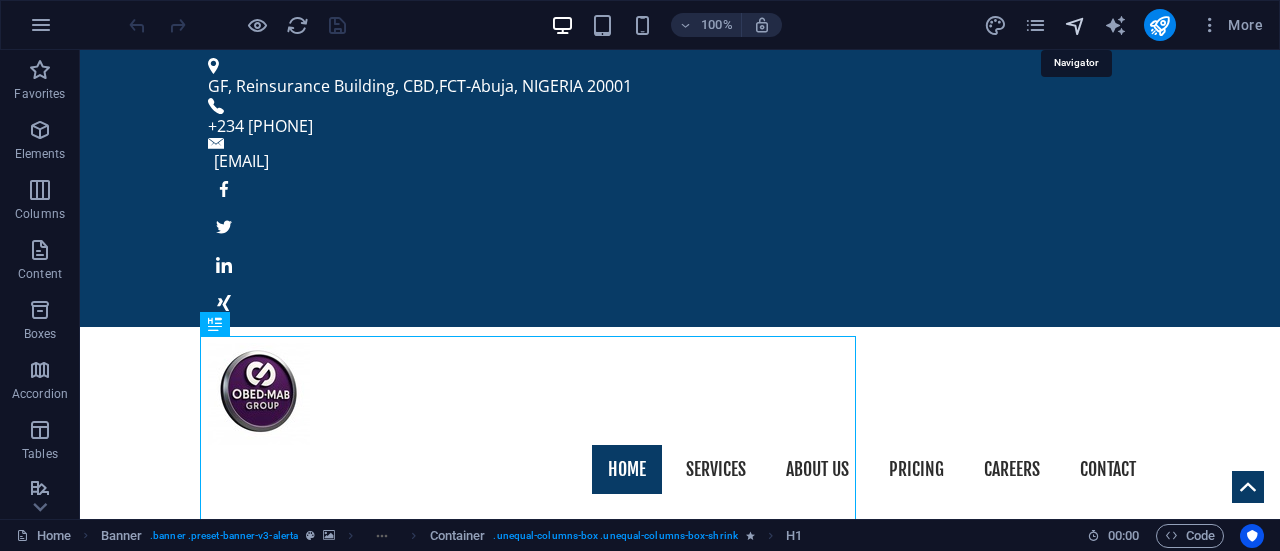 click at bounding box center (1075, 25) 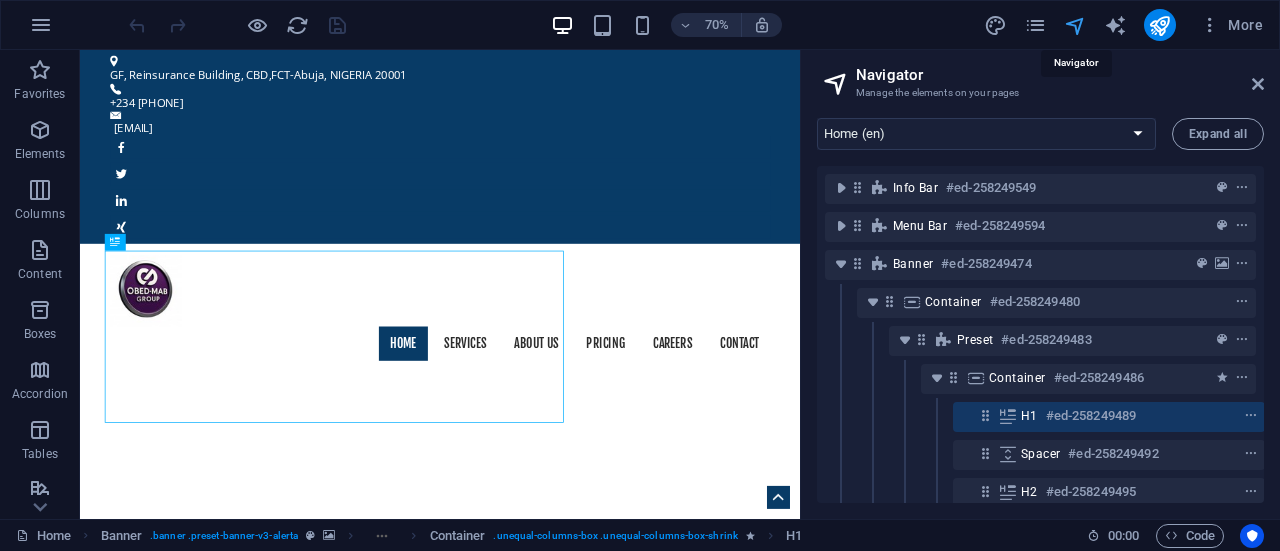 scroll, scrollTop: 90, scrollLeft: 4, axis: both 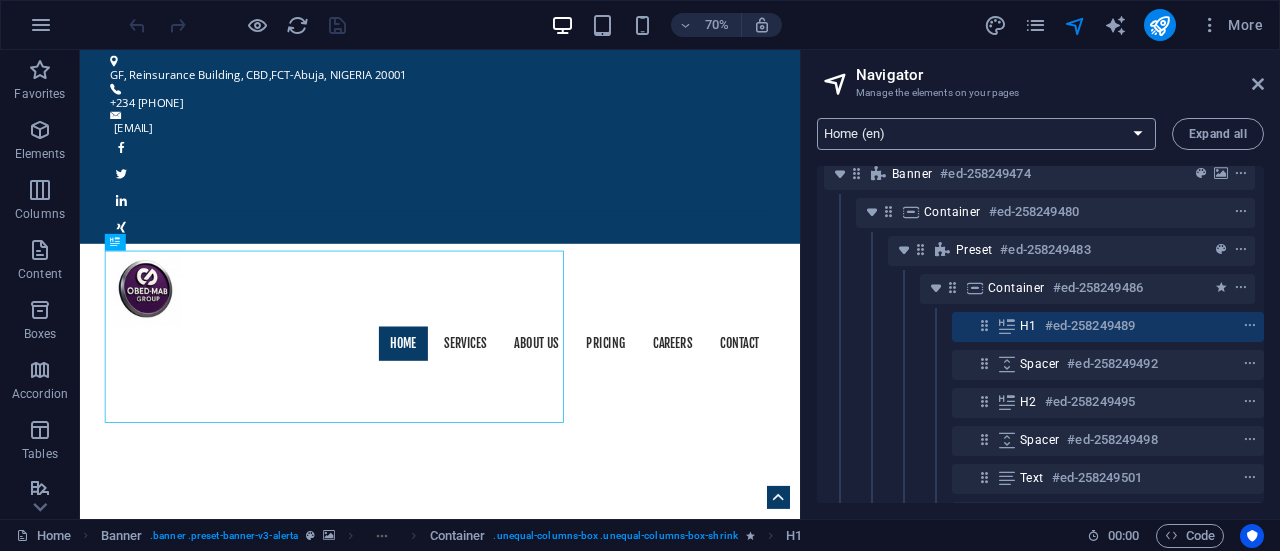 click on "Home  (en) Services  (en) About us  (en) Price  (en) Careers  (en) Contact  (en) Our Profile  (en) Privacy  (en) Home  (fr) Home  (es)" at bounding box center [986, 134] 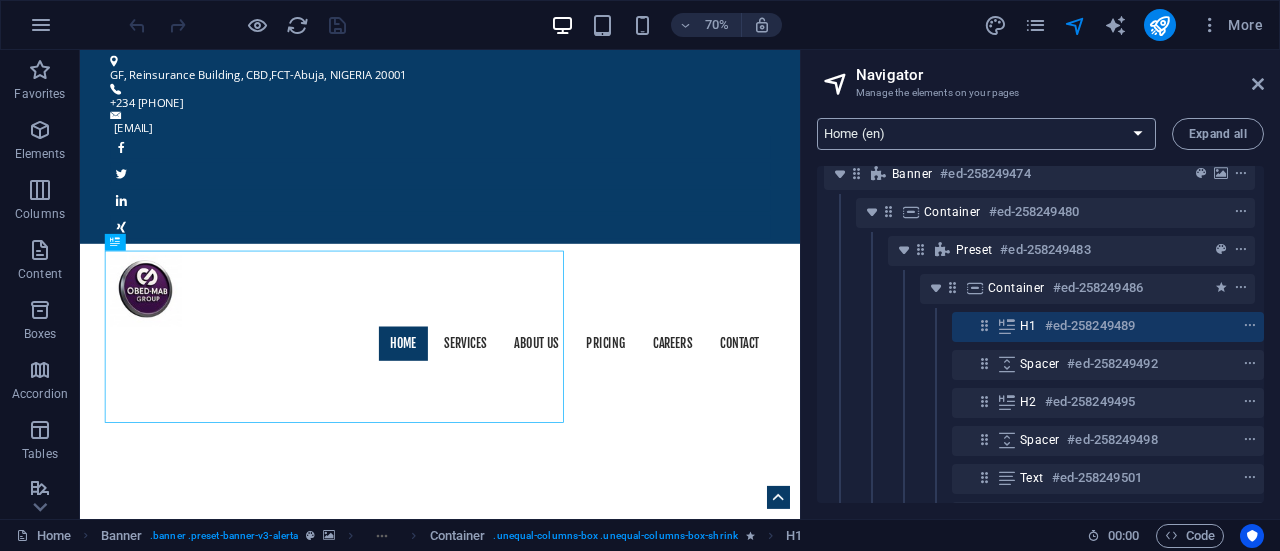 select on "5534670-en" 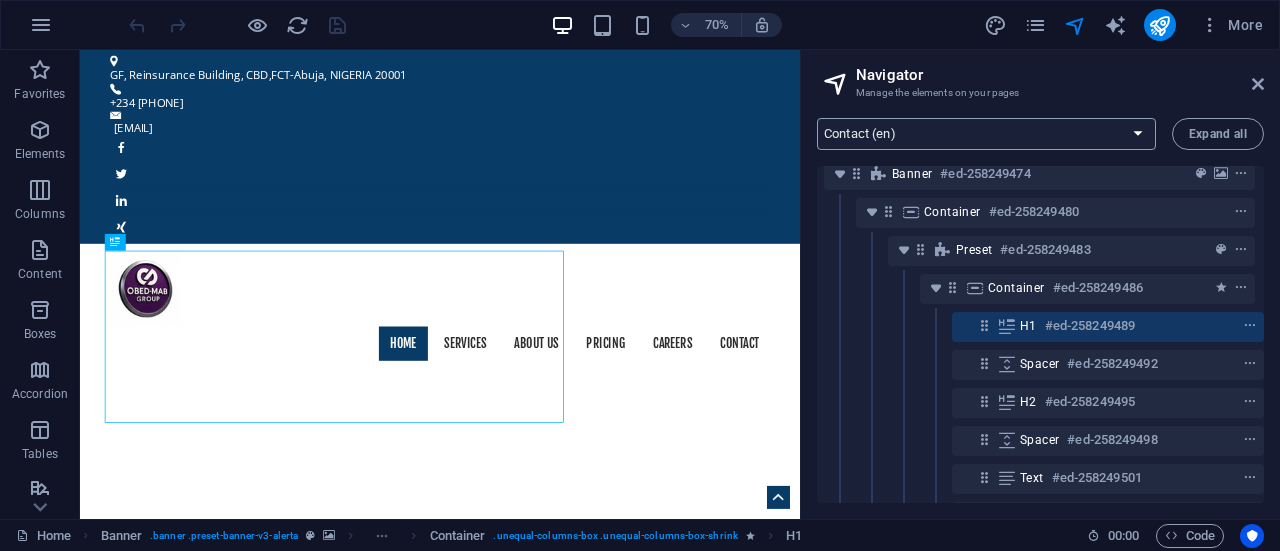 click on "Home  (en) Services  (en) About us  (en) Price  (en) Careers  (en) Contact  (en) Our Profile  (en) Privacy  (en) Home  (fr) Home  (es)" at bounding box center (986, 134) 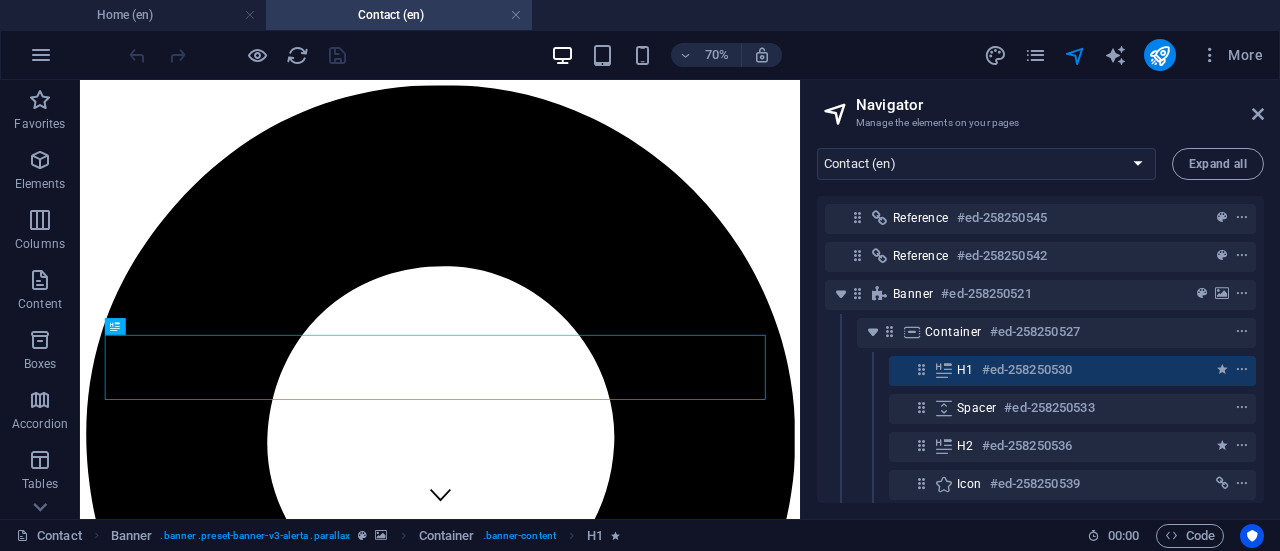 scroll, scrollTop: 0, scrollLeft: 0, axis: both 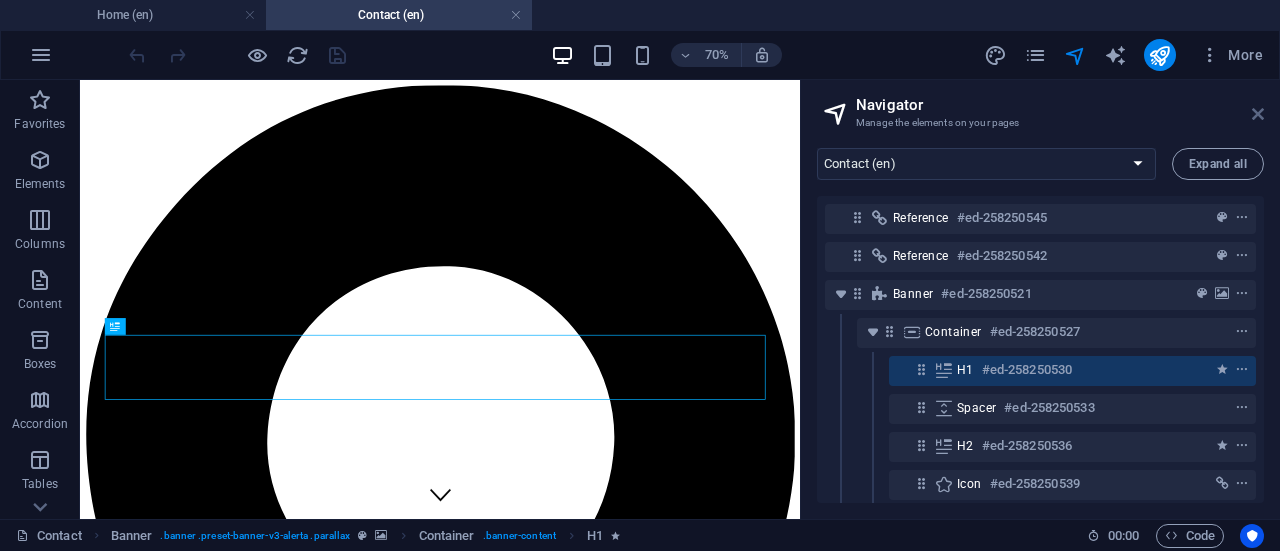 click at bounding box center [1258, 114] 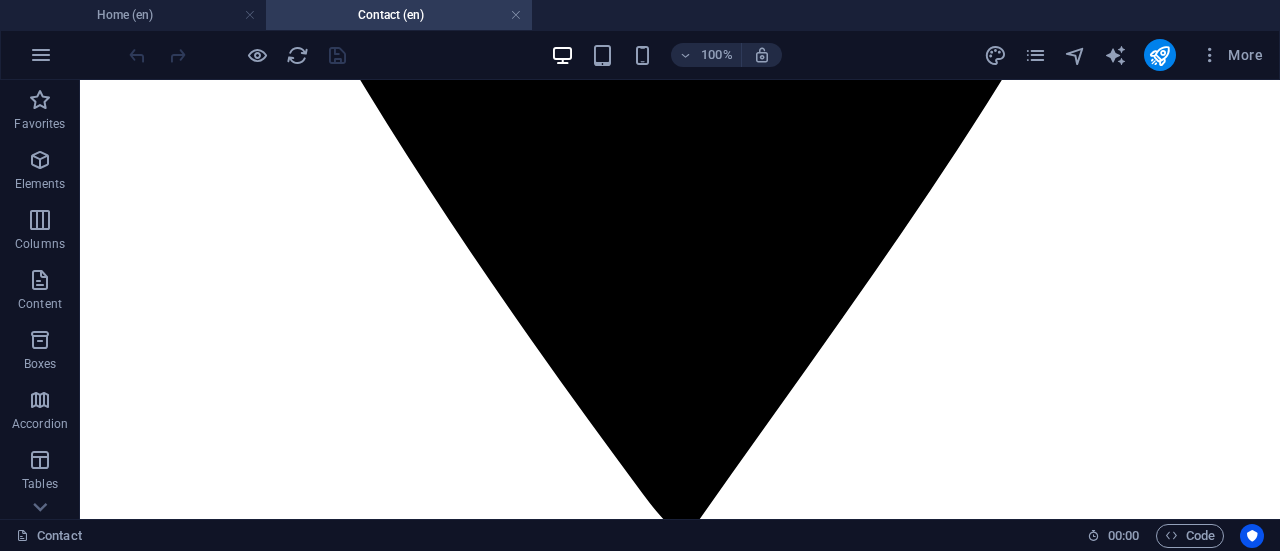 scroll, scrollTop: 1277, scrollLeft: 0, axis: vertical 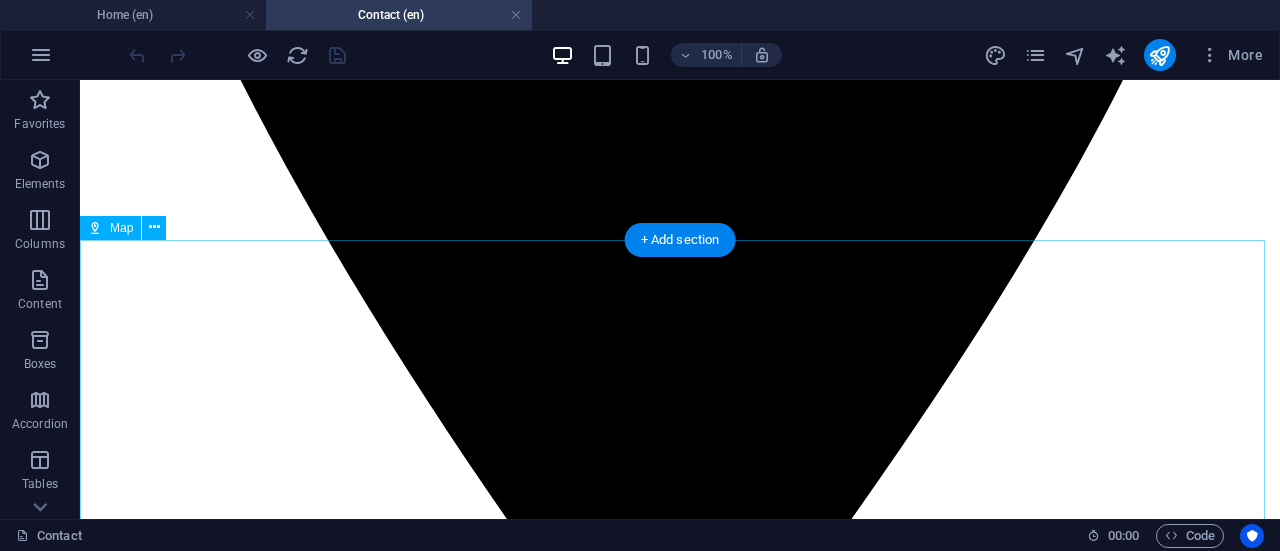 click at bounding box center [680, 11899] 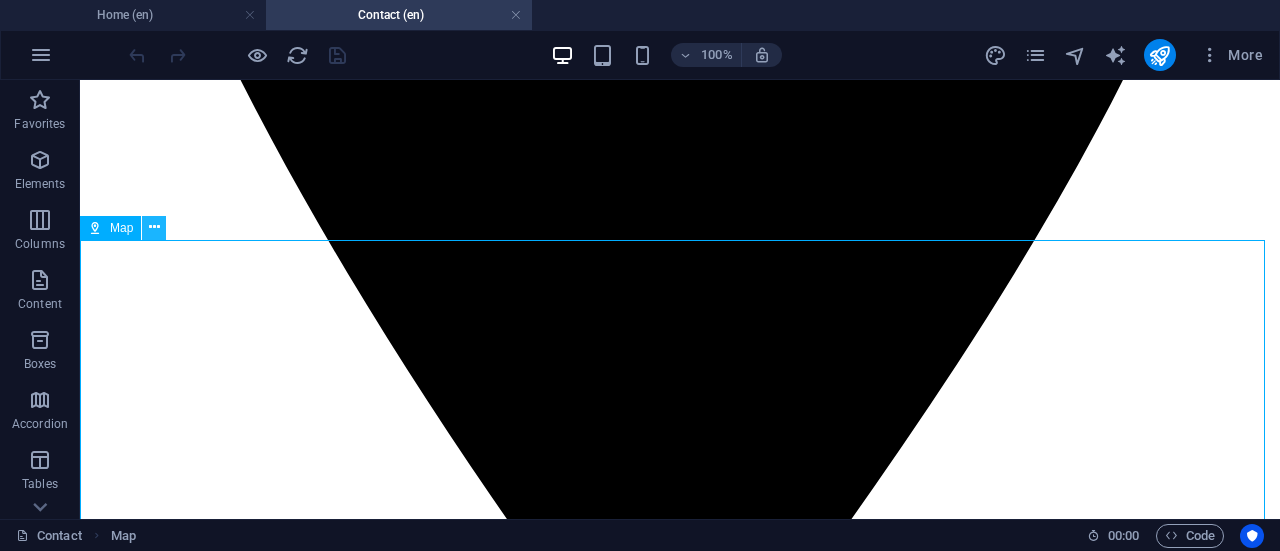 click at bounding box center [154, 227] 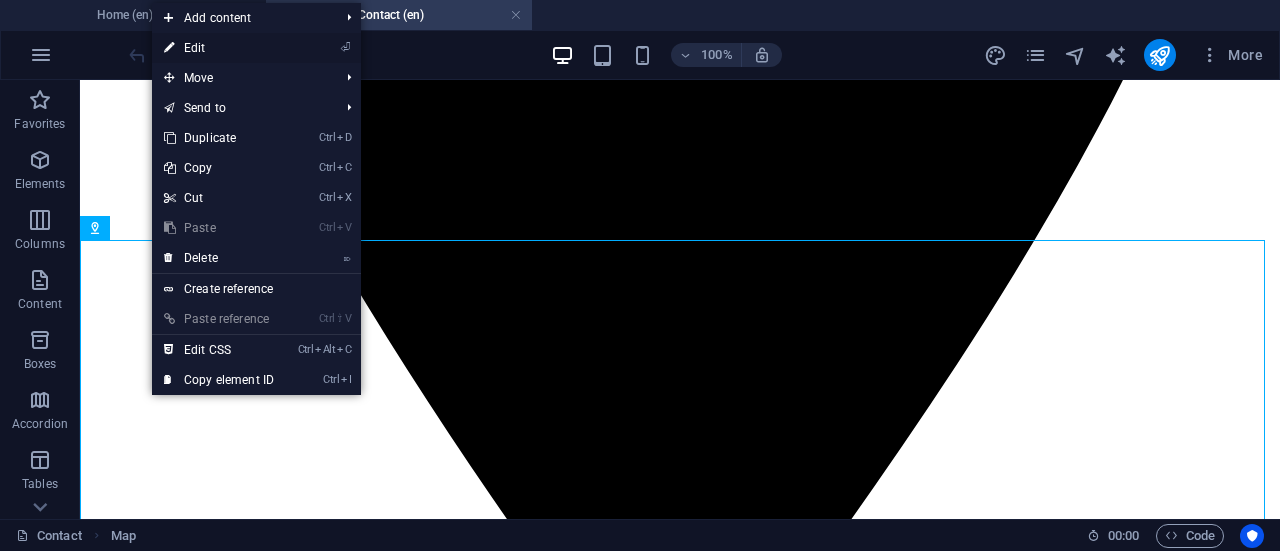 click on "⏎  Edit" at bounding box center (219, 48) 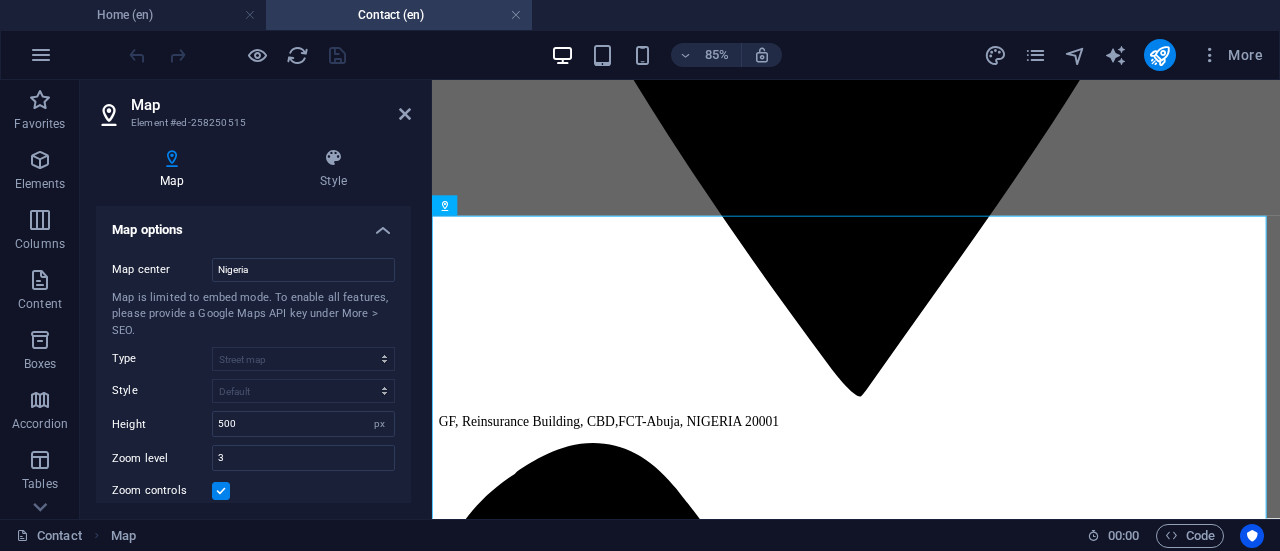 drag, startPoint x: 406, startPoint y: 308, endPoint x: 410, endPoint y: 320, distance: 12.649111 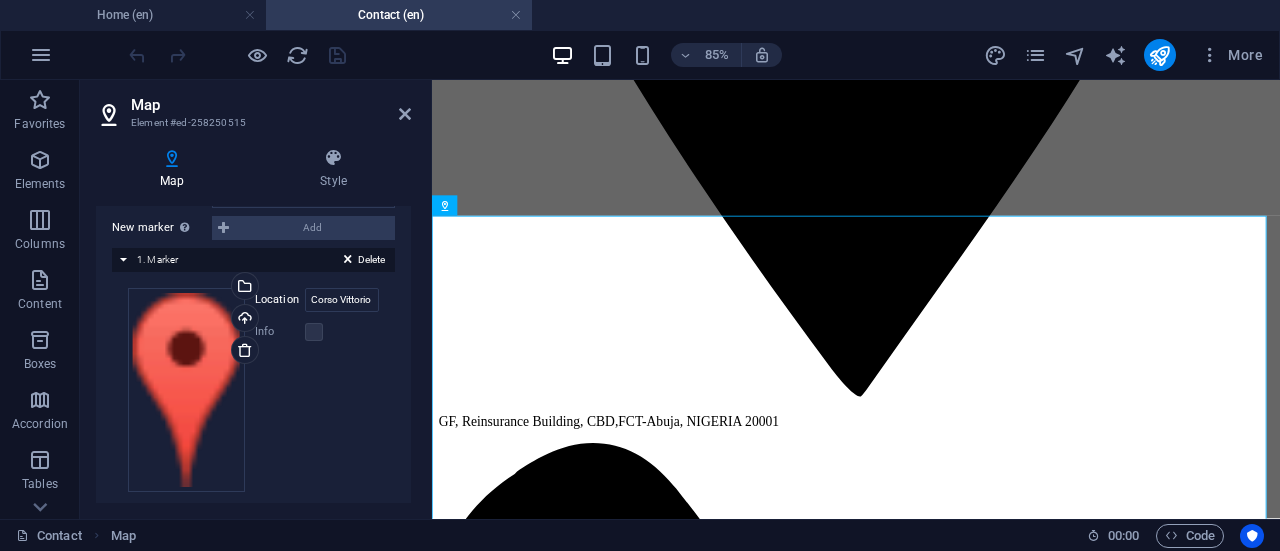 scroll, scrollTop: 459, scrollLeft: 0, axis: vertical 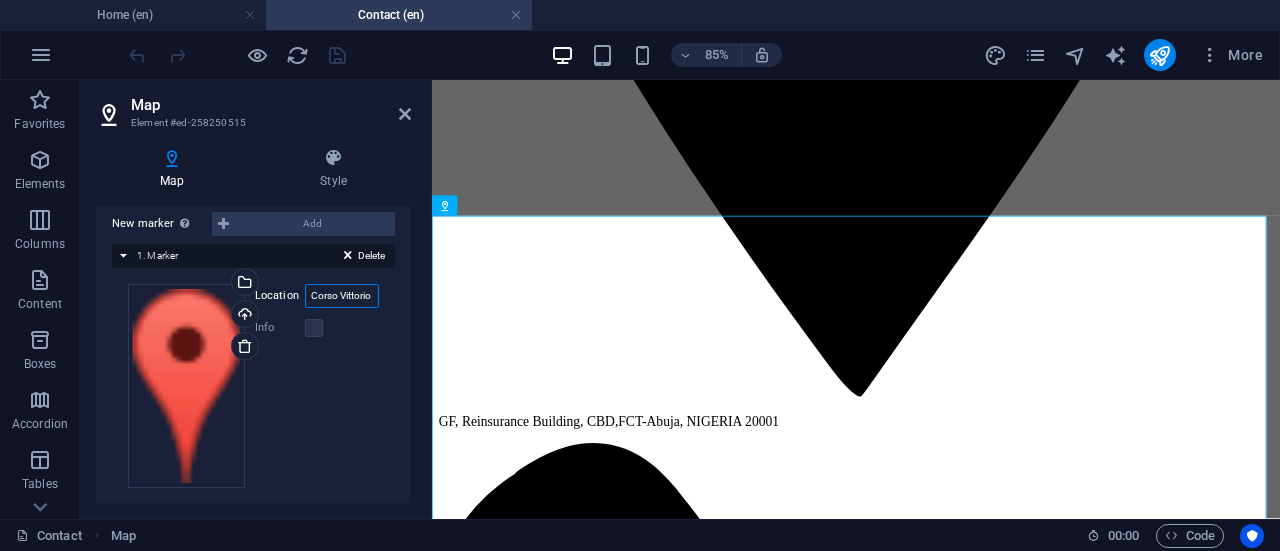 click on "Corso Vittorio Emanuele, 66 10121 - Torino - Italy" at bounding box center (342, 296) 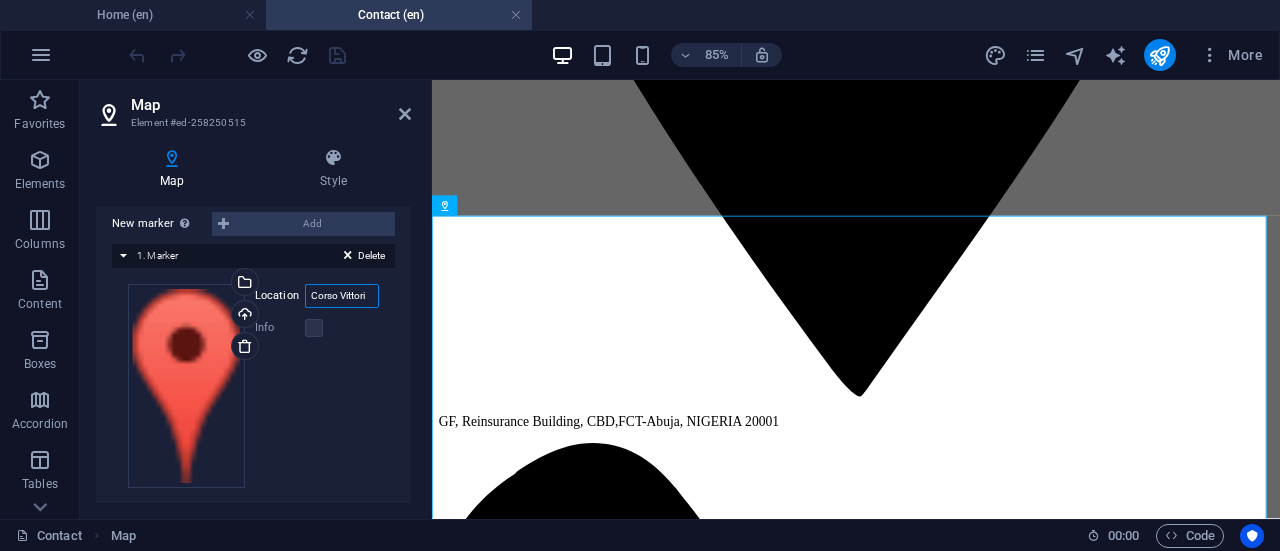 scroll, scrollTop: 0, scrollLeft: 0, axis: both 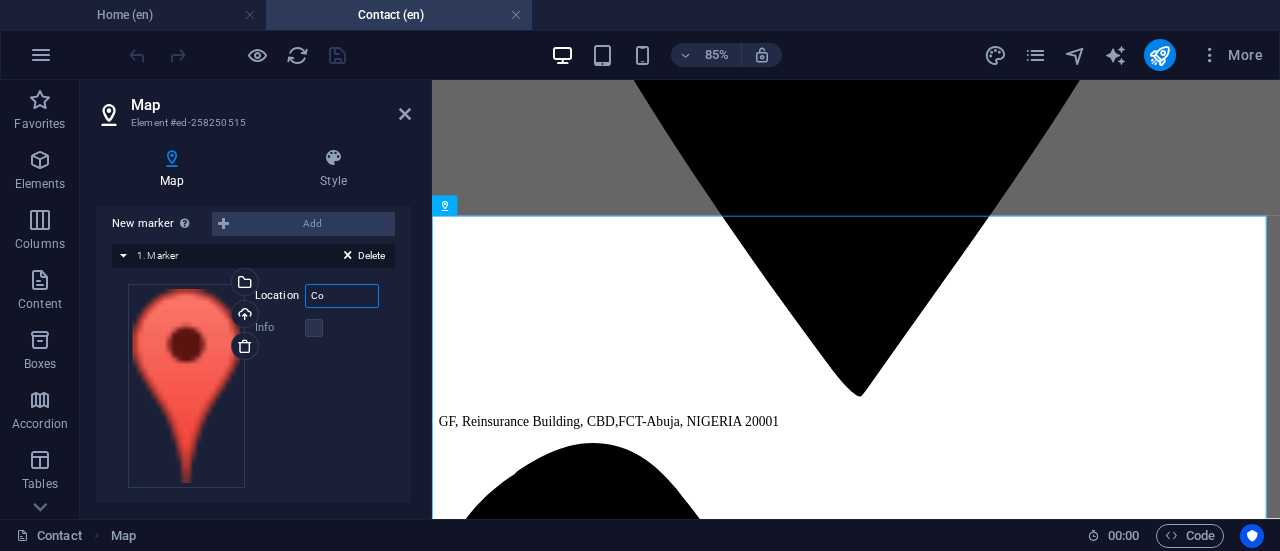 type on "C" 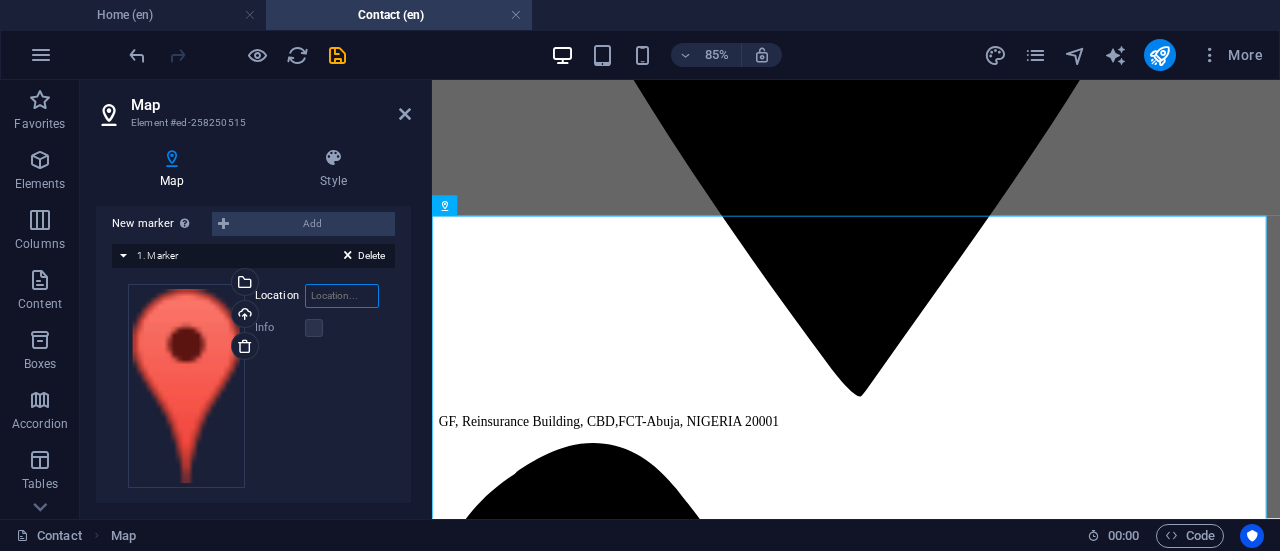 type on "g" 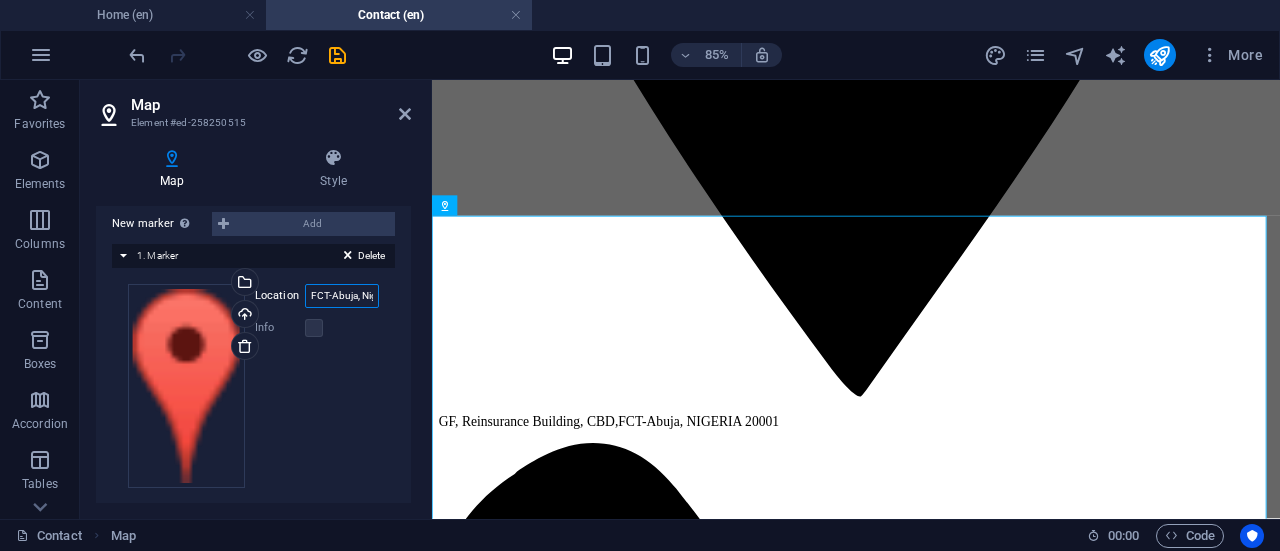 scroll, scrollTop: 0, scrollLeft: 243, axis: horizontal 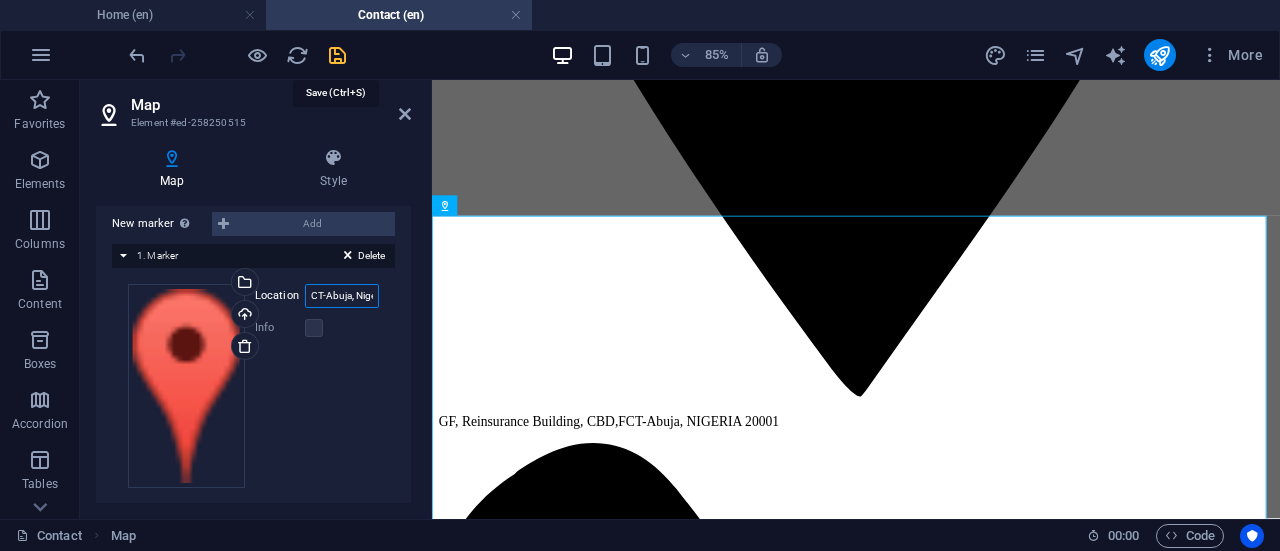 type on "GF, Reinsurance Building, Ny NNPCL Towers, CBD, FCT-Abuja, Nigeria" 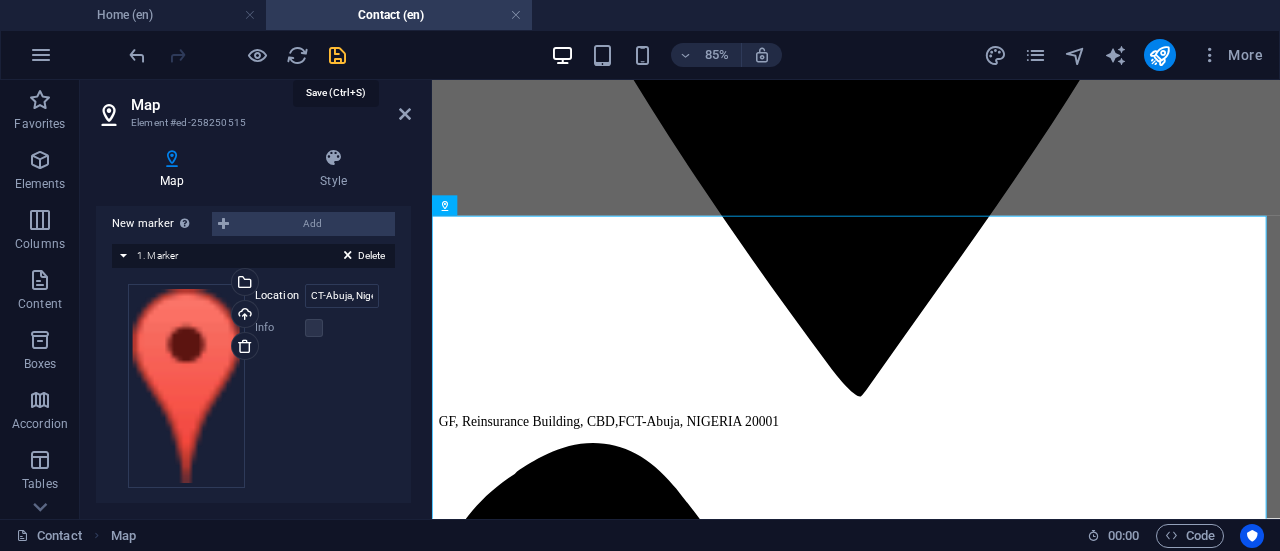 scroll, scrollTop: 0, scrollLeft: 0, axis: both 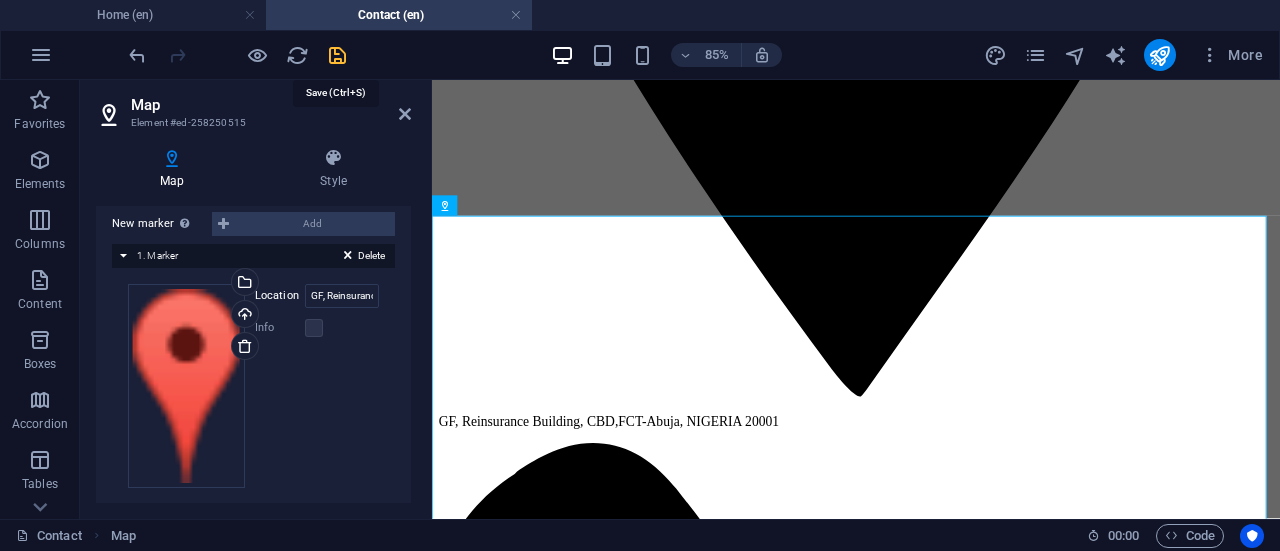 click at bounding box center [337, 55] 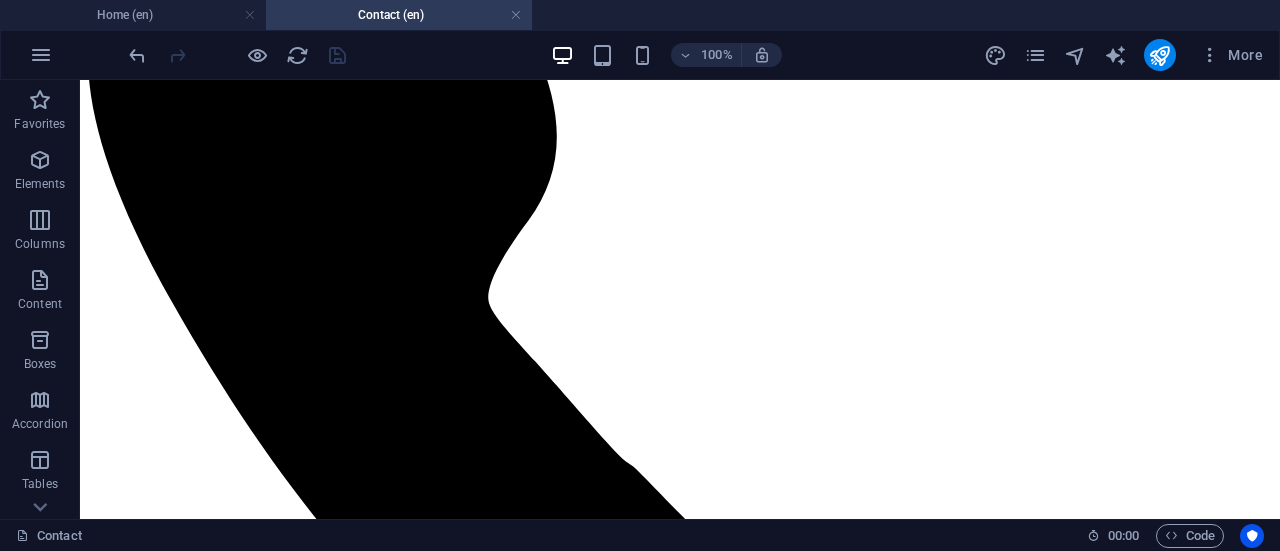 scroll, scrollTop: 2089, scrollLeft: 0, axis: vertical 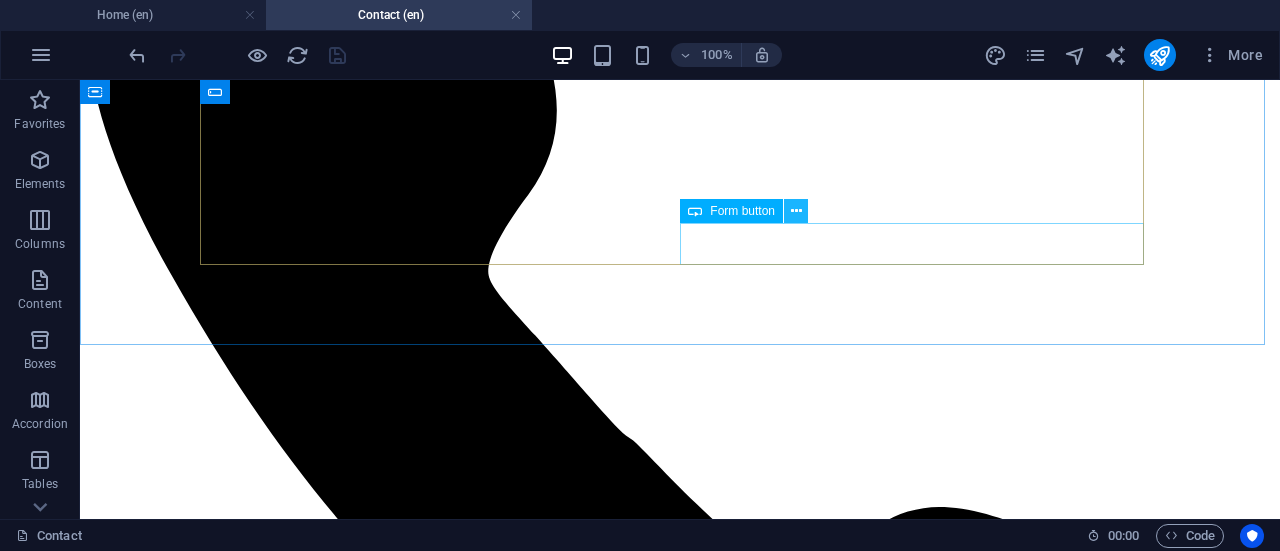 click at bounding box center (796, 211) 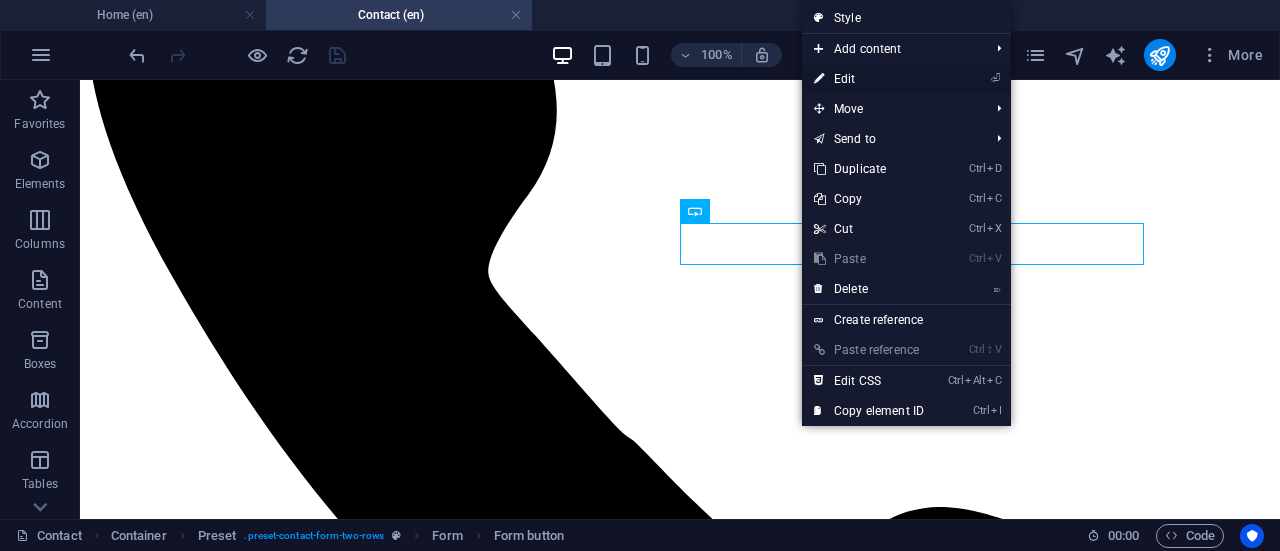 click on "⏎  Edit" at bounding box center (869, 79) 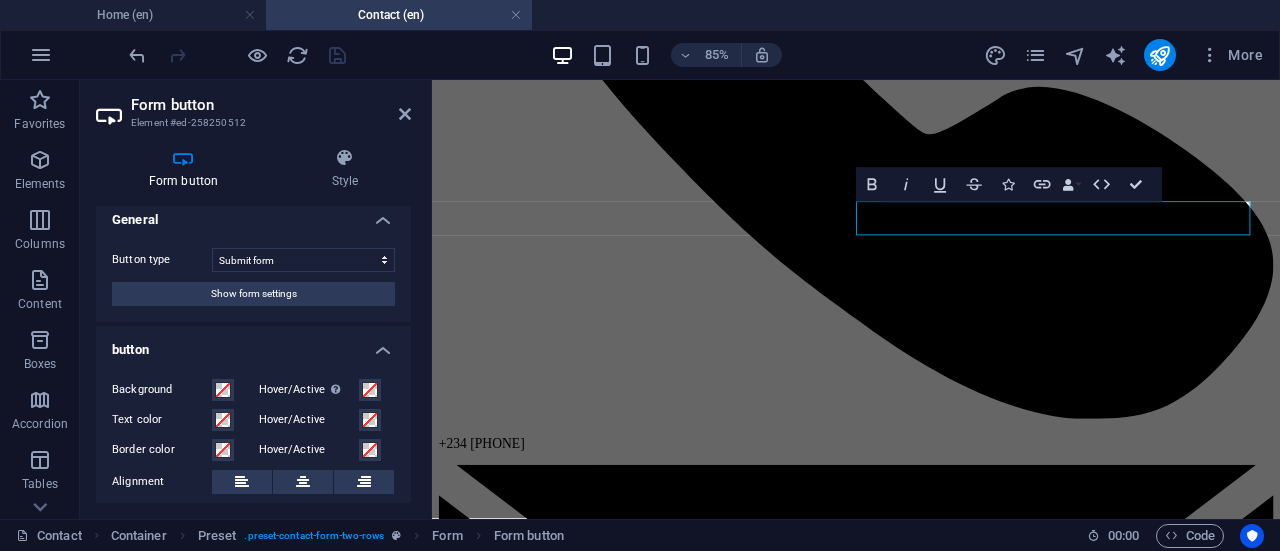 scroll, scrollTop: 0, scrollLeft: 0, axis: both 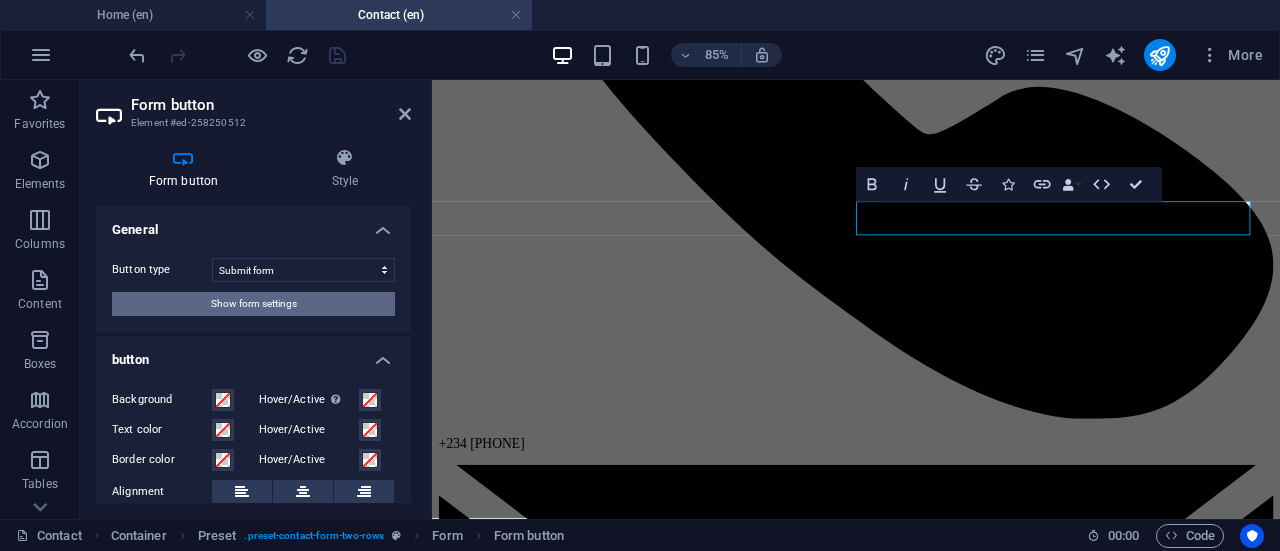 click on "Show form settings" at bounding box center (254, 304) 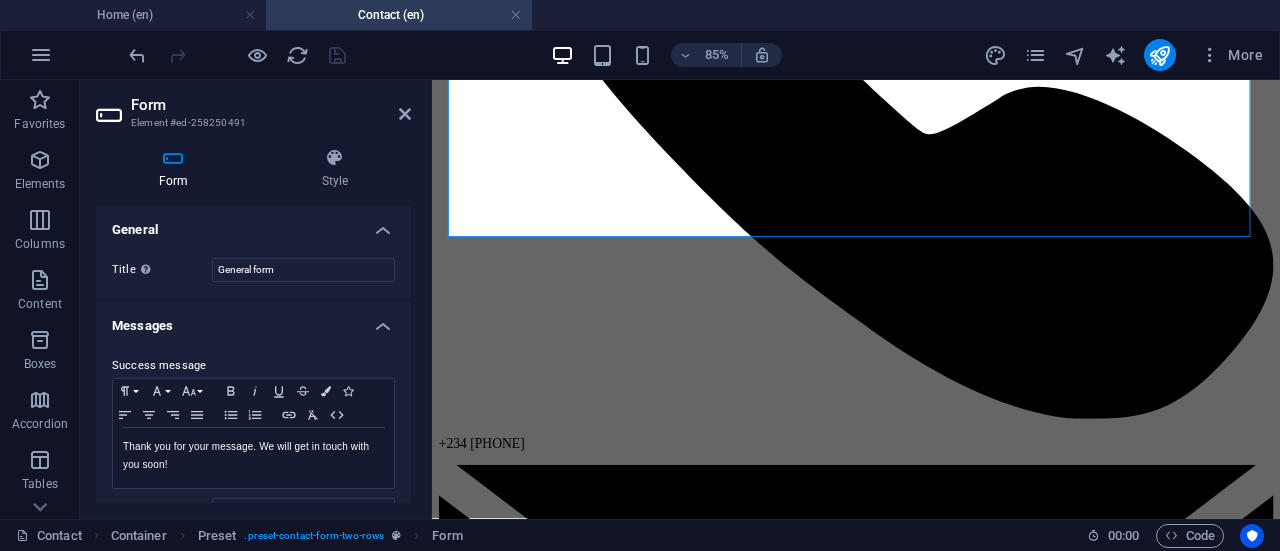drag, startPoint x: 406, startPoint y: 276, endPoint x: 408, endPoint y: 296, distance: 20.09975 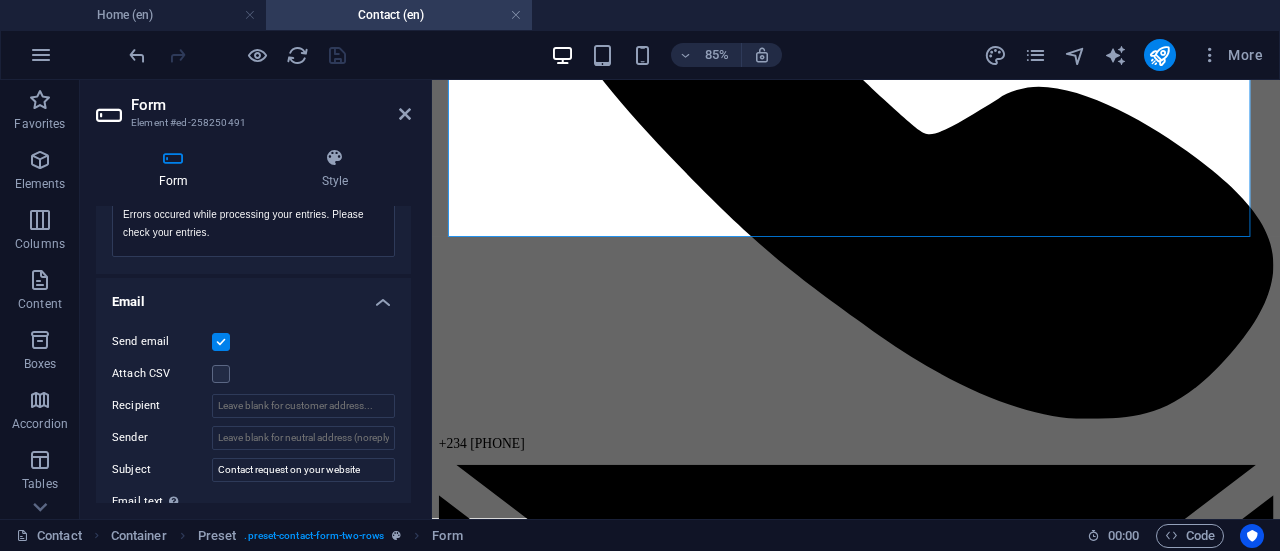 scroll, scrollTop: 442, scrollLeft: 0, axis: vertical 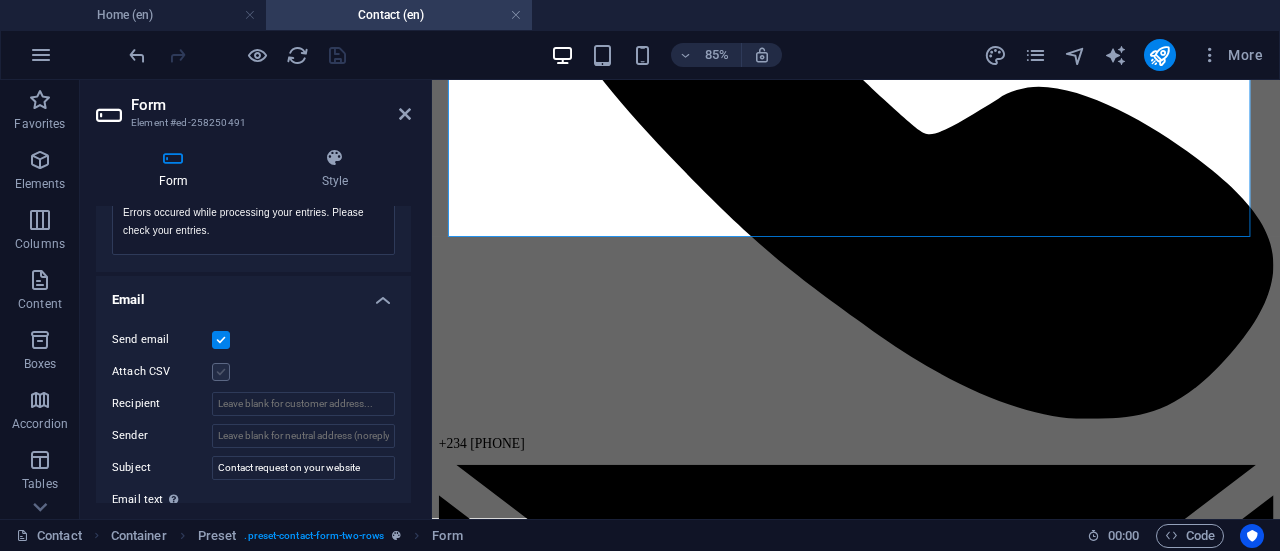 click at bounding box center (221, 372) 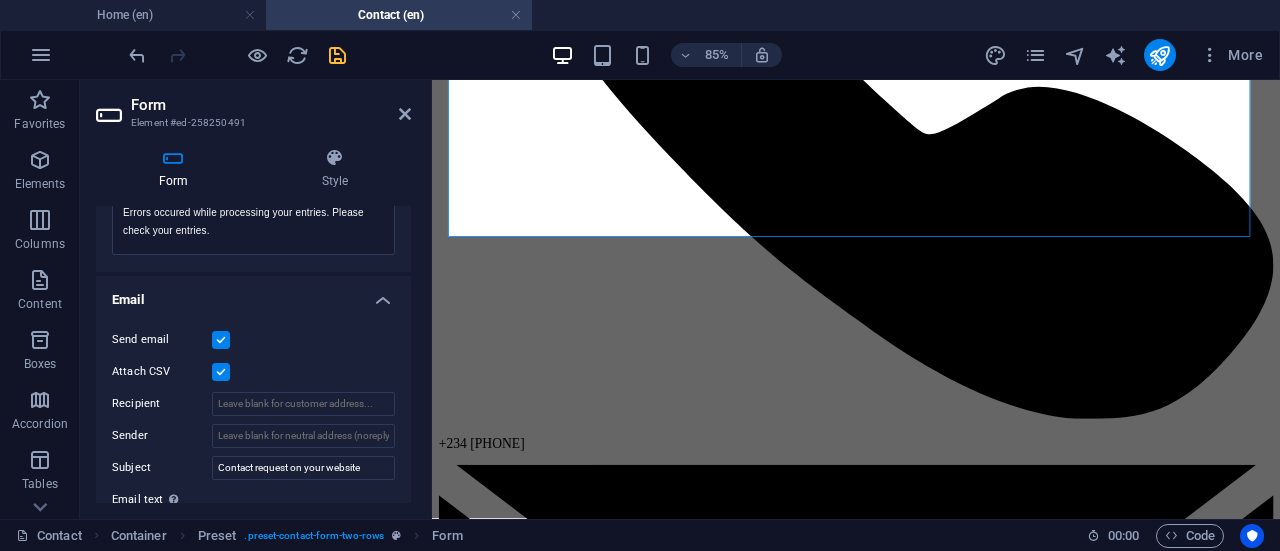 drag, startPoint x: 406, startPoint y: 389, endPoint x: 409, endPoint y: 403, distance: 14.3178215 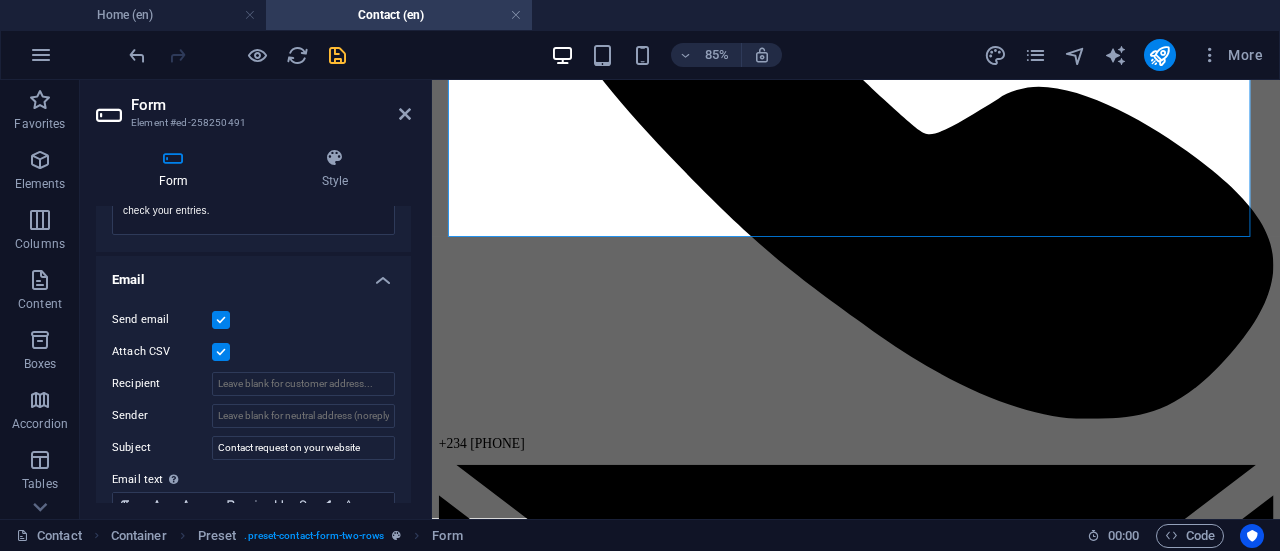 scroll, scrollTop: 474, scrollLeft: 0, axis: vertical 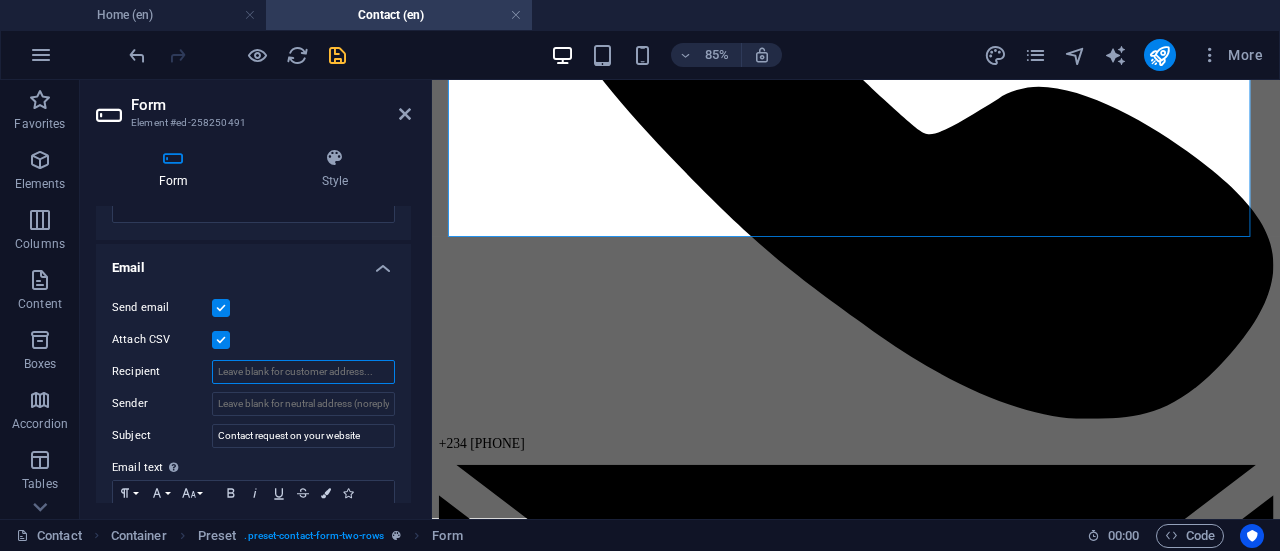 click on "Recipient" at bounding box center [303, 372] 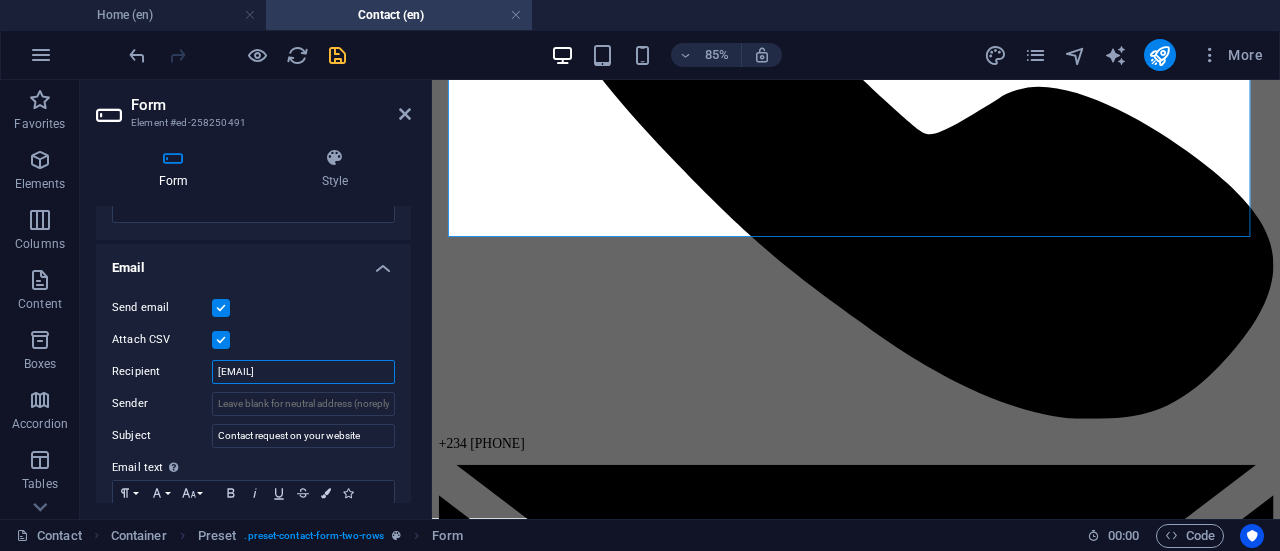 type on "[EMAIL]" 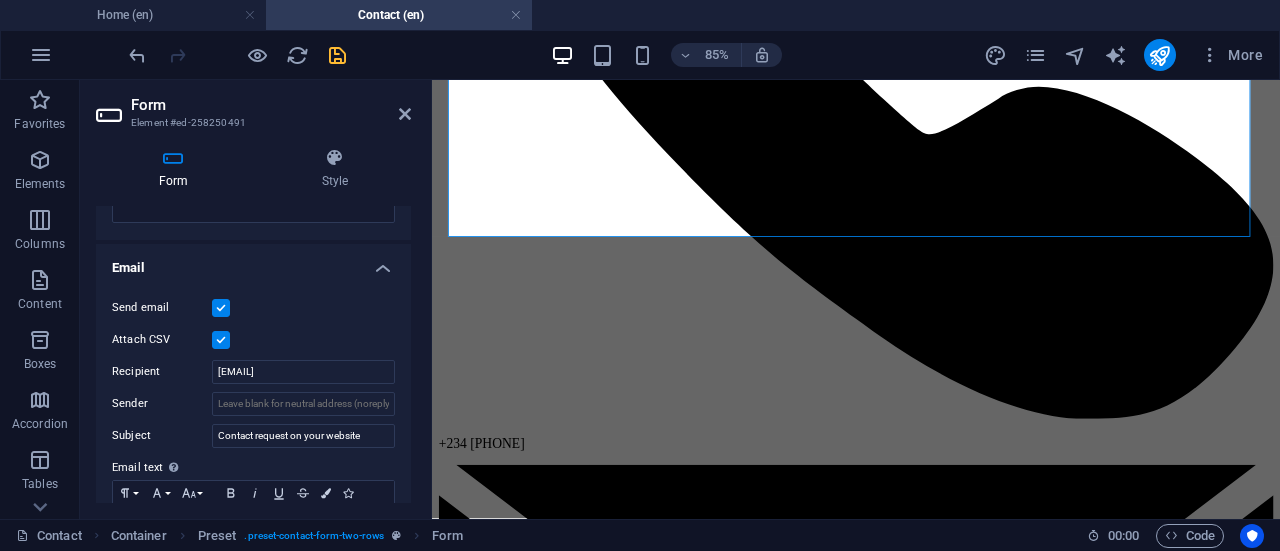 drag, startPoint x: 412, startPoint y: 394, endPoint x: 412, endPoint y: 408, distance: 14 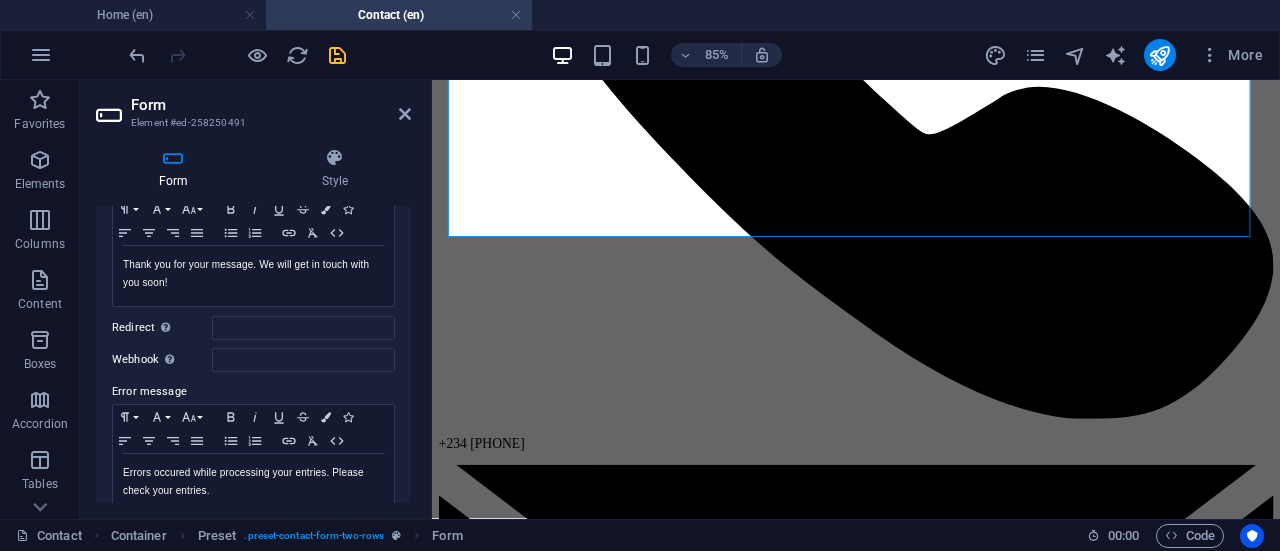 scroll, scrollTop: 175, scrollLeft: 0, axis: vertical 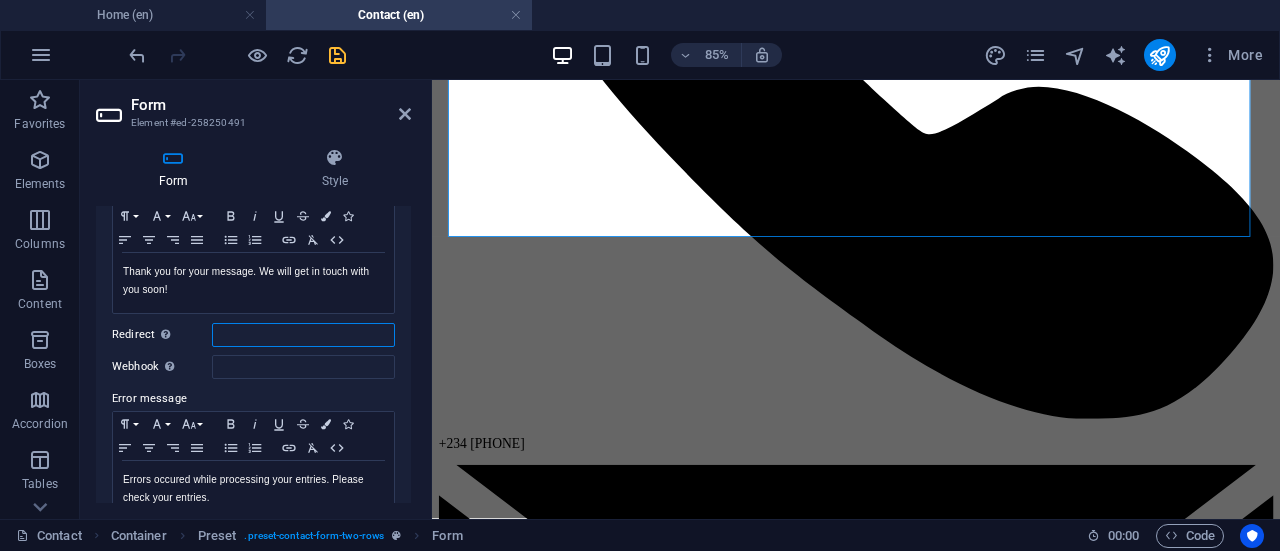 click on "Redirect Define a redirect target upon successful form submission; for example, a success page." at bounding box center (303, 335) 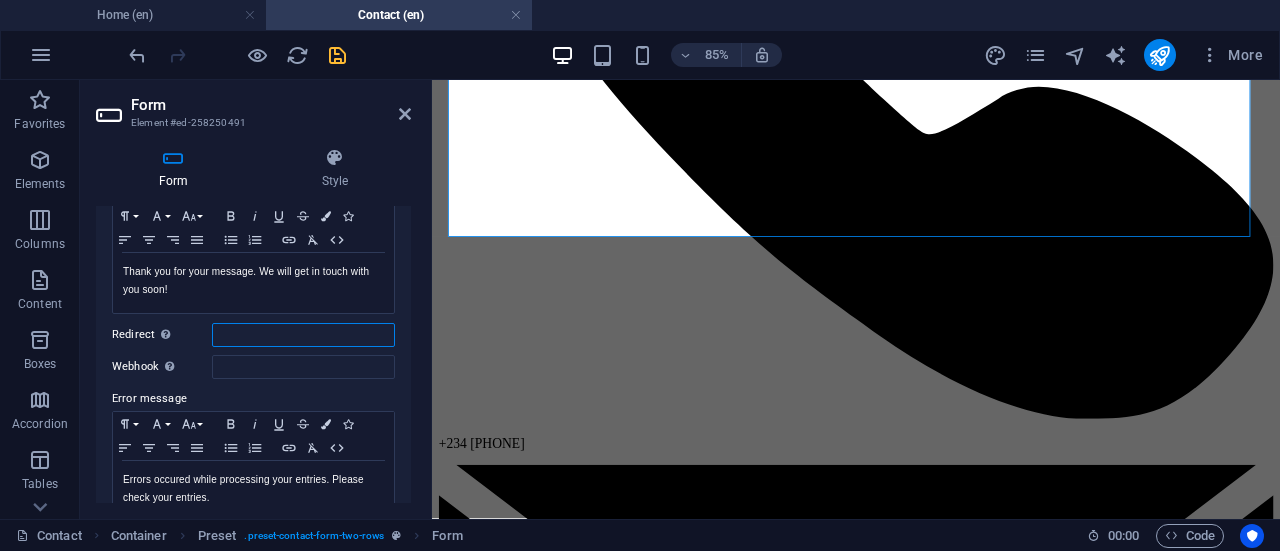 click on "Redirect Define a redirect target upon successful form submission; for example, a success page." at bounding box center (303, 335) 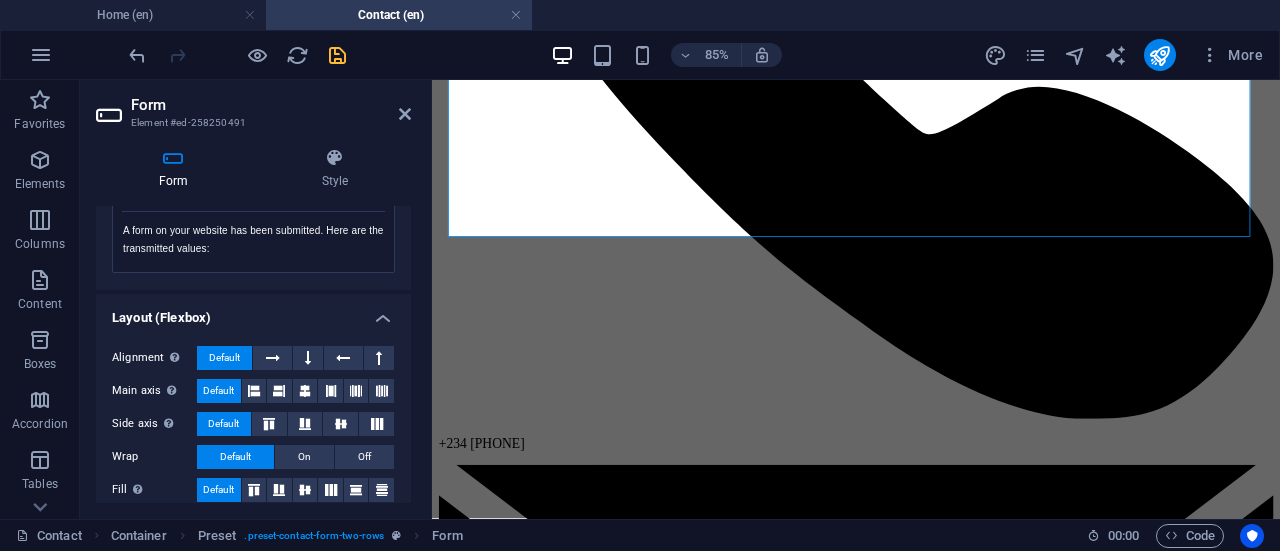 scroll, scrollTop: 805, scrollLeft: 0, axis: vertical 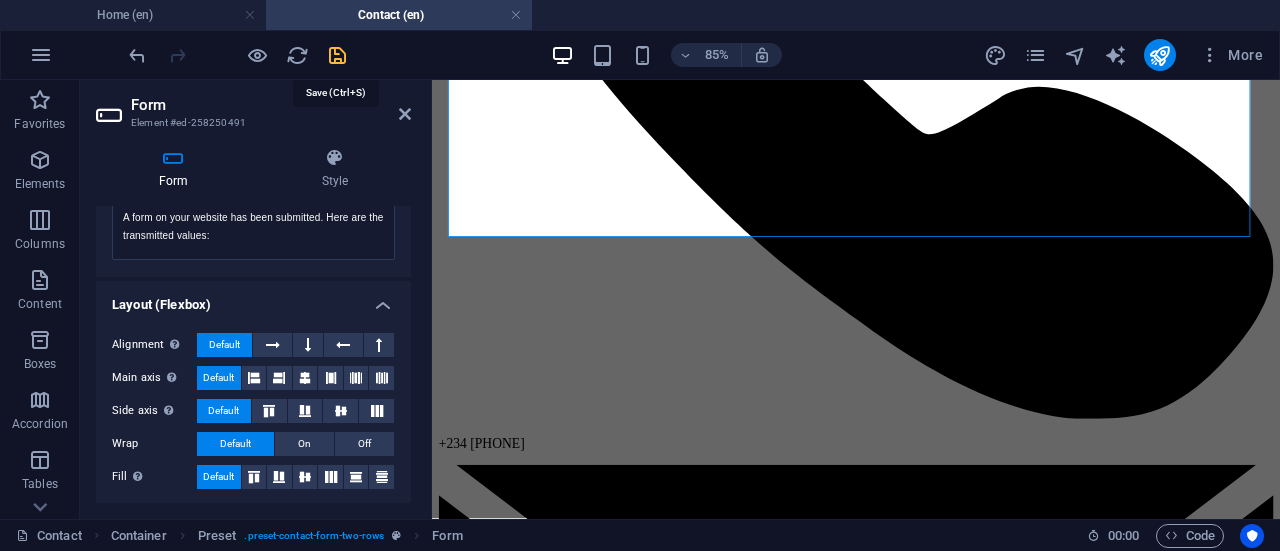 type on "contact" 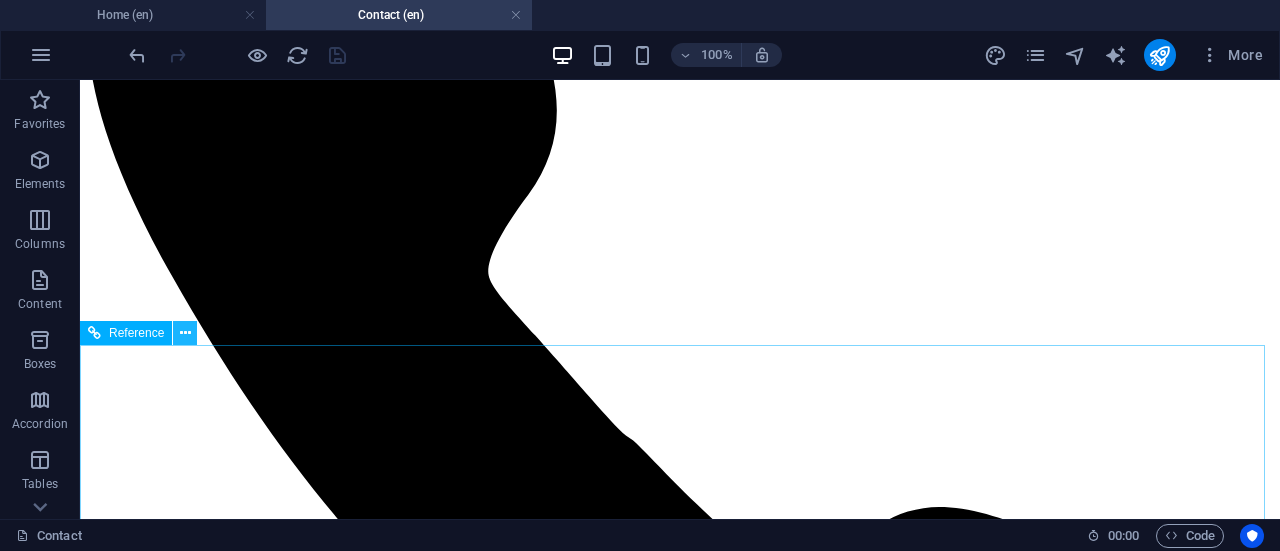 click at bounding box center [185, 333] 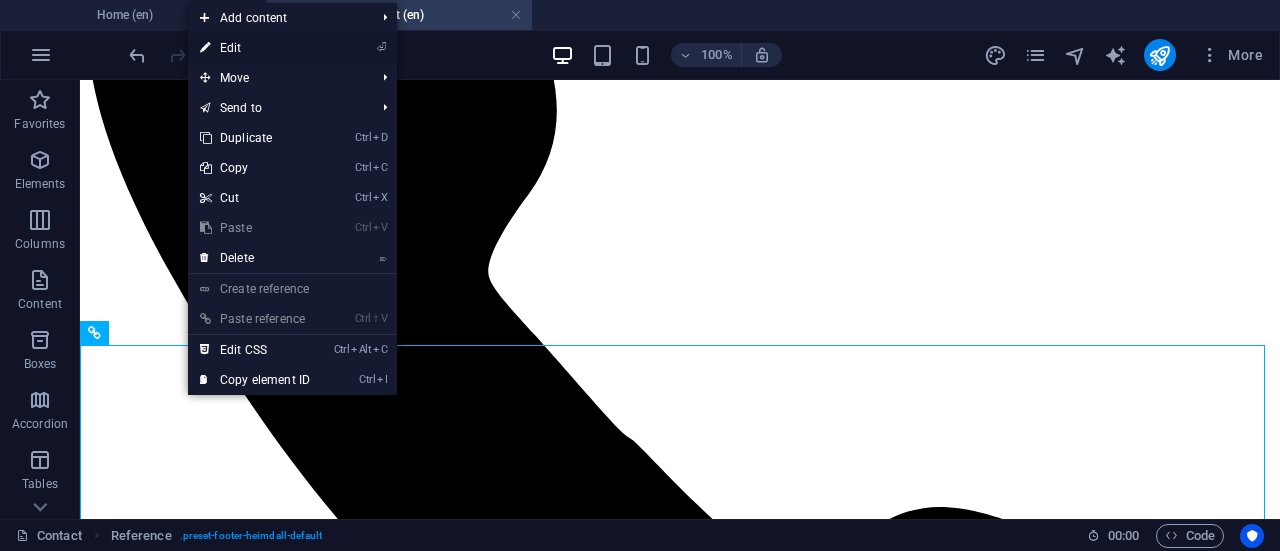 click on "⏎  Edit" at bounding box center (292, 48) 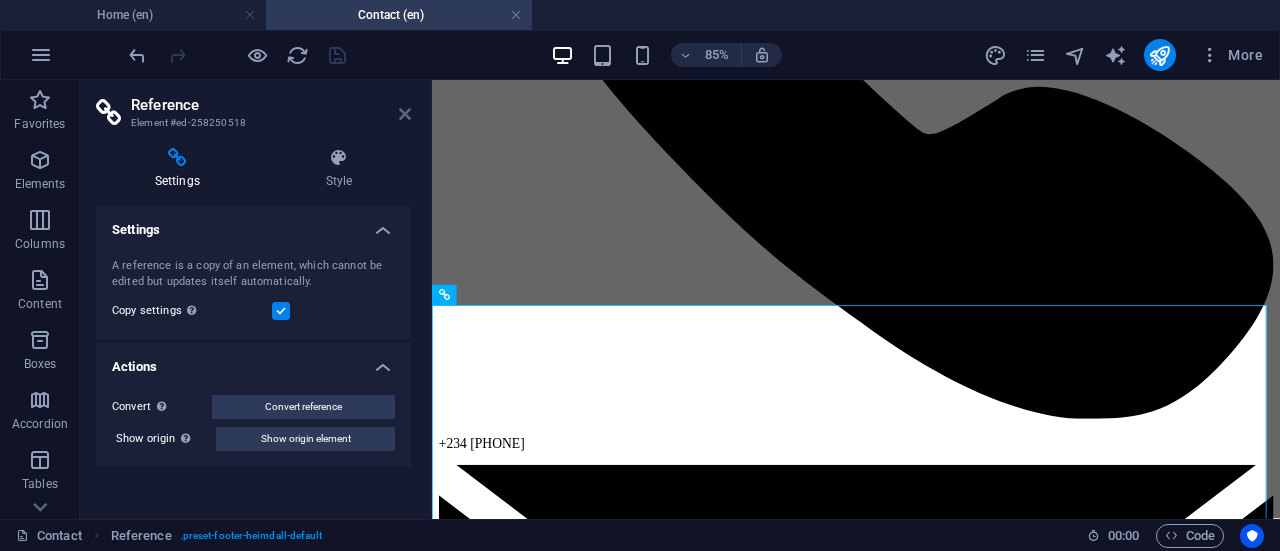 click at bounding box center [405, 114] 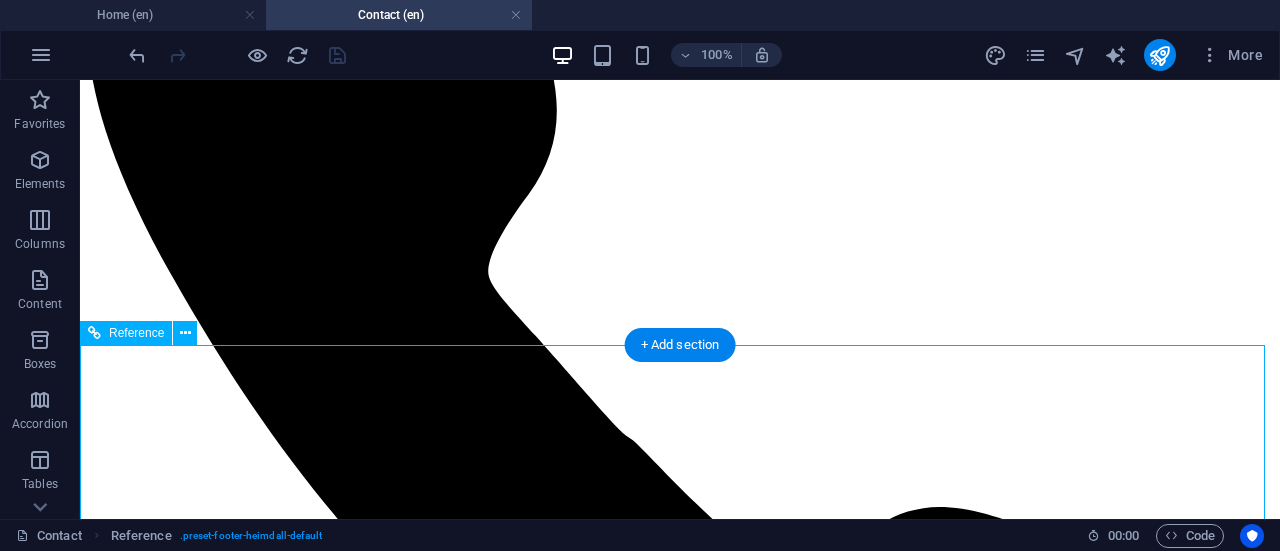 click on "+[COUNTRY] [PHONE]" at bounding box center (680, 11715) 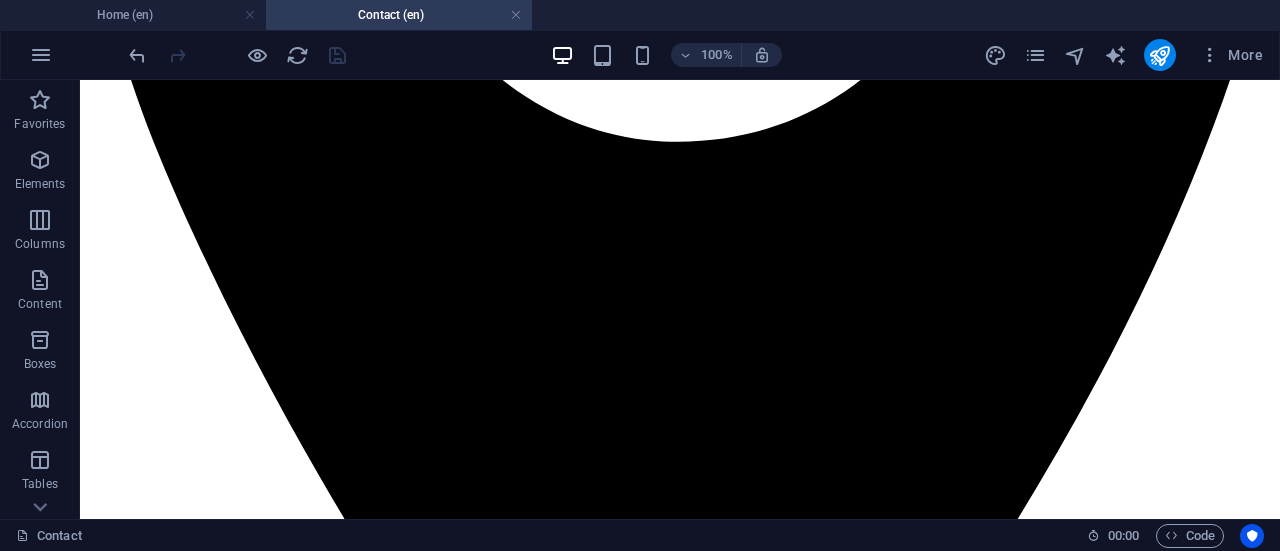 scroll, scrollTop: 791, scrollLeft: 0, axis: vertical 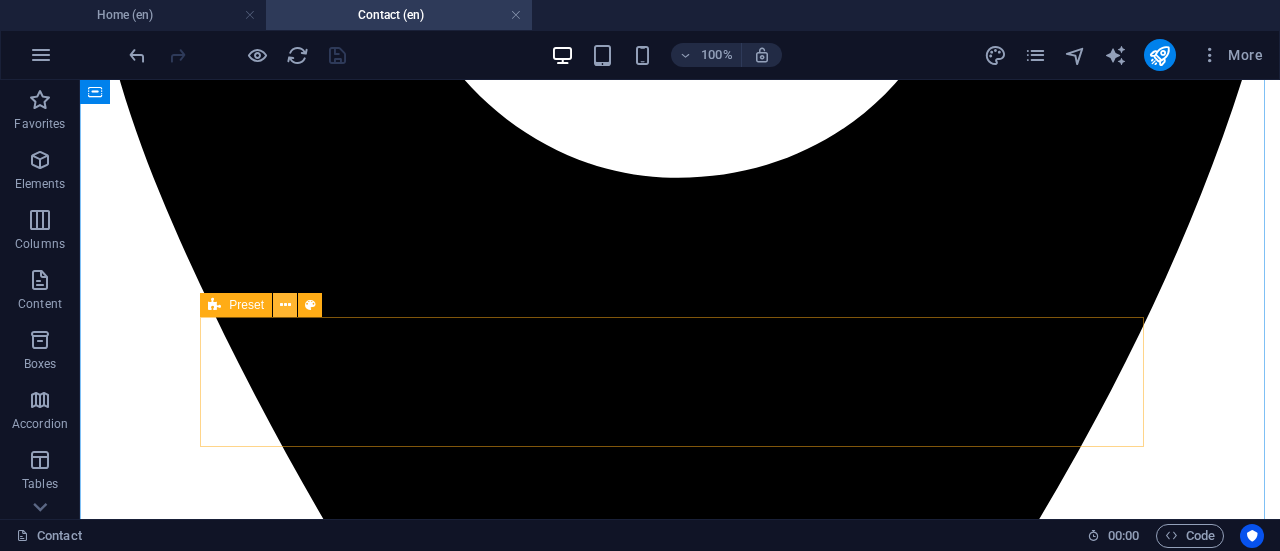 click at bounding box center (285, 305) 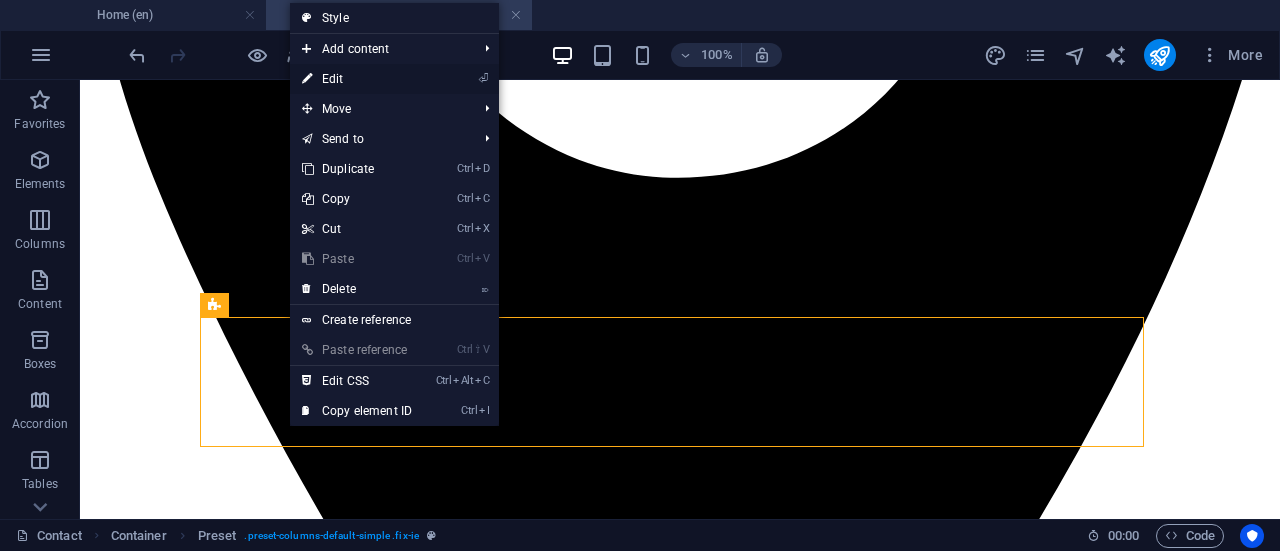 click on "⏎  Edit" at bounding box center [357, 79] 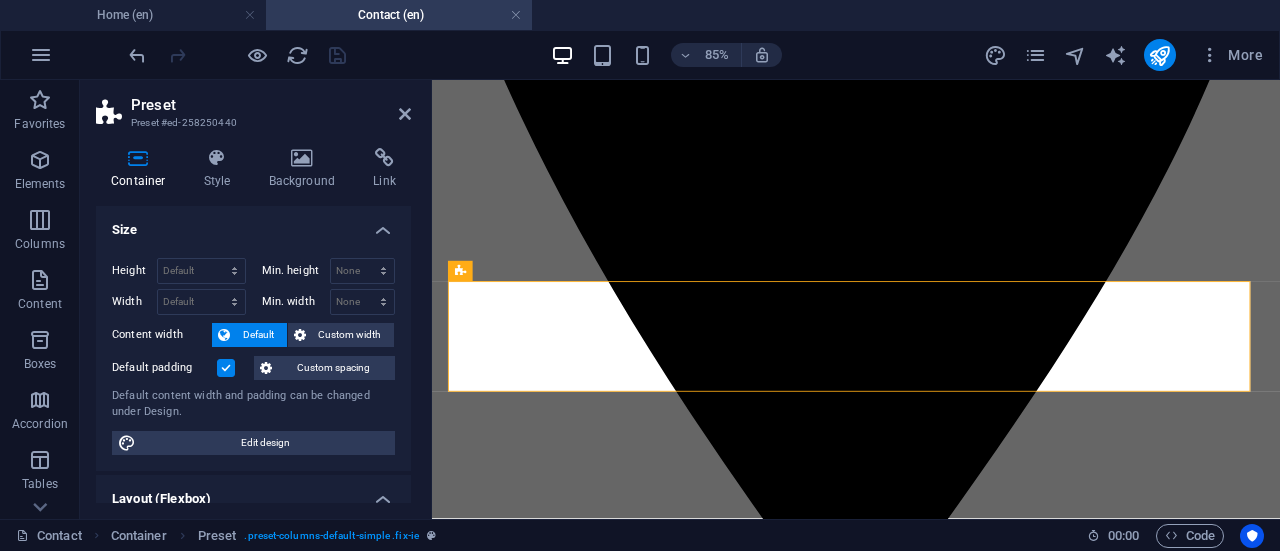 drag, startPoint x: 406, startPoint y: 266, endPoint x: 408, endPoint y: 293, distance: 27.073973 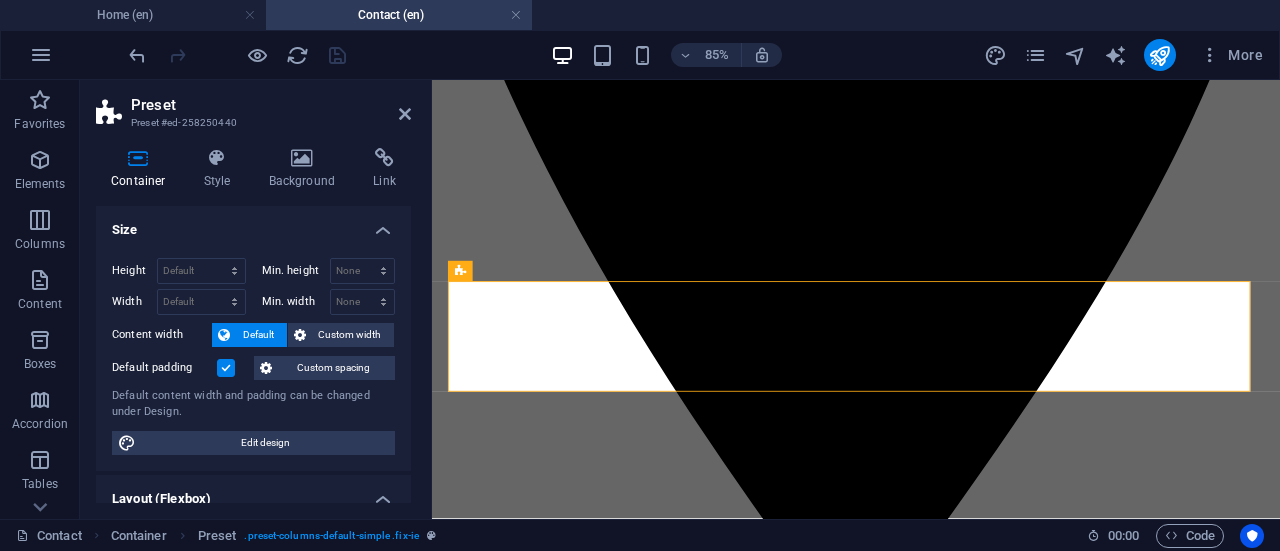 click on "Size Height Default px rem % vh vw Min. height None px rem % vh vw Width Default px rem % em vh vw Min. width None px rem % vh vw Content width Default Custom width Width Default px rem % em vh vw Min. width None px rem % vh vw Default padding Custom spacing Default content width and padding can be changed under Design. Edit design Layout (Flexbox) Alignment Determines the flex direction. Default Main axis Determine how elements should behave along the main axis inside this container (justify content). Default Side axis Control the vertical direction of the element inside of the container (align items). Default Wrap Default On Off Fill Controls the distances and direction of elements on the y-axis across several lines (align content). Default Accessibility ARIA helps assistive technologies (like screen readers) to understand the role, state, and behavior of web elements Role The ARIA role defines the purpose of an element.  Here you can find all explanations and recommendations None Alert Article Banner Timer" at bounding box center [253, 354] 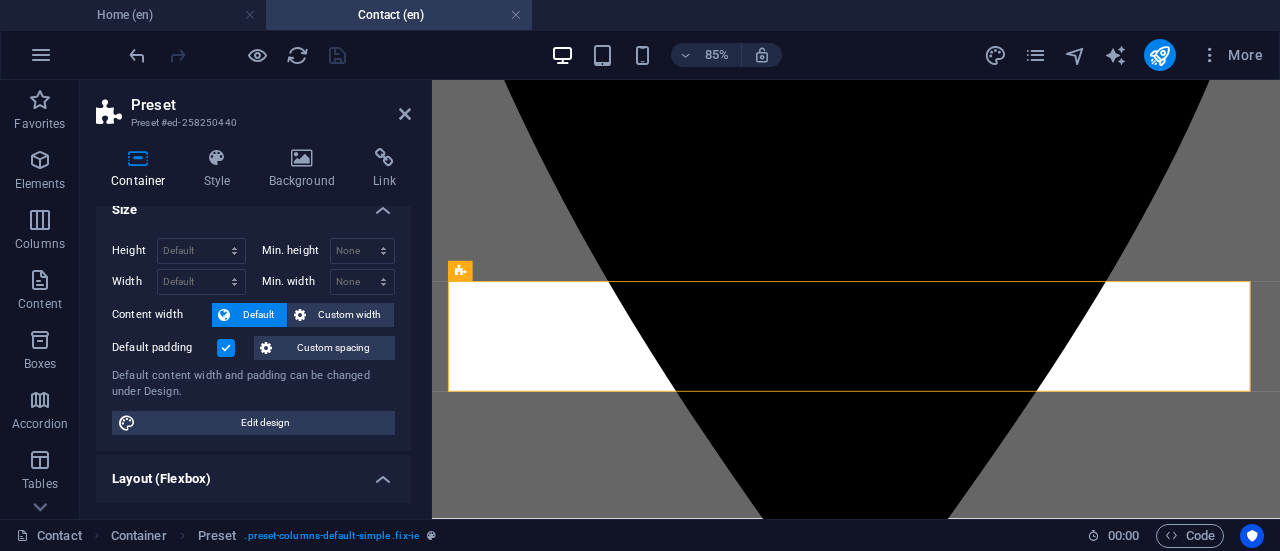 scroll, scrollTop: 0, scrollLeft: 0, axis: both 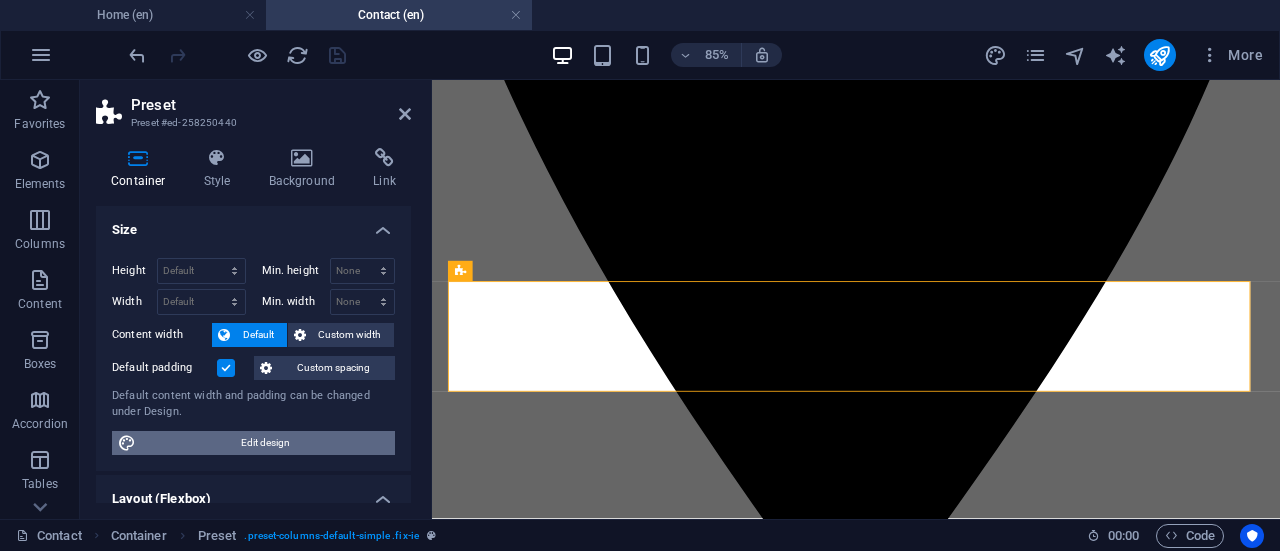 click on "Edit design" at bounding box center [265, 443] 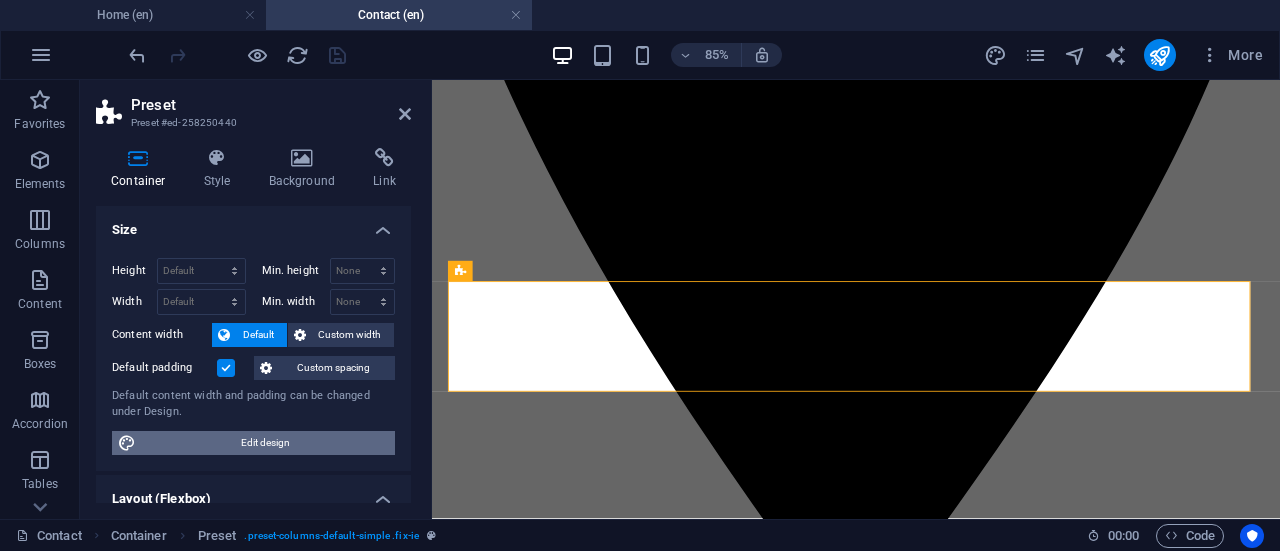 select on "rem" 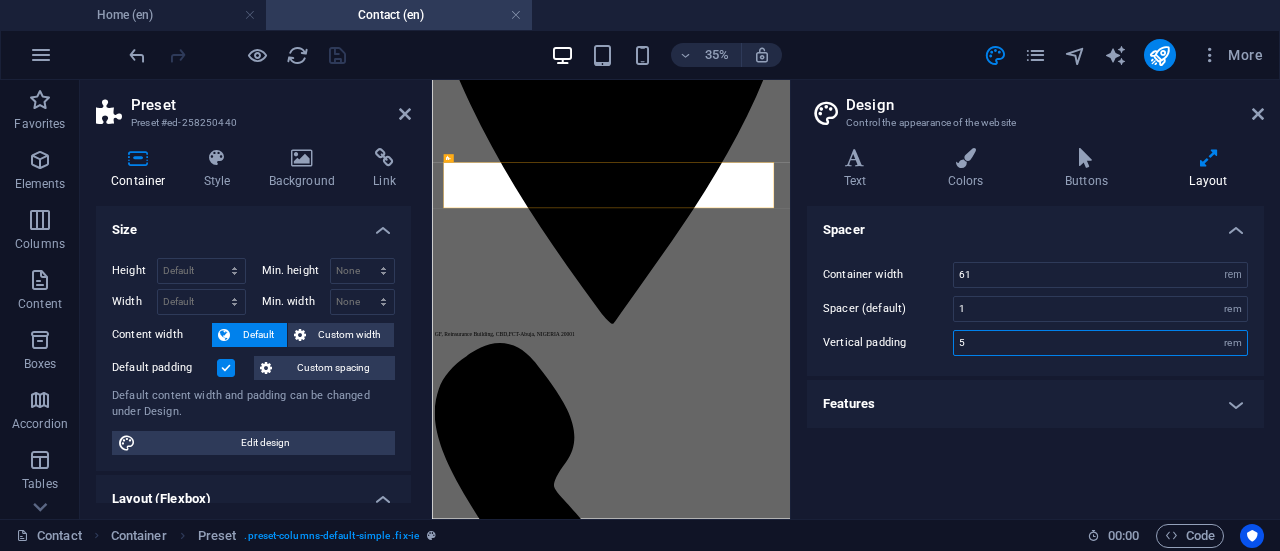 click on "5" at bounding box center (1100, 343) 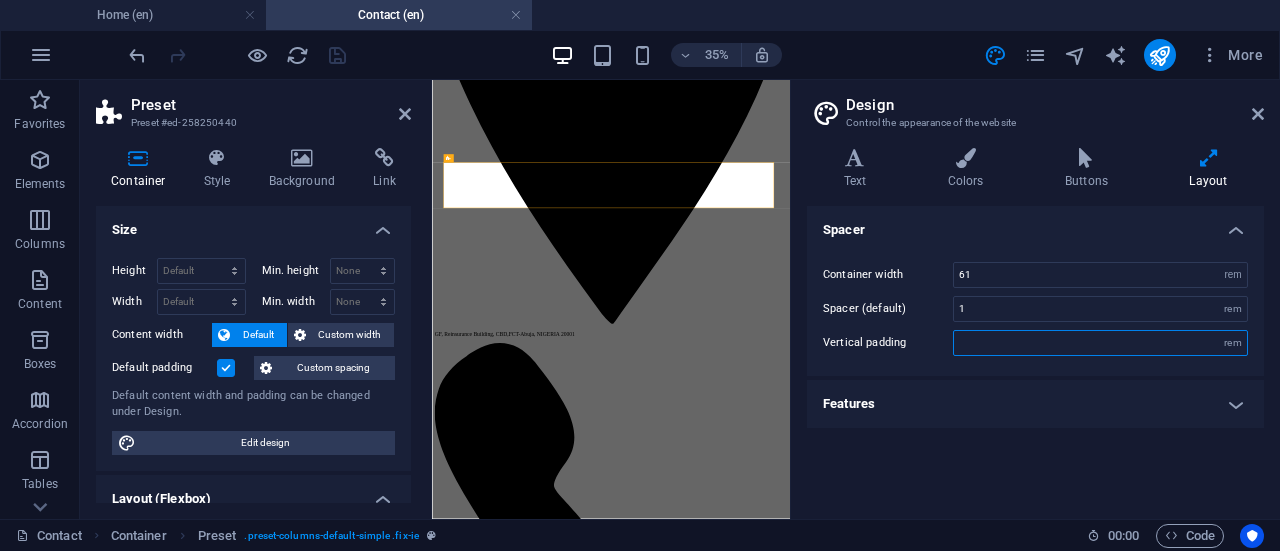 type on "6" 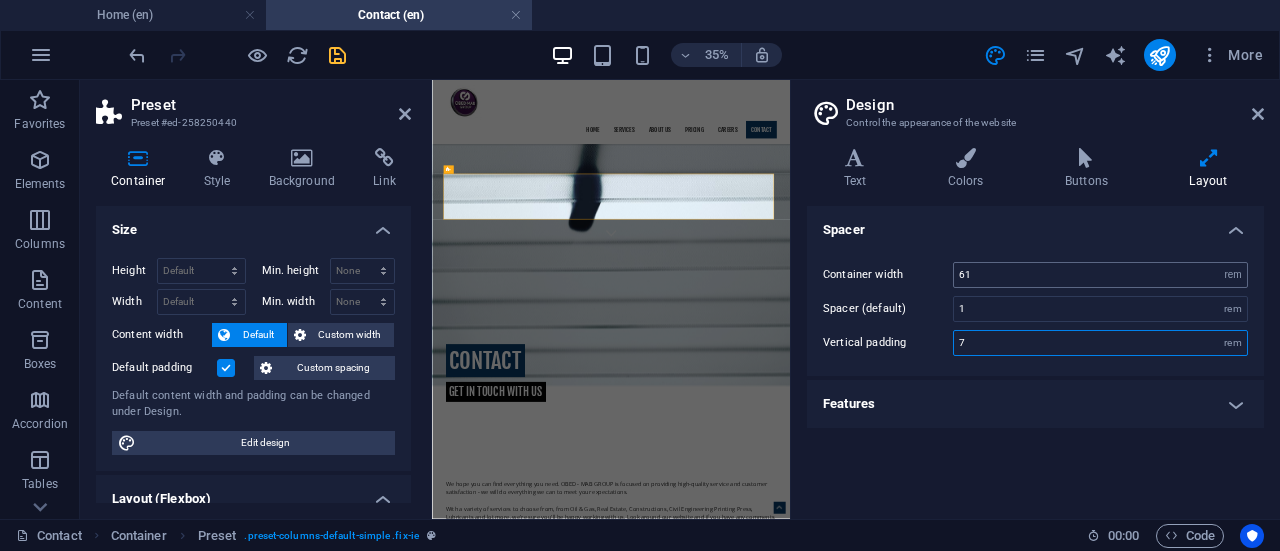 type on "7" 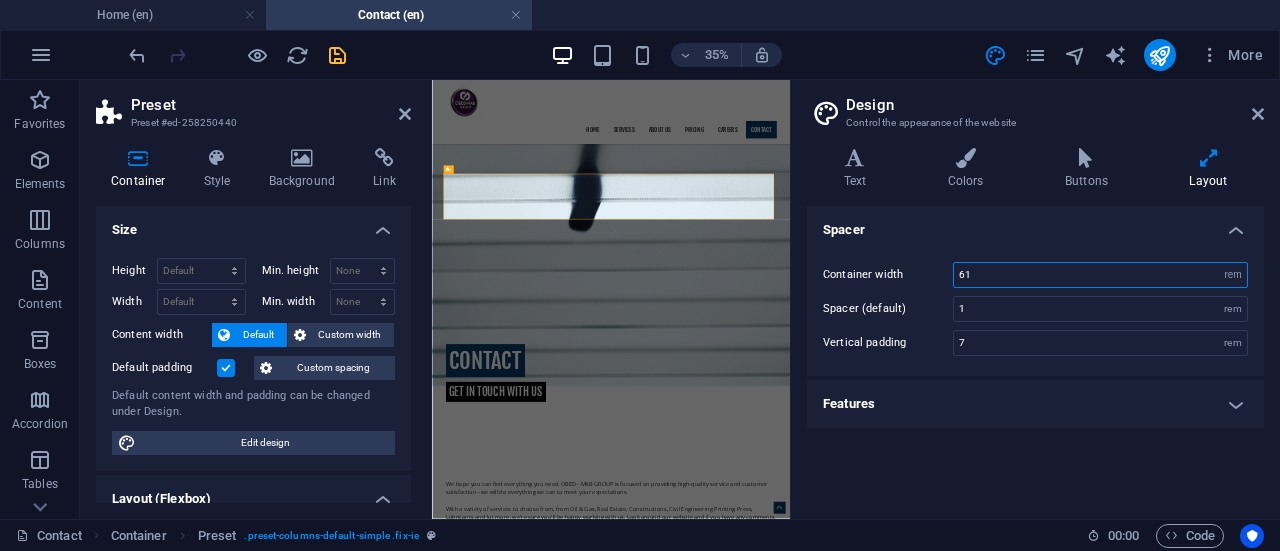click on "61" at bounding box center [1100, 275] 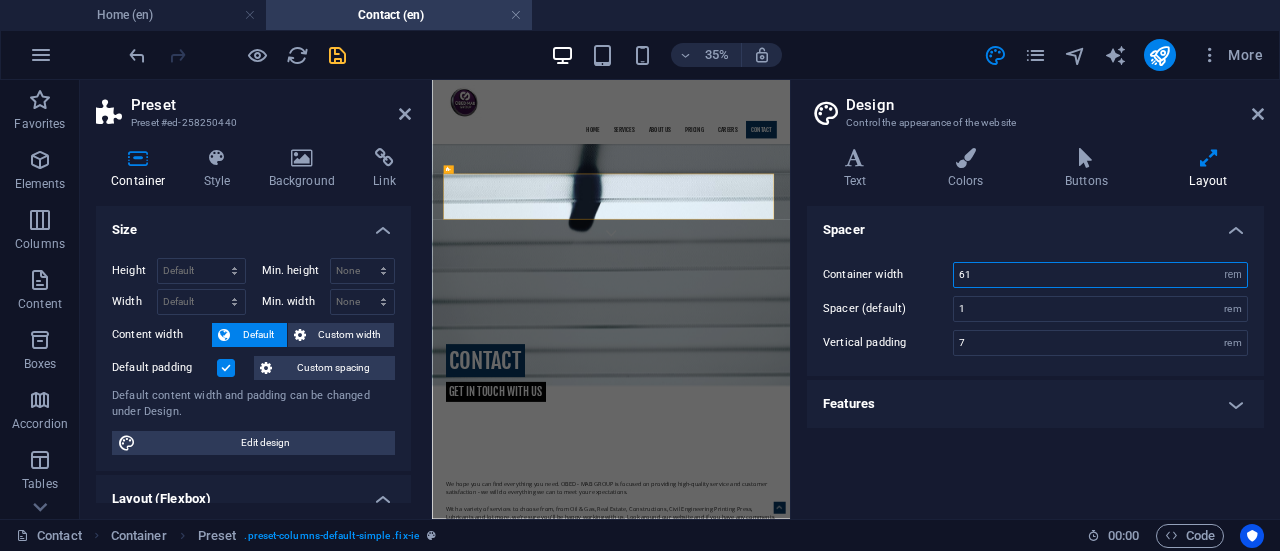 type on "6" 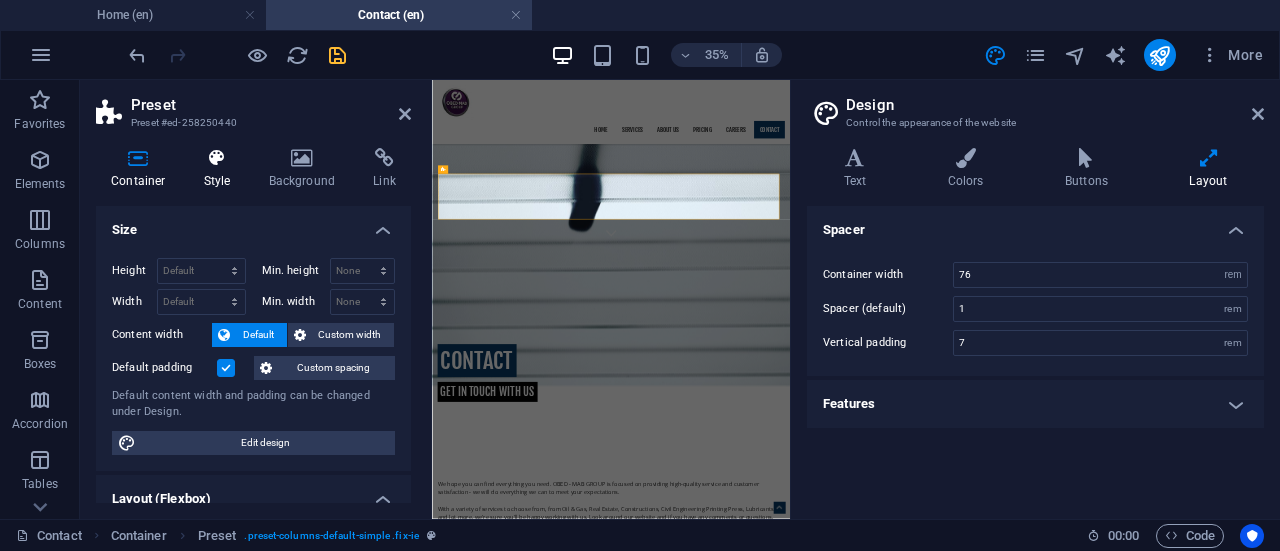 click at bounding box center (217, 158) 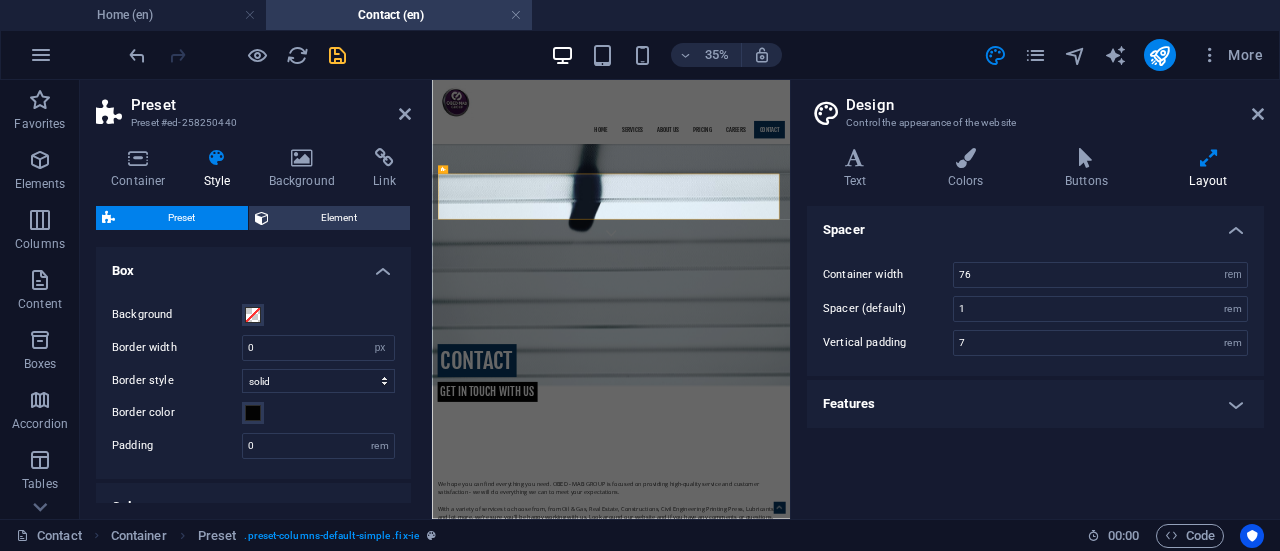 drag, startPoint x: 413, startPoint y: 325, endPoint x: 410, endPoint y: 353, distance: 28.160255 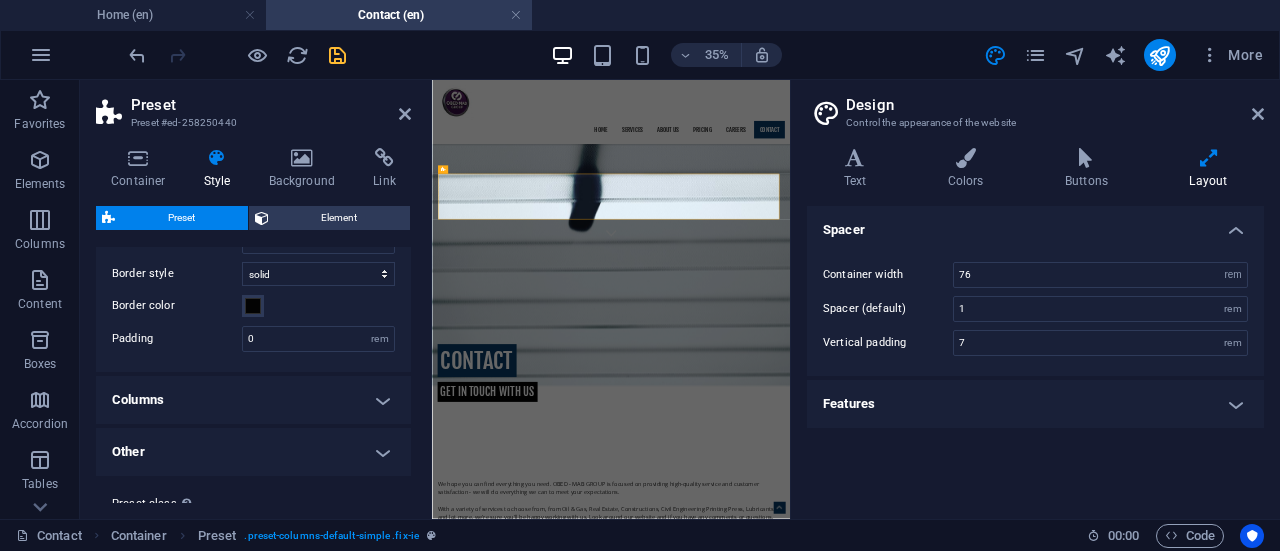 scroll, scrollTop: 121, scrollLeft: 0, axis: vertical 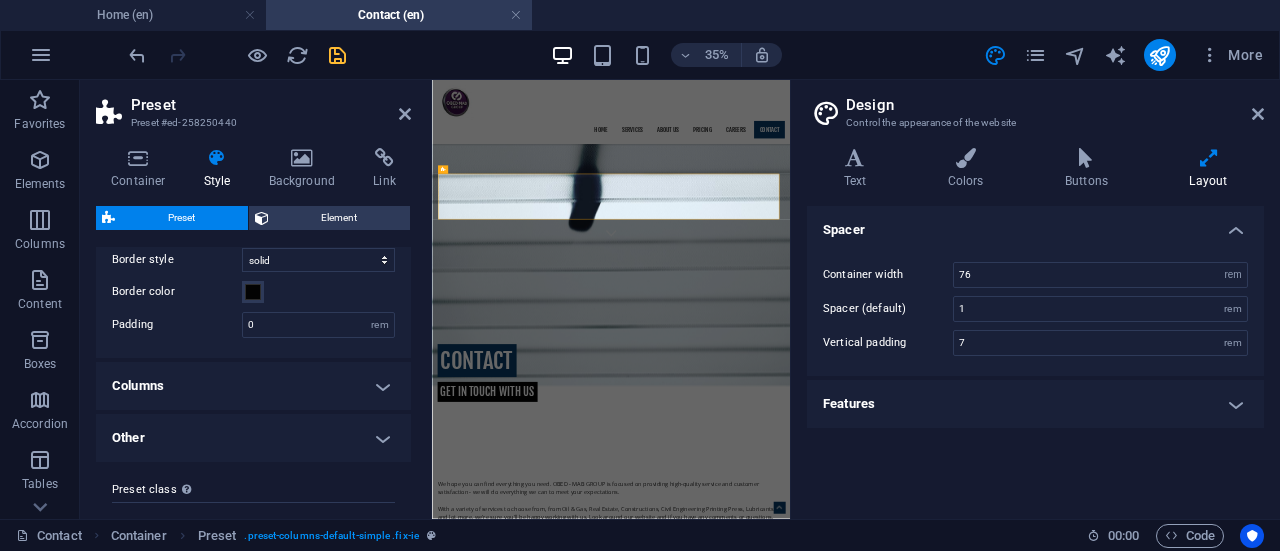 click on "Columns" at bounding box center (253, 386) 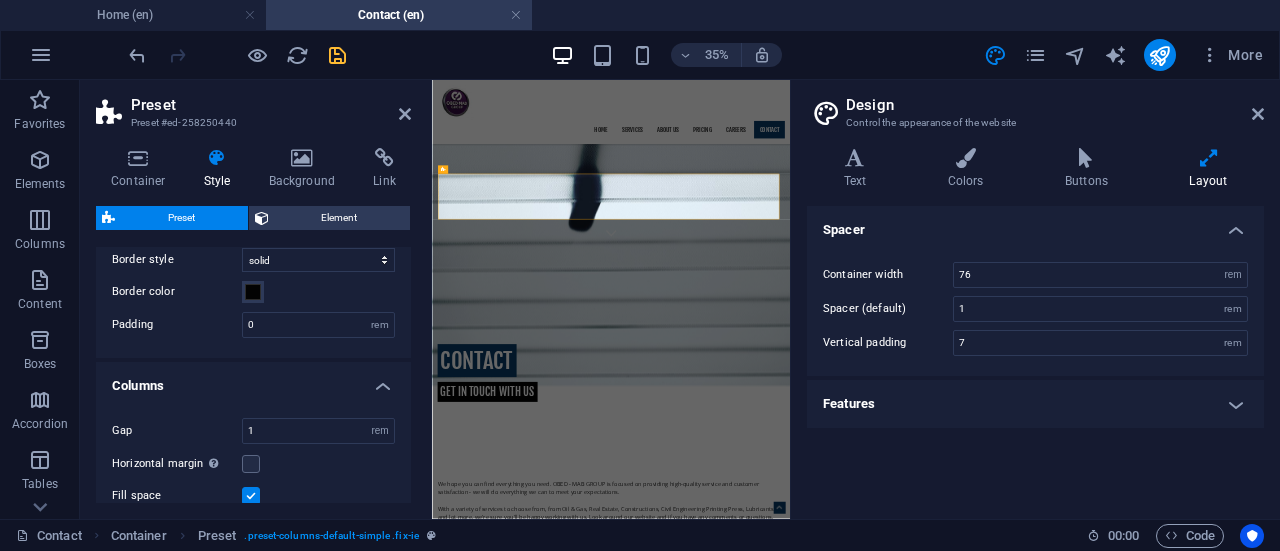 drag, startPoint x: 411, startPoint y: 362, endPoint x: 410, endPoint y: 391, distance: 29.017237 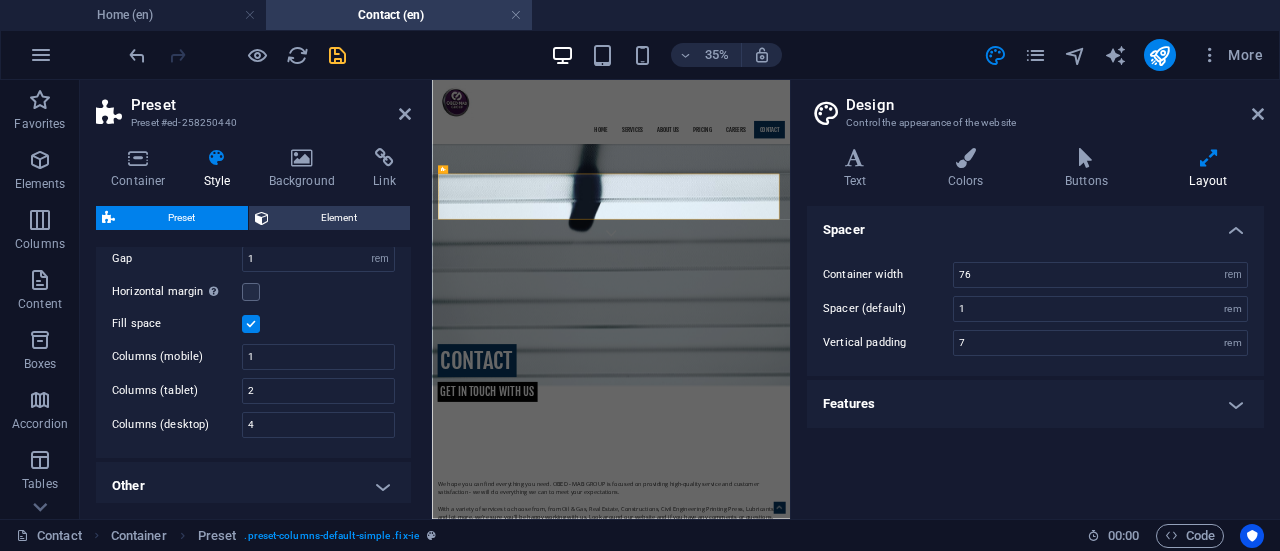 scroll, scrollTop: 296, scrollLeft: 0, axis: vertical 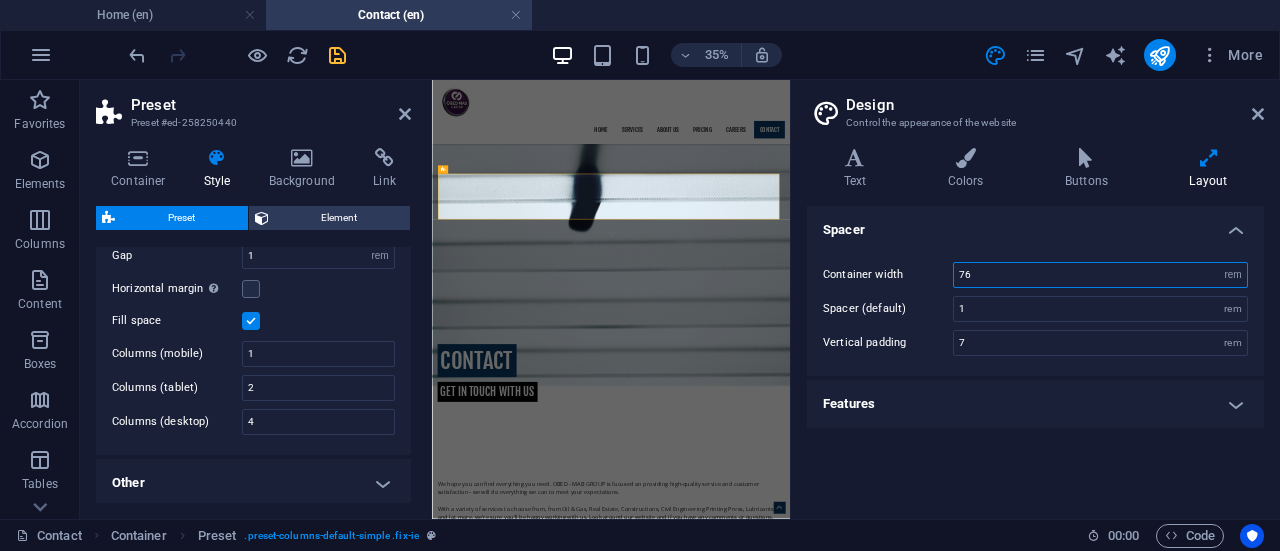 click on "76" at bounding box center (1100, 275) 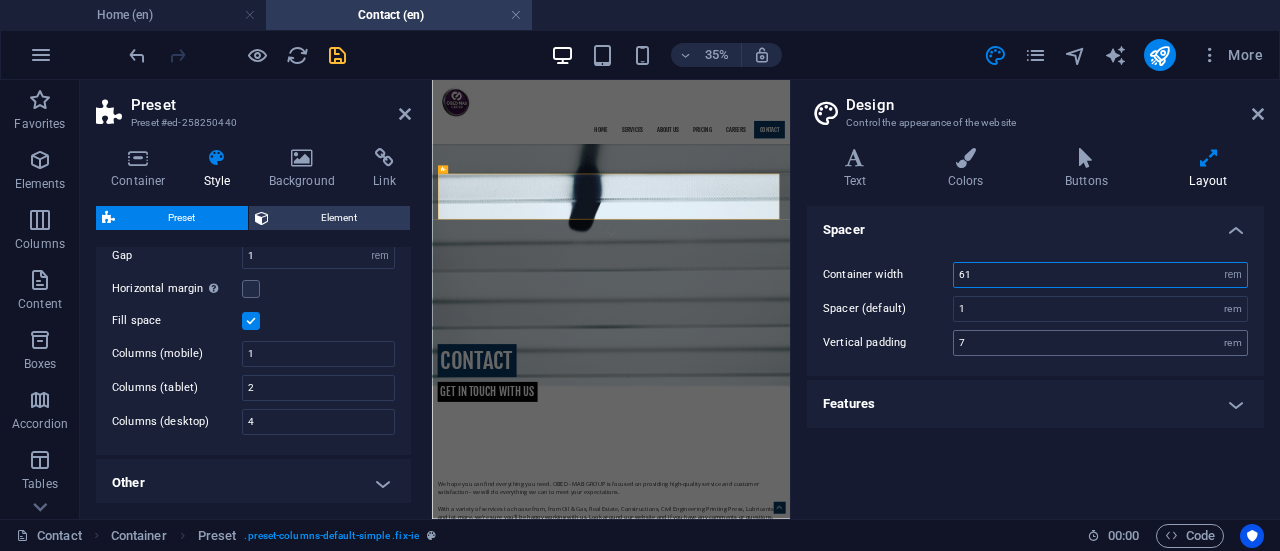 type on "61" 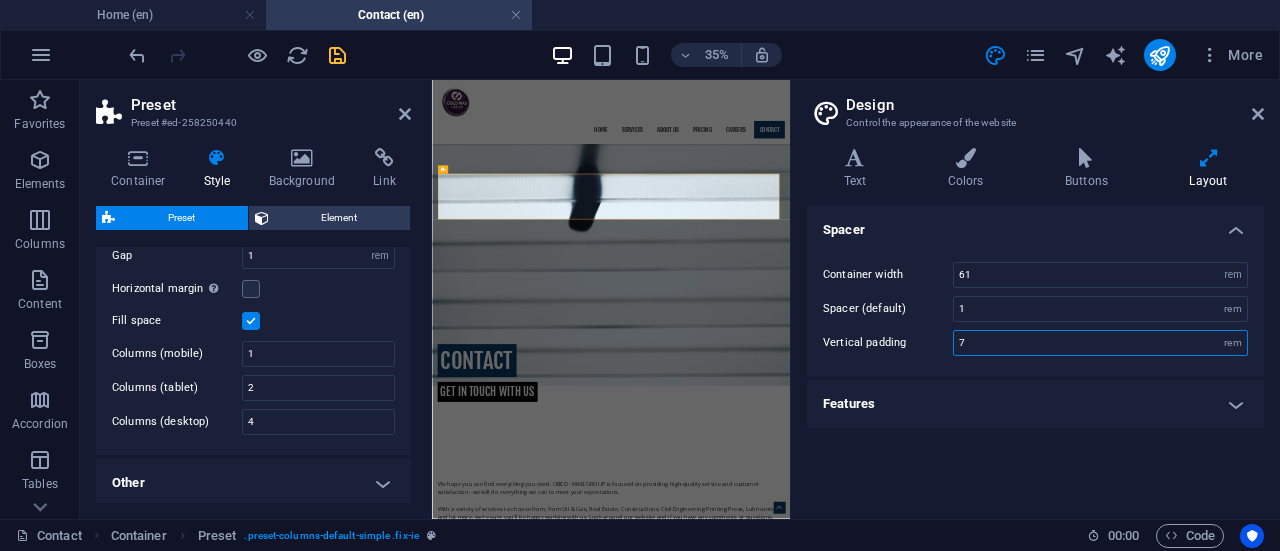 click on "7" at bounding box center (1100, 343) 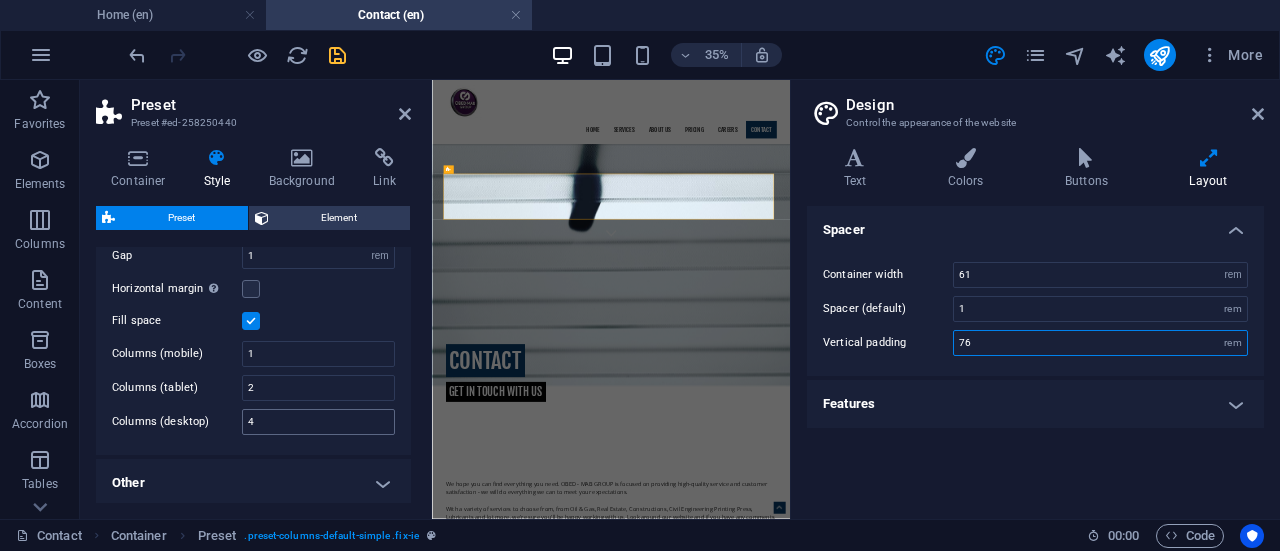 type on "76" 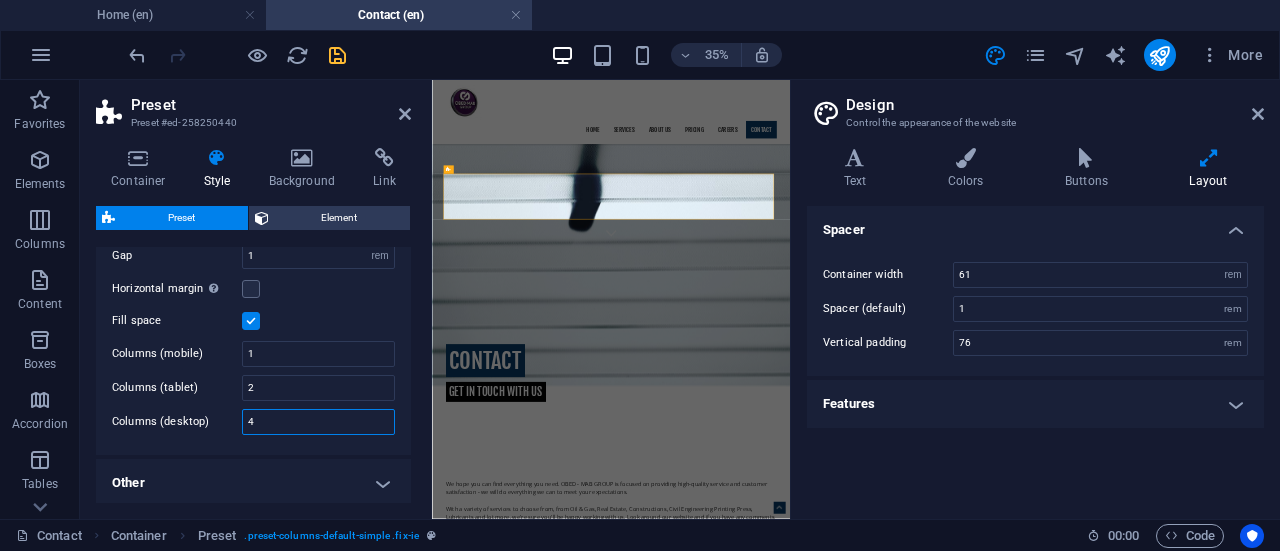 click on "4" at bounding box center [318, 422] 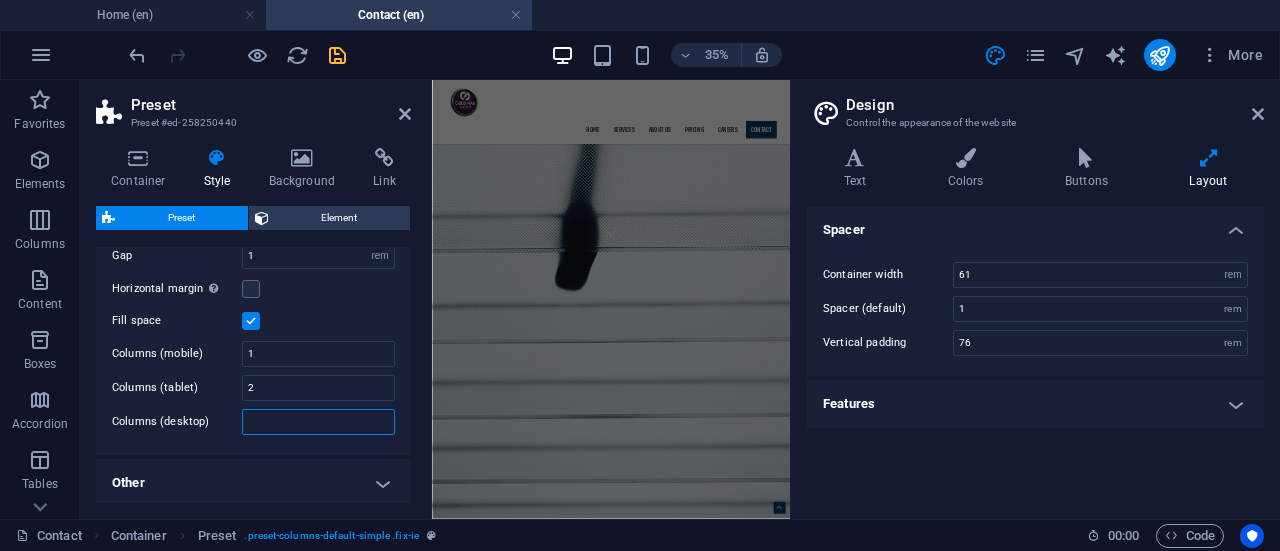type on "5" 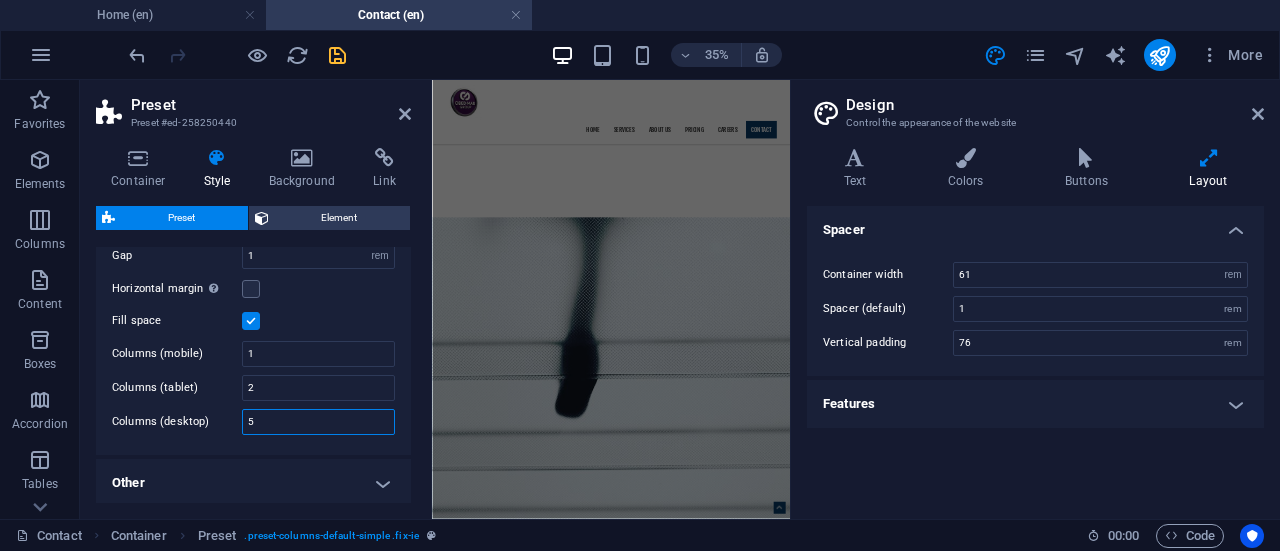 scroll, scrollTop: 3717, scrollLeft: 0, axis: vertical 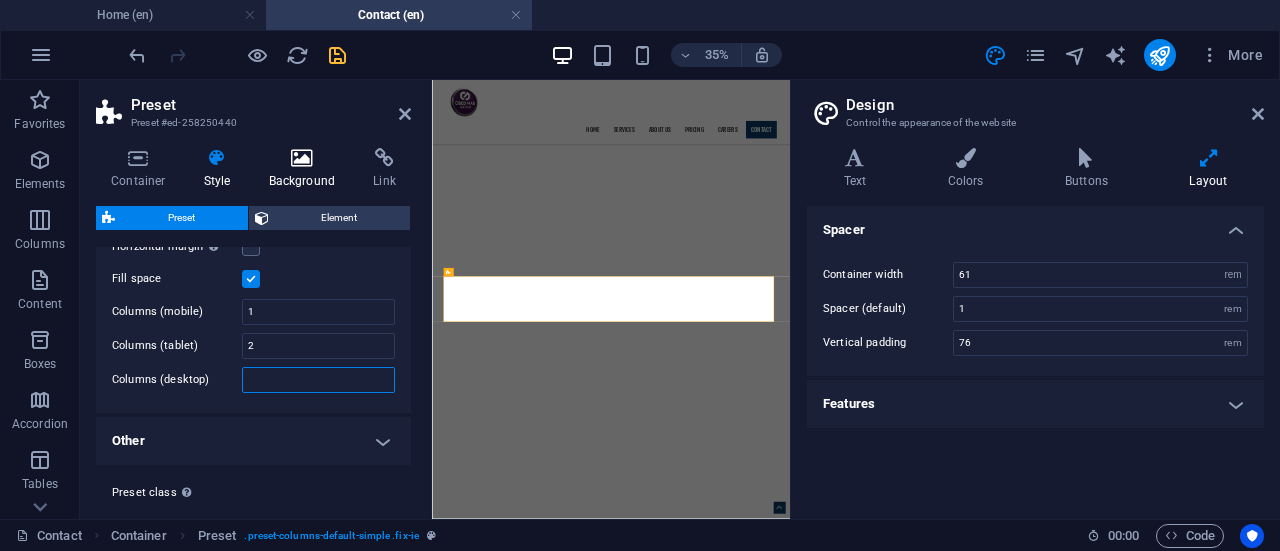 type on "7" 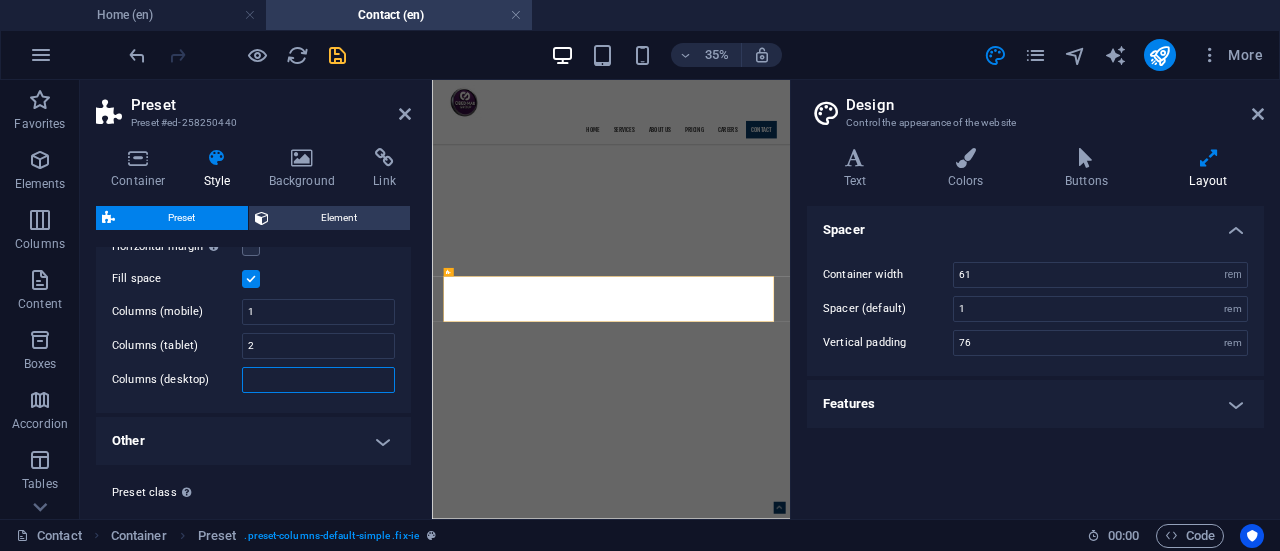 type on "3" 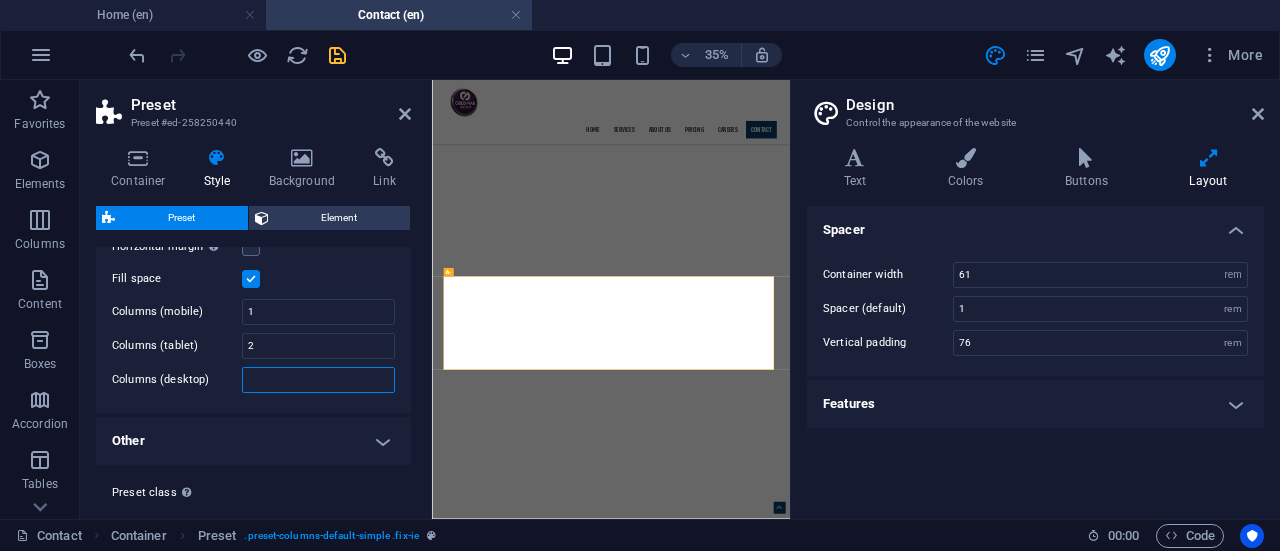 type on "4" 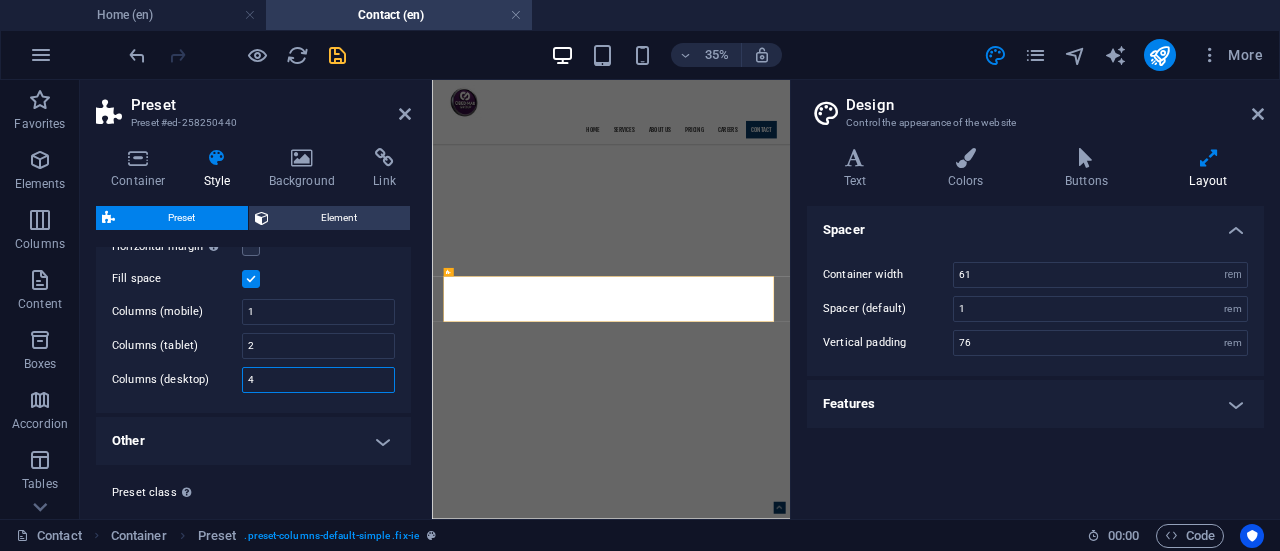 click on "4" at bounding box center (318, 380) 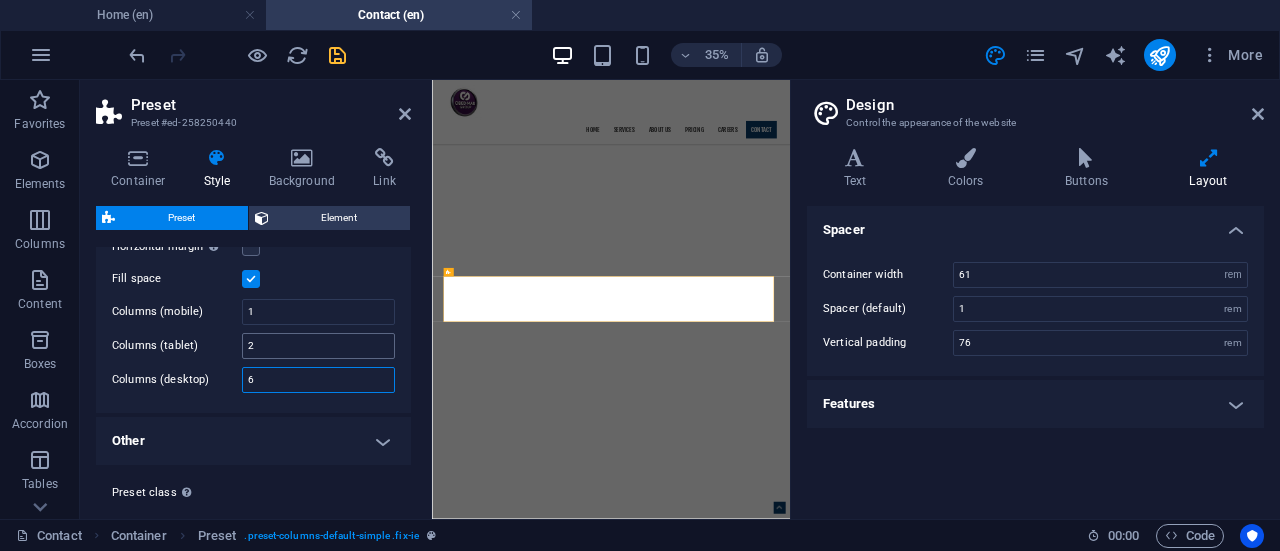 type on "6" 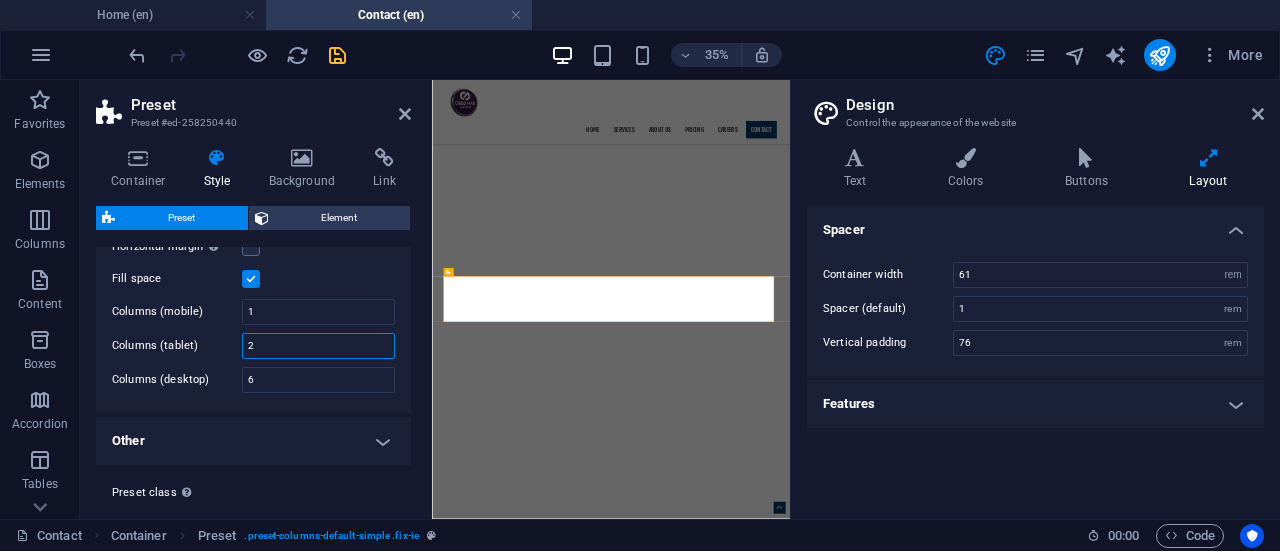 click on "2" at bounding box center [318, 346] 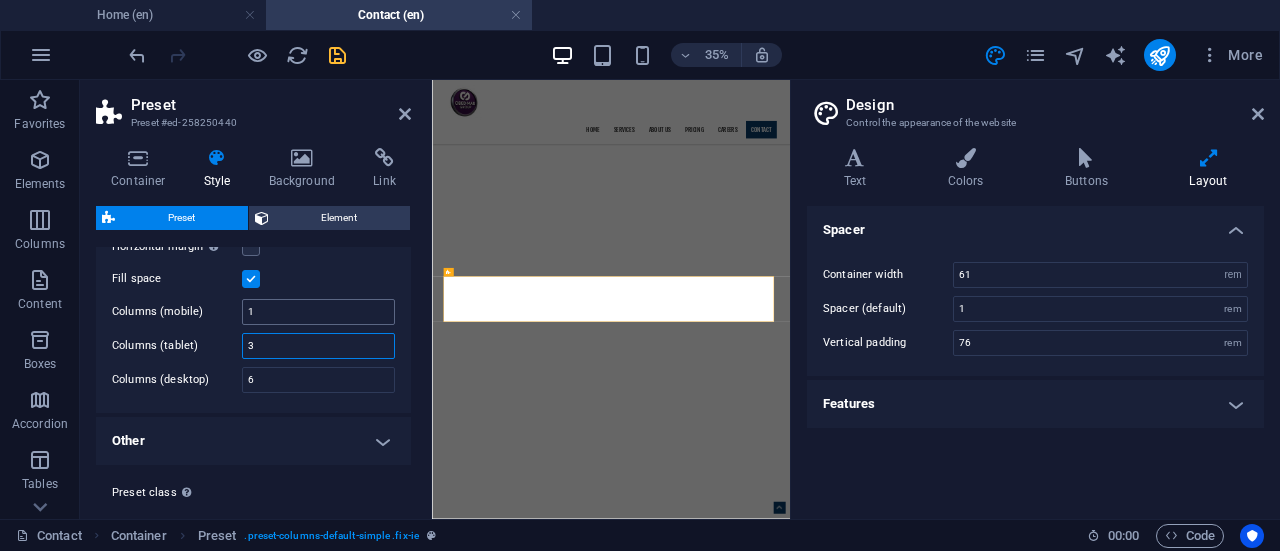 type on "3" 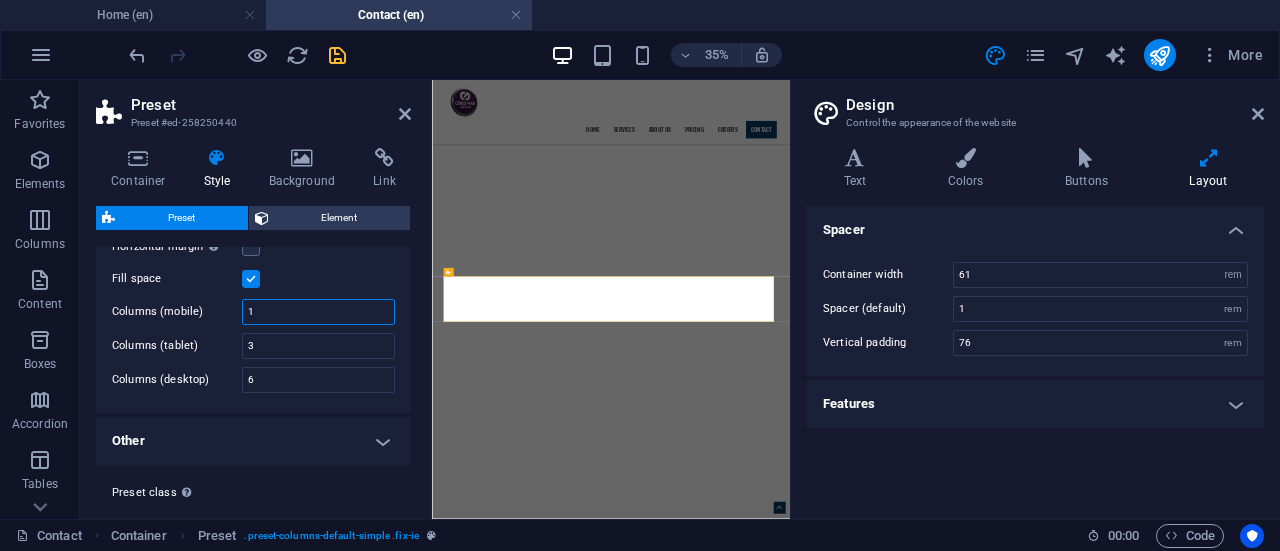 click on "1" at bounding box center [318, 312] 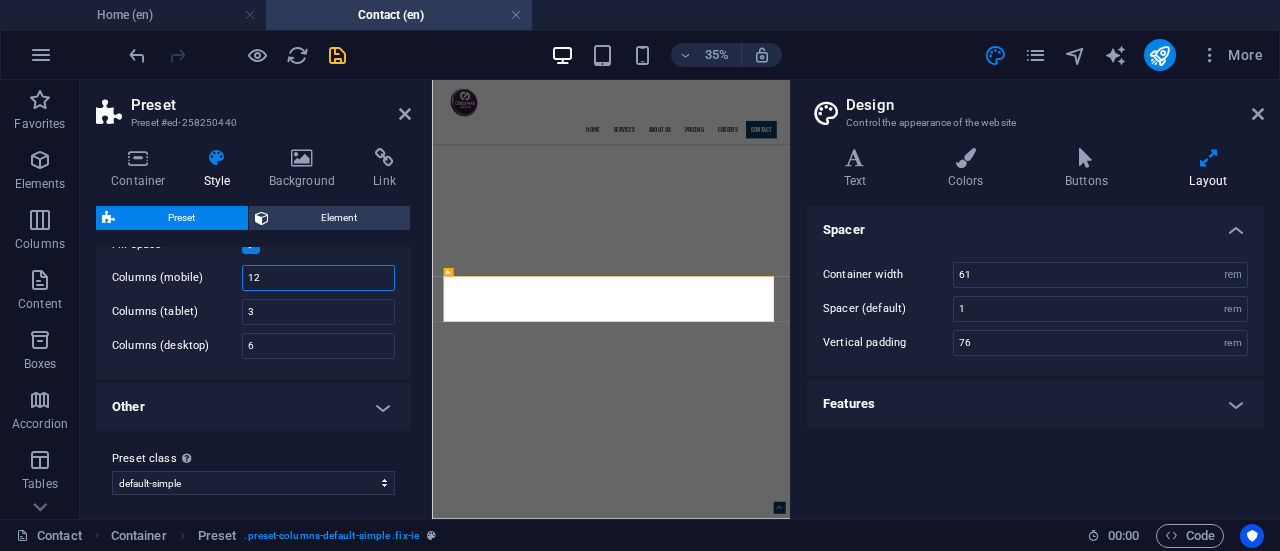 scroll, scrollTop: 375, scrollLeft: 0, axis: vertical 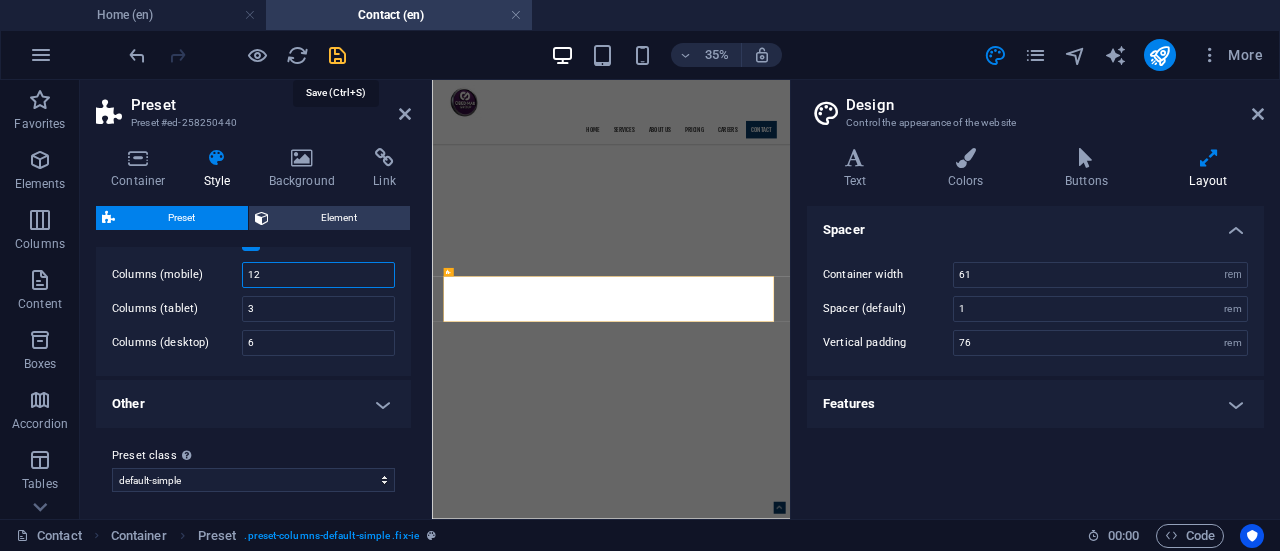 type on "12" 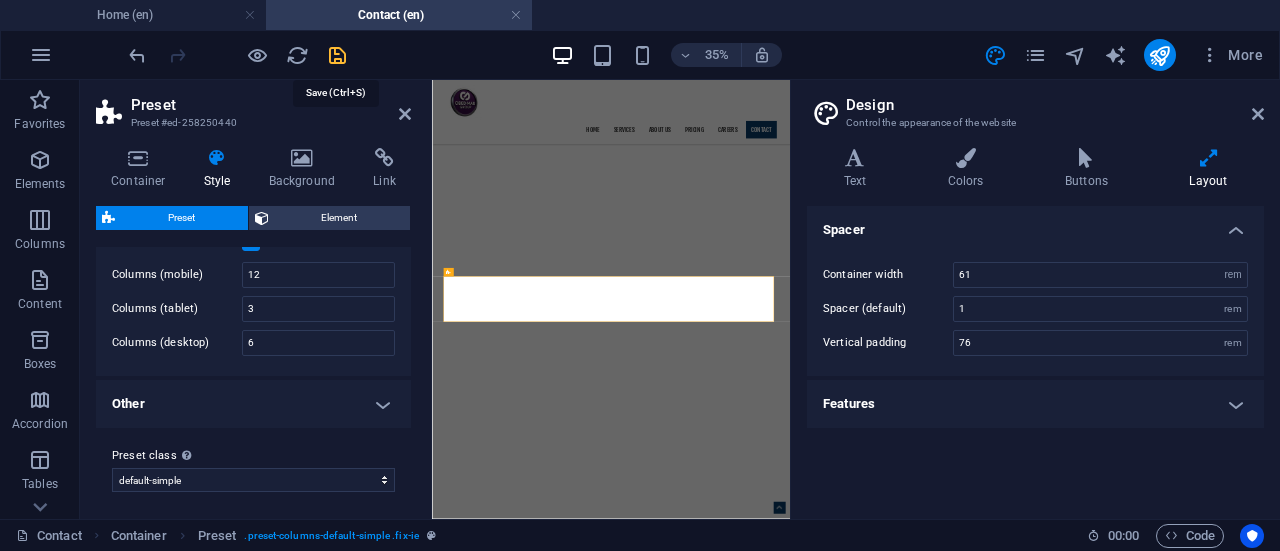 click at bounding box center (337, 55) 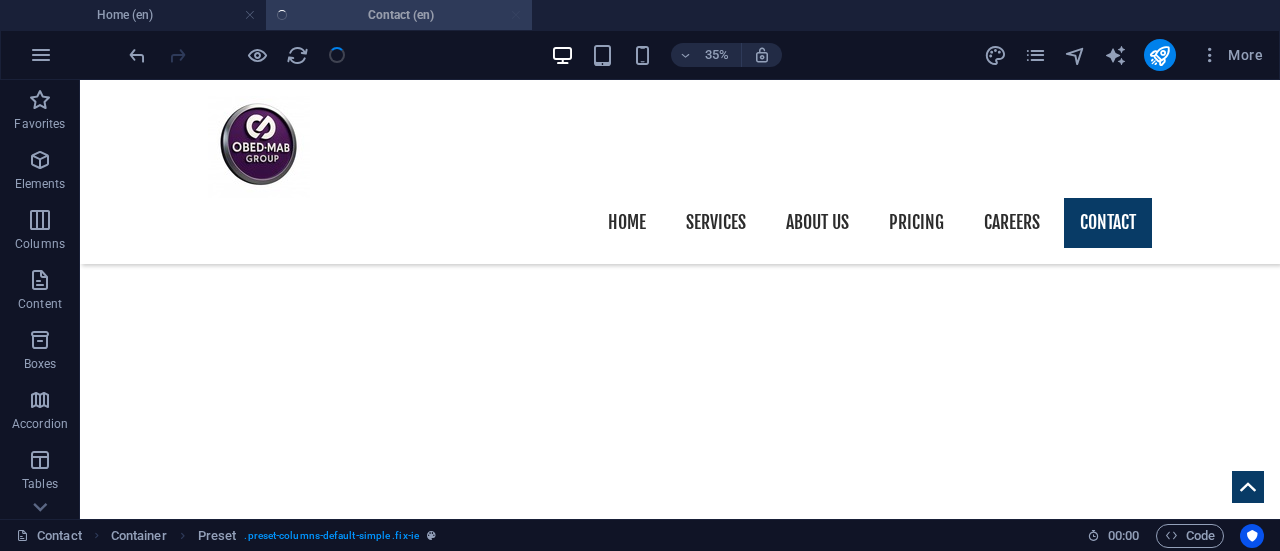 scroll, scrollTop: 4086, scrollLeft: 0, axis: vertical 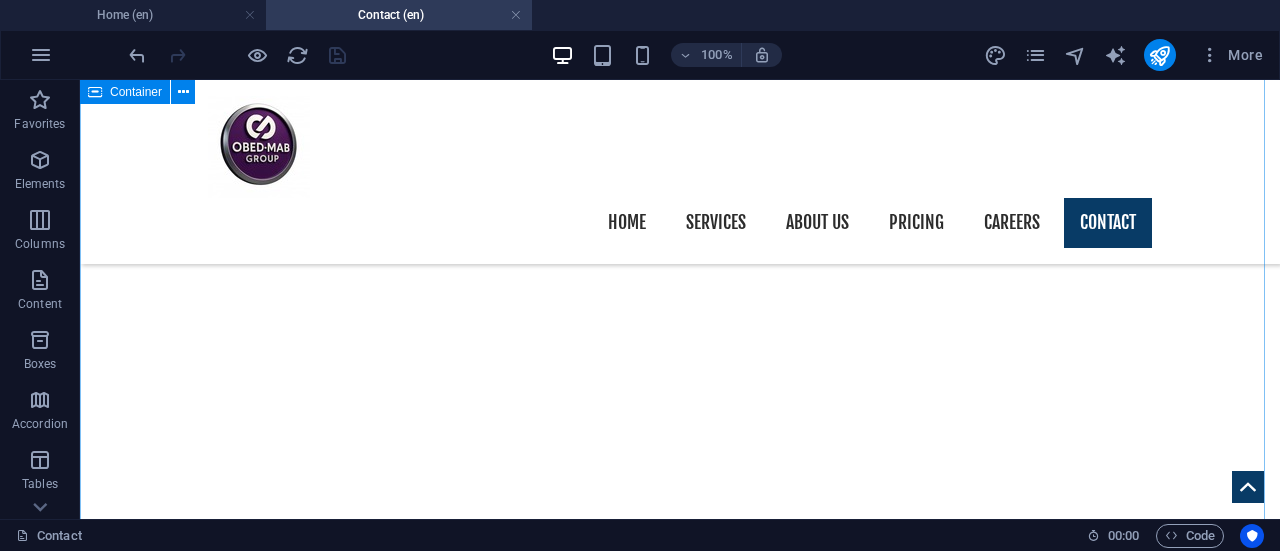 click on "We hope you can find everything you need. OBED - MAB GROUP is focused on providing high-quality service and customer satisfaction - we will do everything we can to meet your expectations. With a variety of services to choose from, from Oil & Gas, Real Estate, Constructions, Civil Engineering Printing Press, Lubricants and lot more, we're sure you'll be happy working with us. Look around our website and if you have any comments or questions, please feel free to contact us with our below contact details. Our Locations hq, fct-abuja GF, Reinsurance Building, CBD FCT-Abuja, NIGERIA ,  20001 +234 803 243 9373 lagos office 11, Igun Street,  Off Odo-Eran Rd, Itire. Surulere, Lagos + 234 805 084 9413 p/h office No 3, Trans - Woji Rd, Woji, P/H, Rivers State, Nigeria. +234 803 489 6312 europe office Calle Martinez De La Rosa,  147 4-C, 29010, Malaga, Spain +34 632 224 8203" at bounding box center (680, 1662) 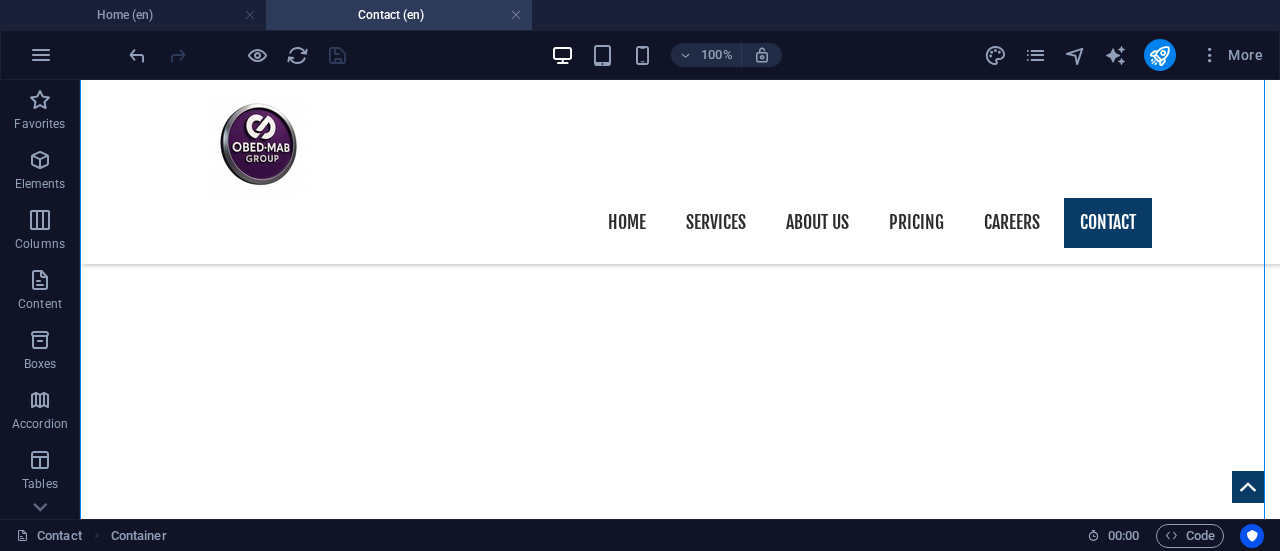 scroll, scrollTop: 3732, scrollLeft: 0, axis: vertical 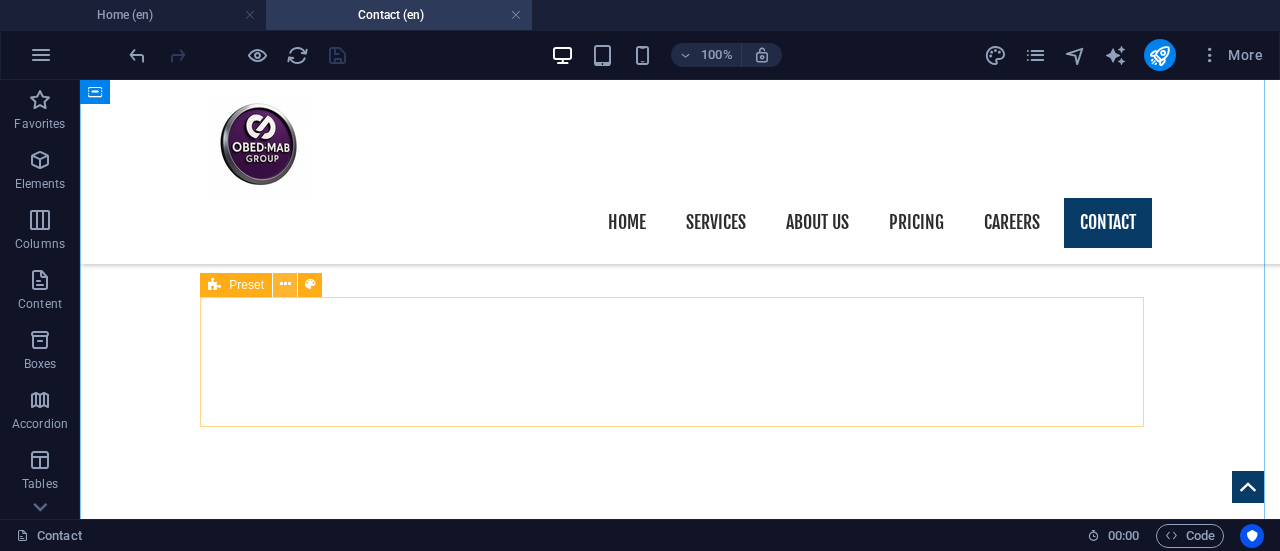 click at bounding box center [285, 284] 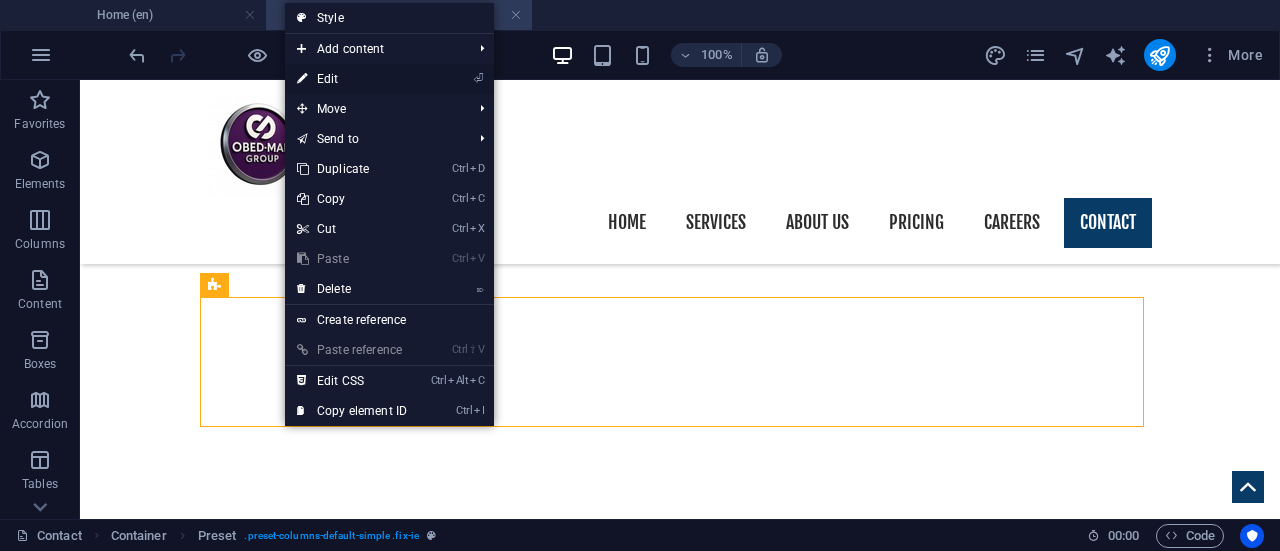 click on "⏎  Edit" at bounding box center (352, 79) 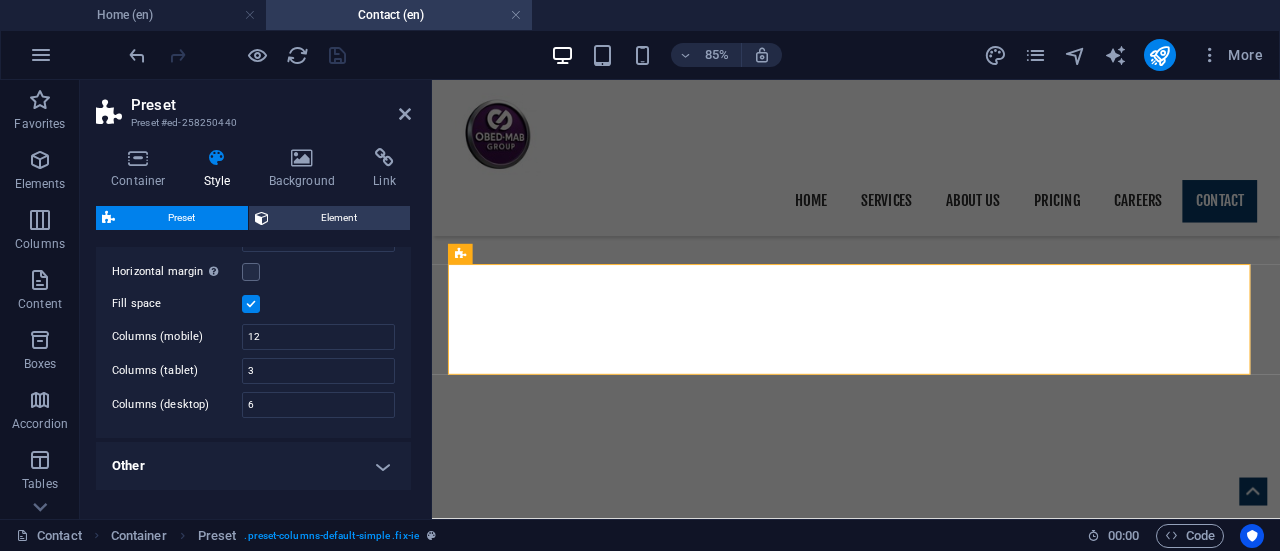 scroll, scrollTop: 314, scrollLeft: 0, axis: vertical 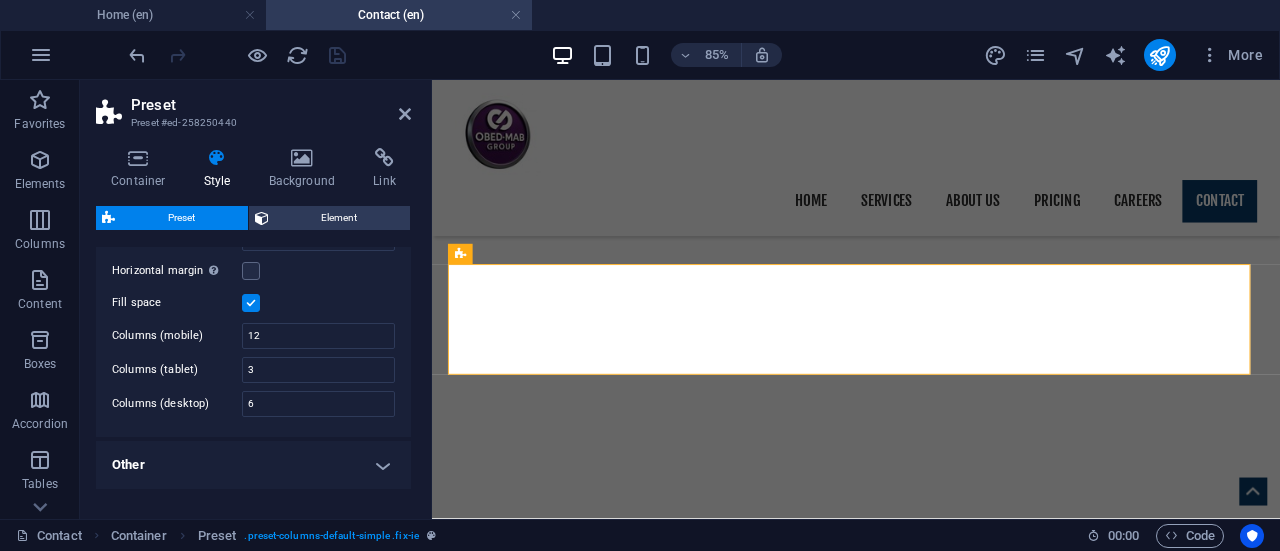 drag, startPoint x: 410, startPoint y: 304, endPoint x: 7, endPoint y: 414, distance: 417.74274 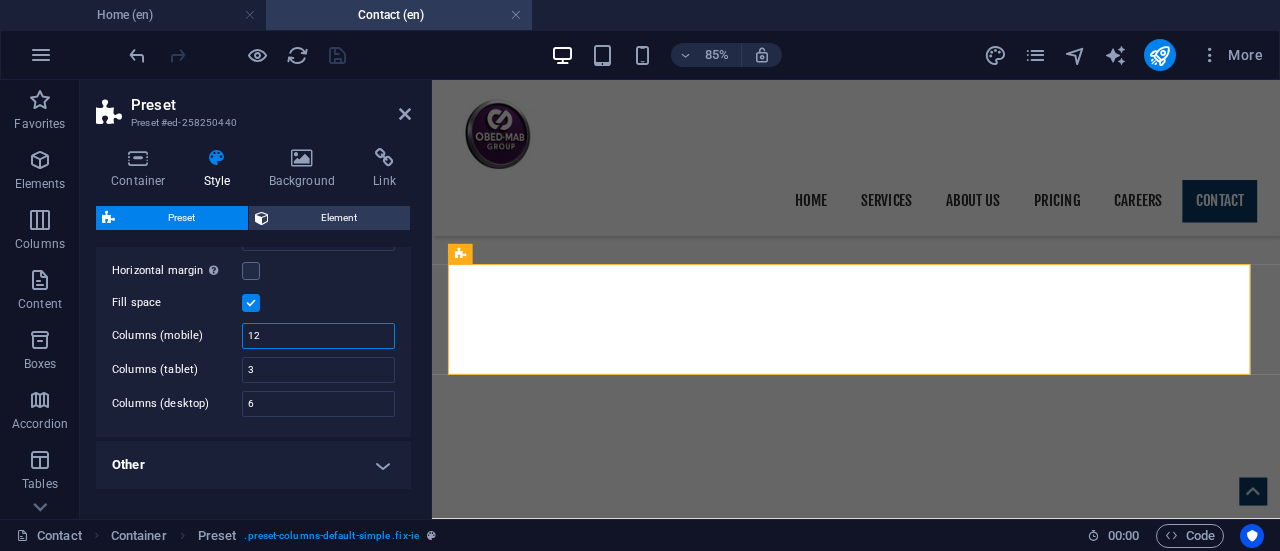 click on "12" at bounding box center [318, 336] 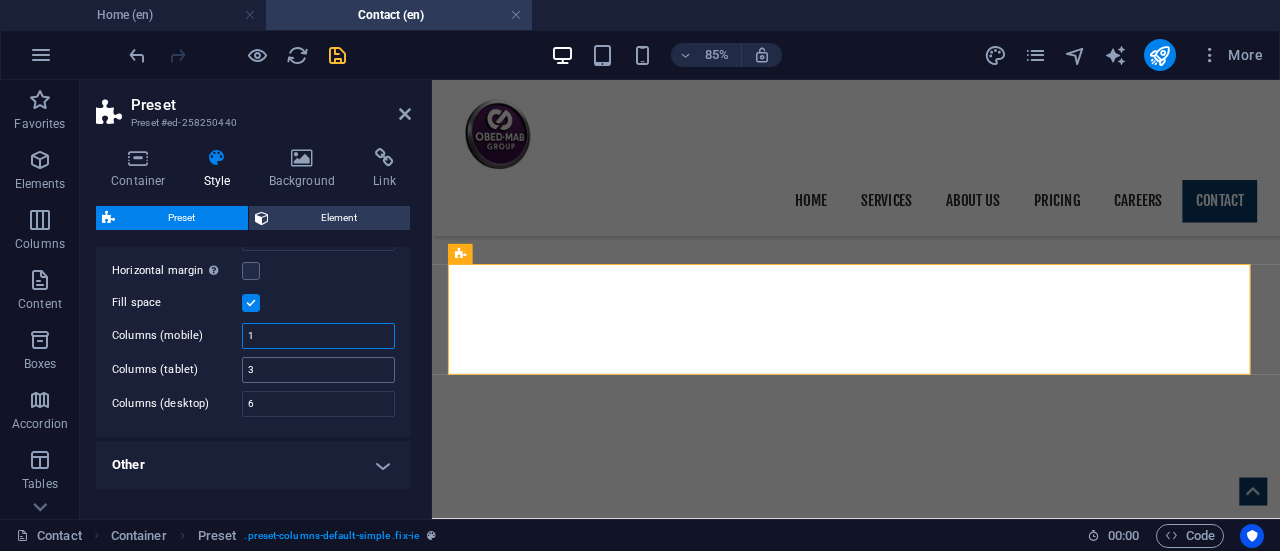 type on "1" 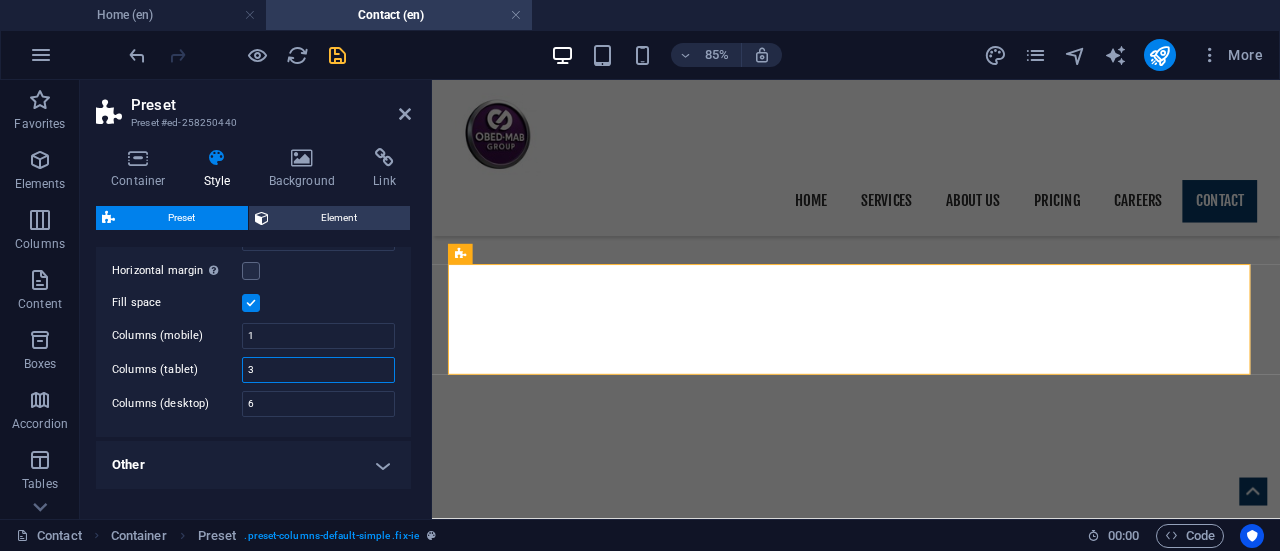 click on "3" at bounding box center [318, 370] 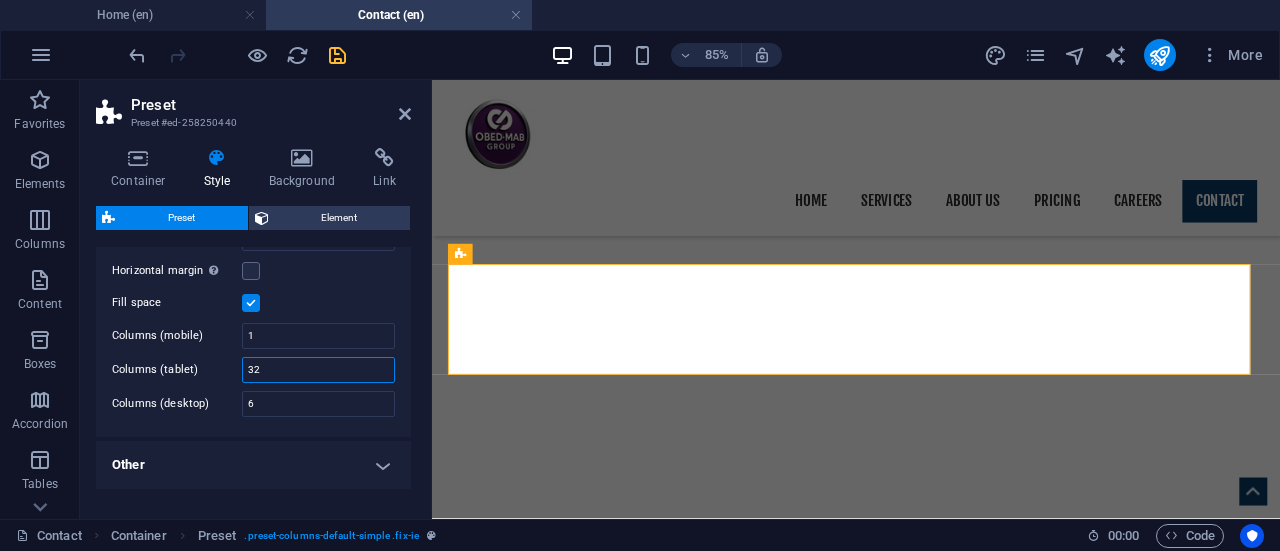type on "3" 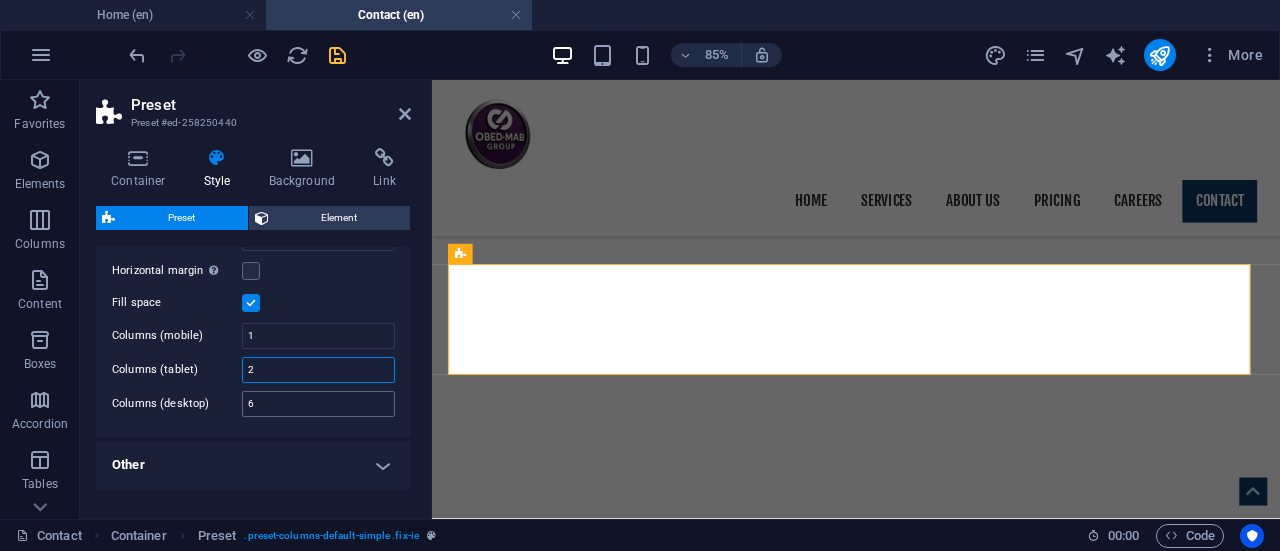 type on "2" 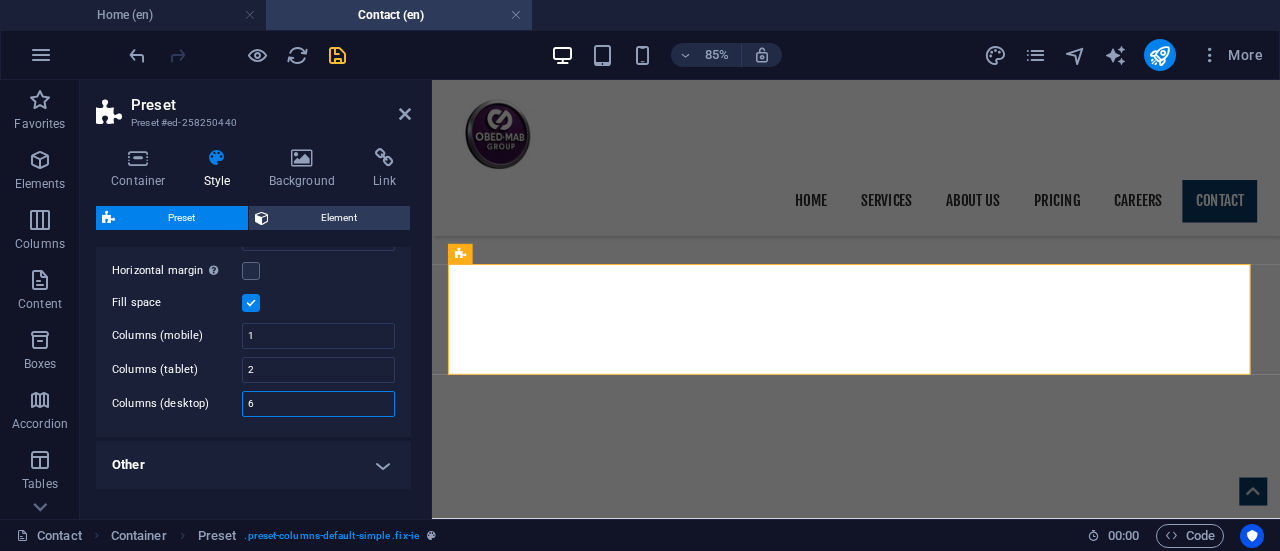 click on "6" at bounding box center [318, 404] 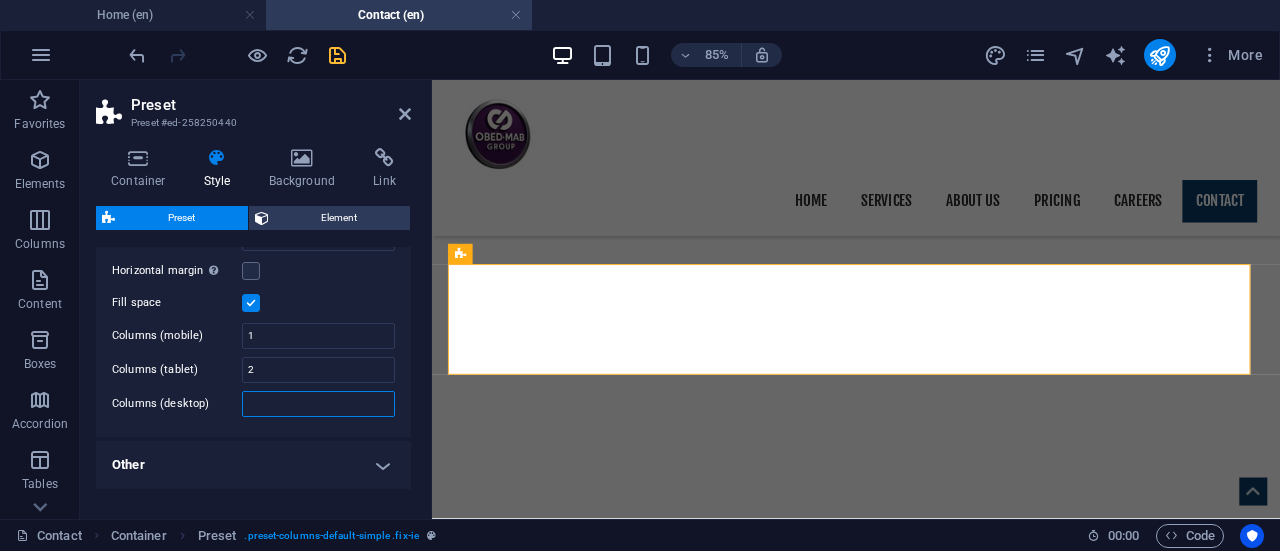 type on "6" 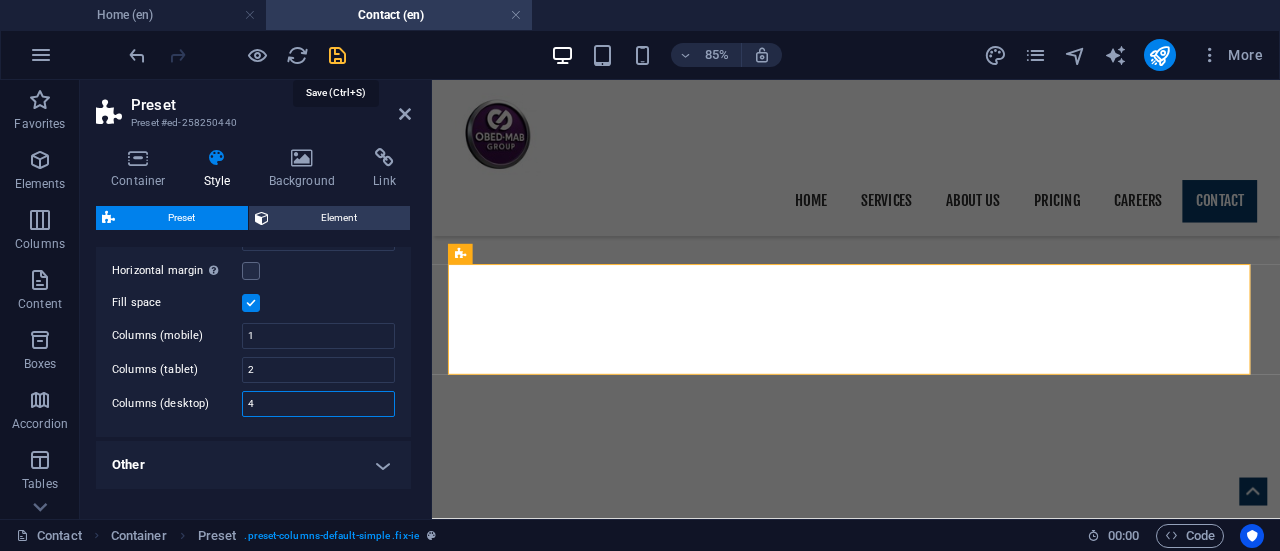 type on "4" 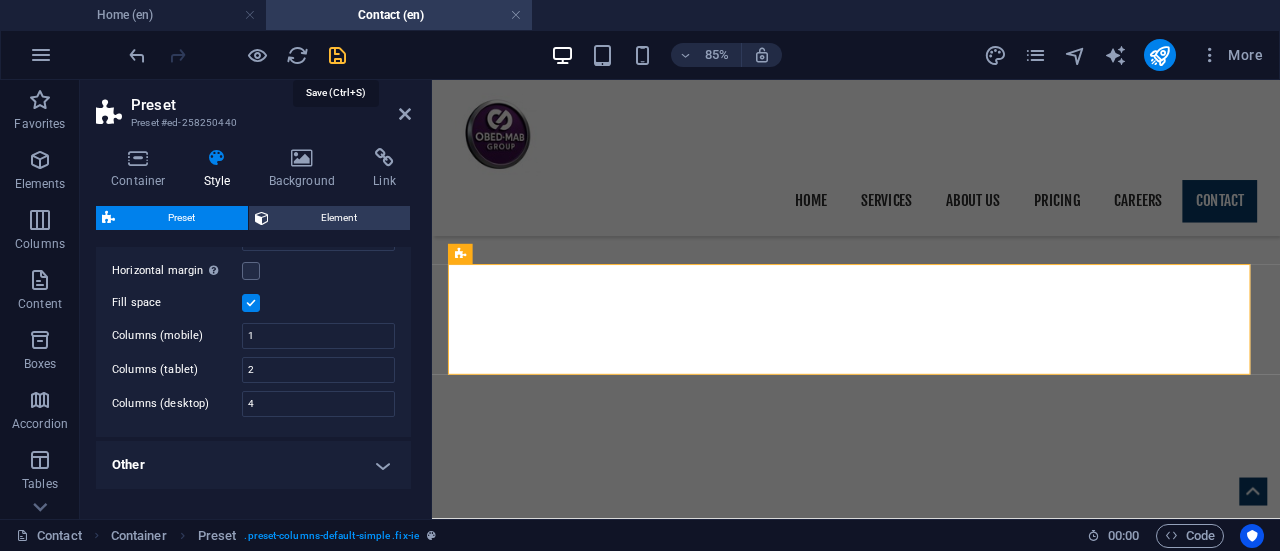 click at bounding box center [337, 55] 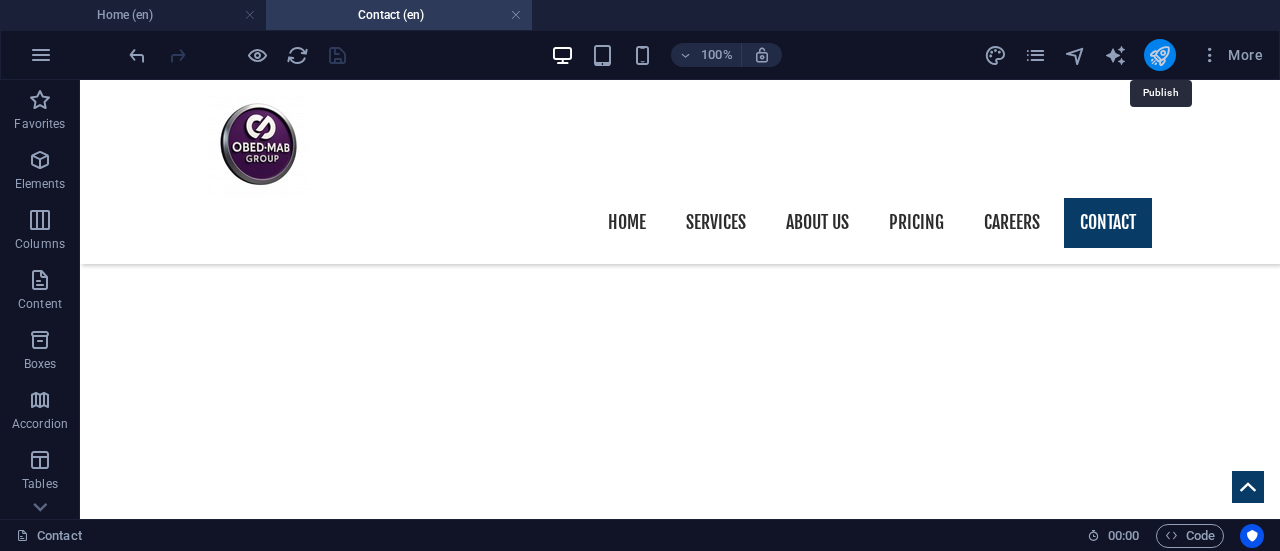 click at bounding box center (1159, 55) 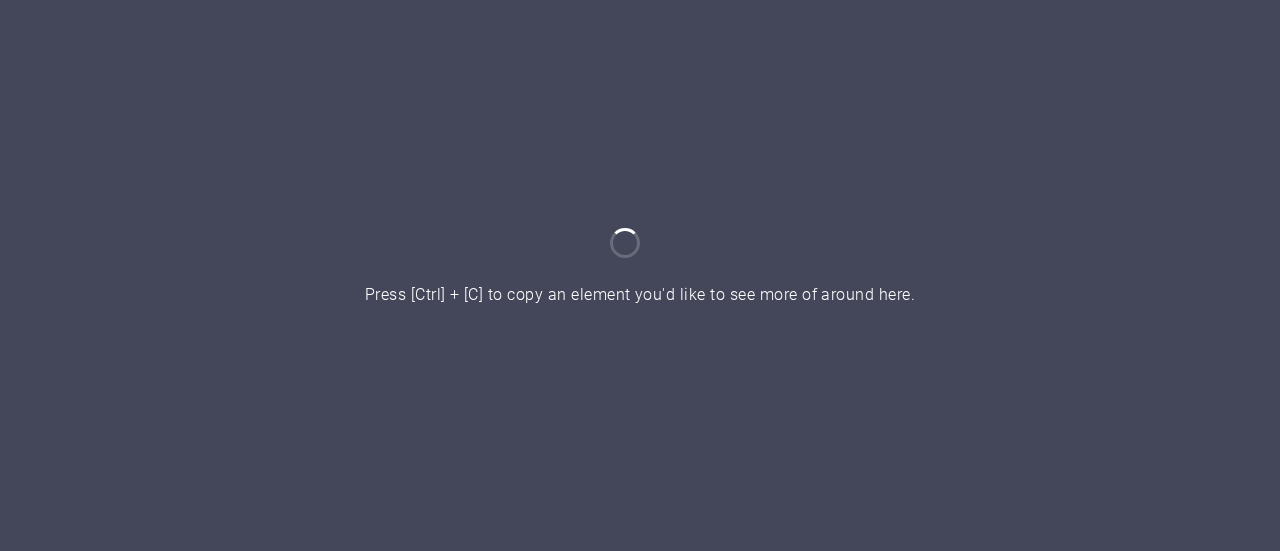 scroll, scrollTop: 0, scrollLeft: 0, axis: both 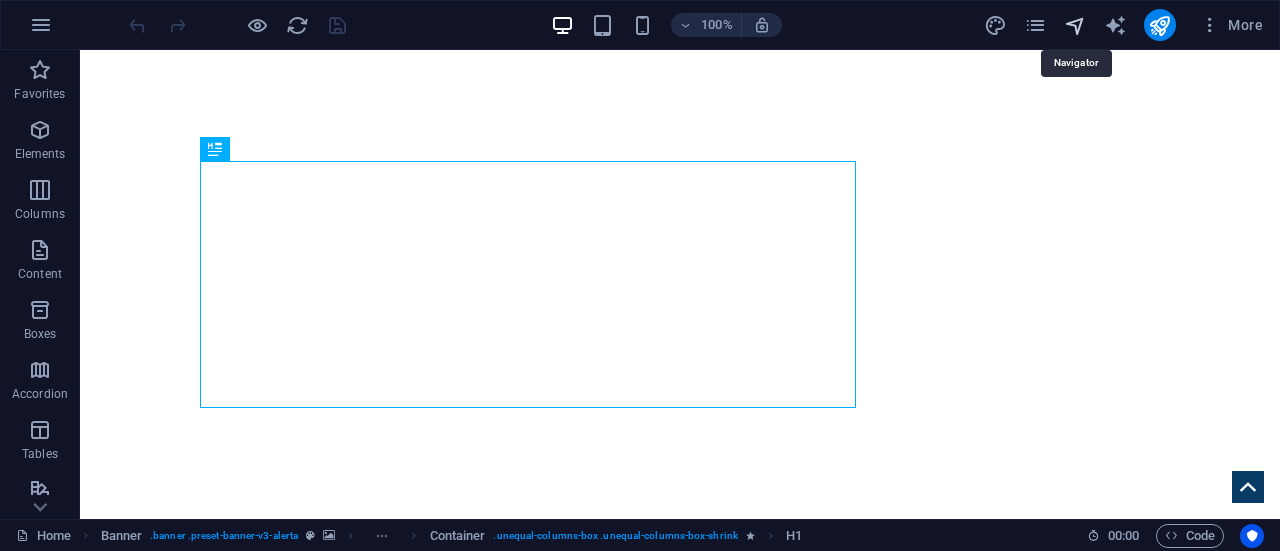 click at bounding box center [1075, 25] 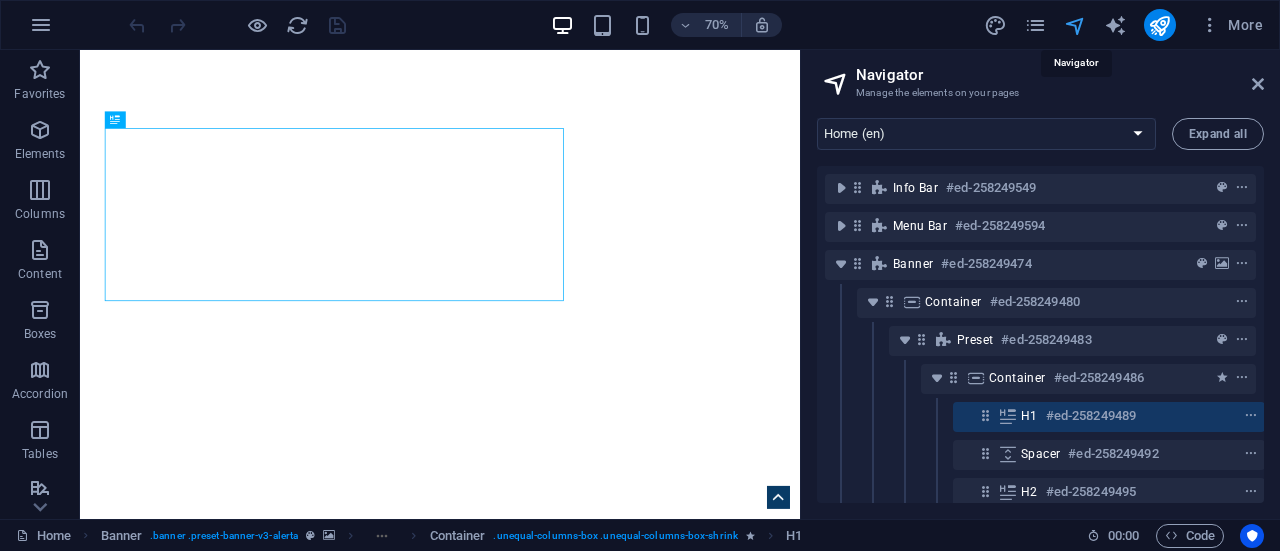 scroll, scrollTop: 90, scrollLeft: 4, axis: both 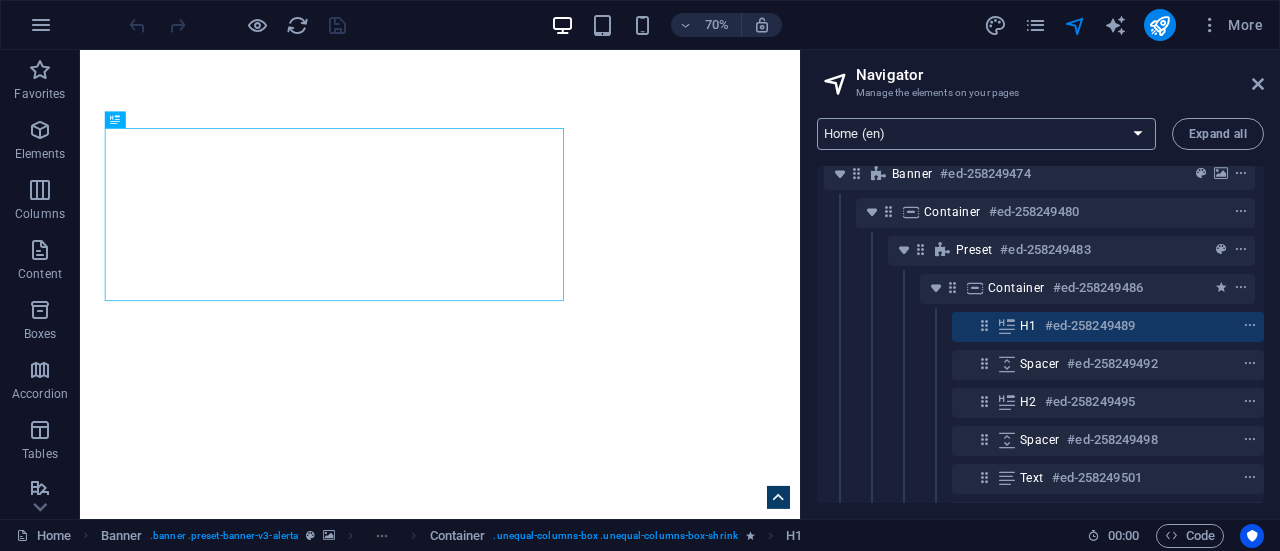 click on "Home  (en) Services  (en) About us  (en) Price  (en) Careers  (en) Contact  (en) Our Profile  (en) Privacy  (en) Home  (fr) Home  (es)" at bounding box center [986, 134] 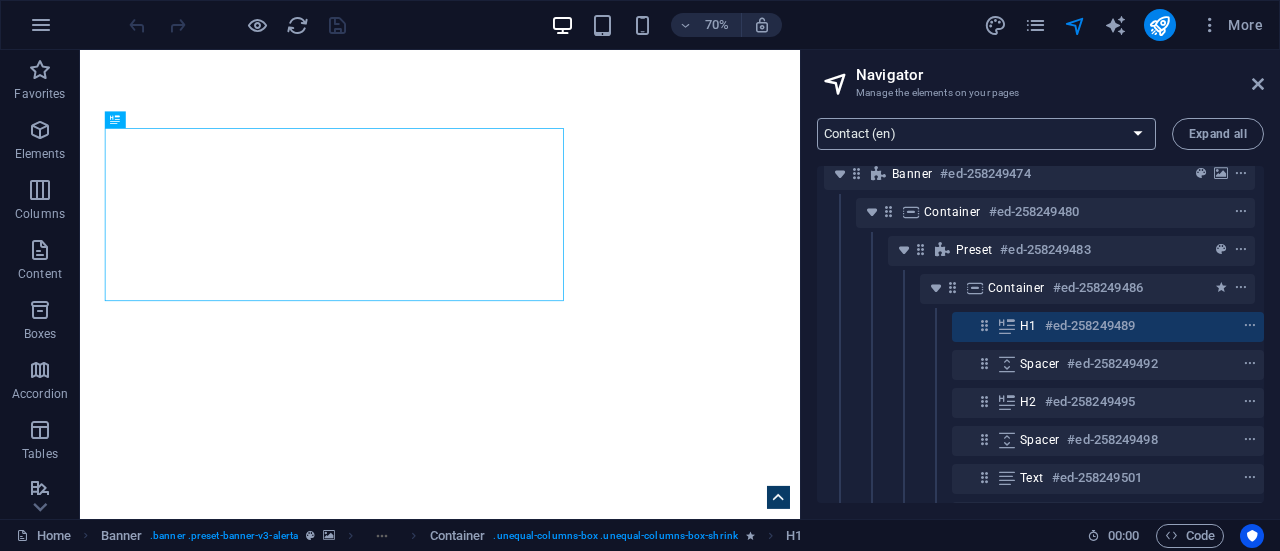 click on "Home  (en) Services  (en) About us  (en) Price  (en) Careers  (en) Contact  (en) Our Profile  (en) Privacy  (en) Home  (fr) Home  (es)" at bounding box center (986, 134) 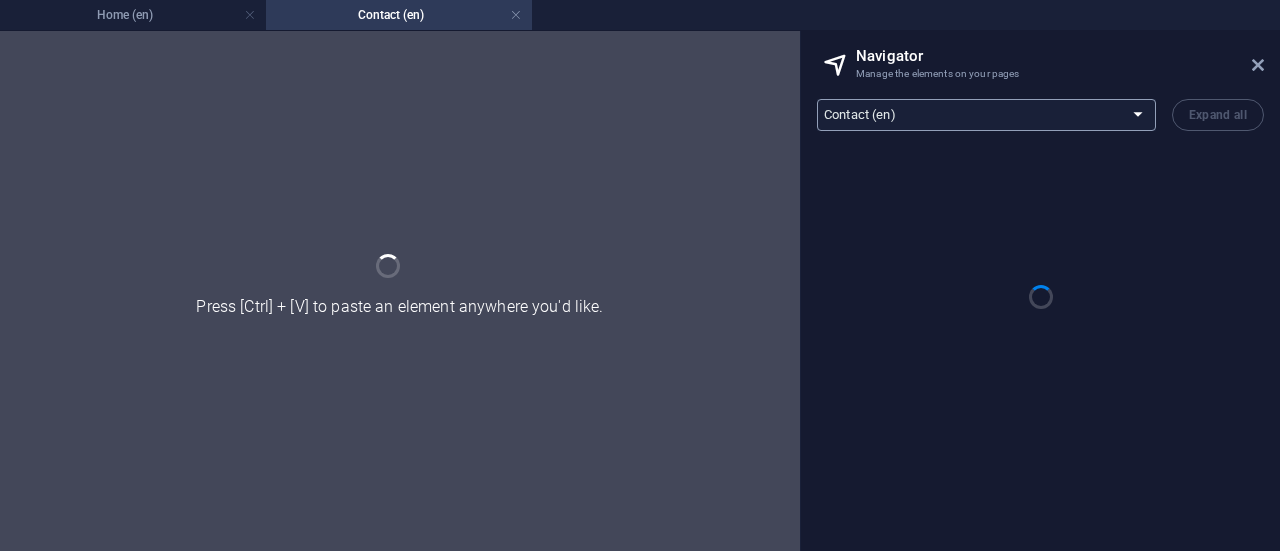 scroll, scrollTop: 0, scrollLeft: 0, axis: both 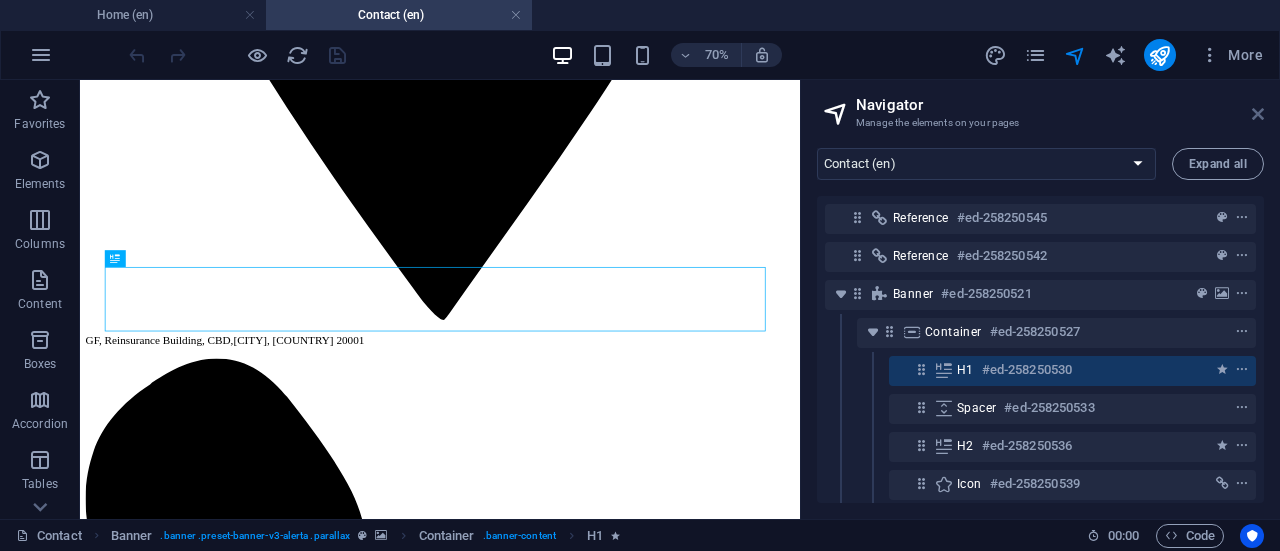 click at bounding box center [1258, 114] 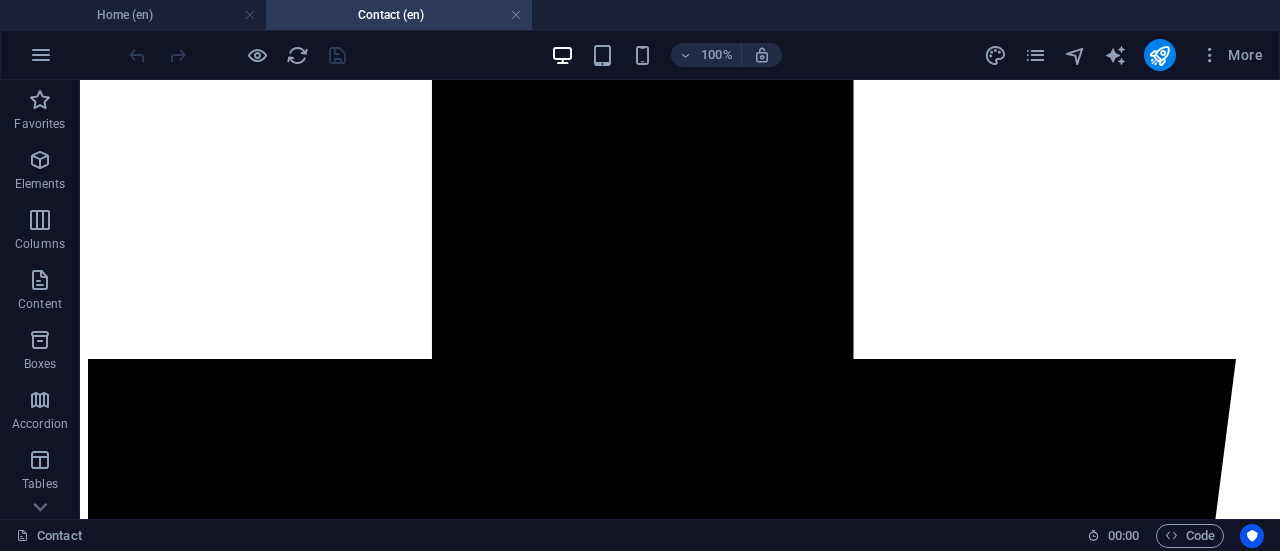 scroll, scrollTop: 4468, scrollLeft: 0, axis: vertical 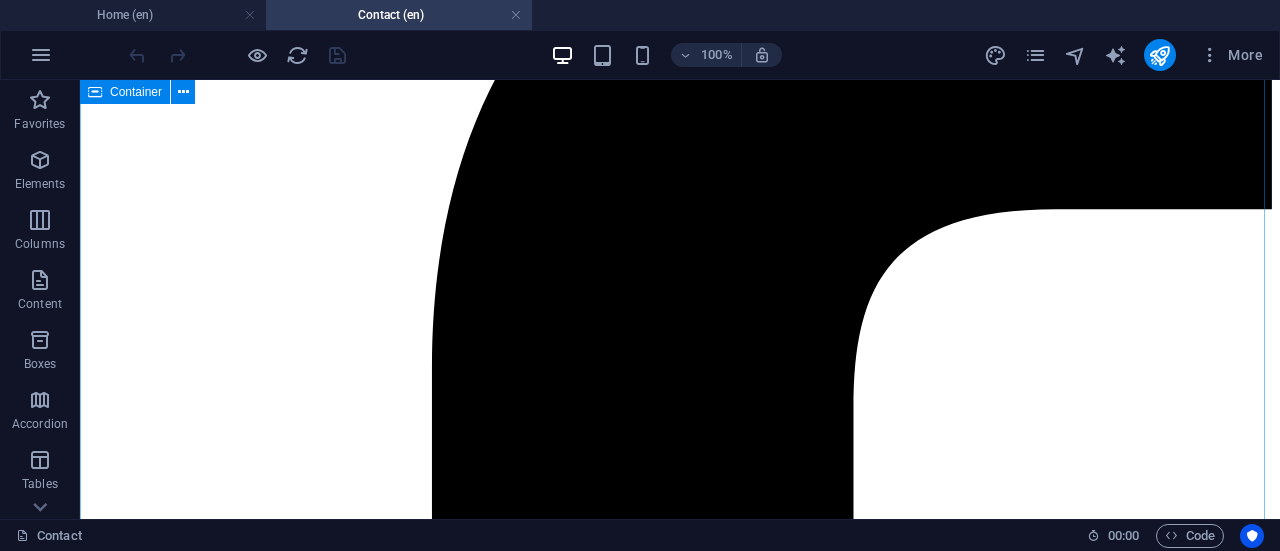 click on "We hope you can find everything you need. OBED - MAB GROUP is focused on providing high-quality service and customer satisfaction - we will do everything we can to meet your expectations. With a variety of services to choose from, from Oil & Gas, Real Estate, Constructions, Civil Engineering Printing Press, Lubricants and lot more, we're sure you'll be happy working with us. Look around our website and if you have any comments or questions, please feel free to contact us with our below contact details. Our Locations hq, fct-abuja GF, Reinsurance Building, CBD FCT-Abuja, NIGERIA ,  20001 +234 803 243 9373 lagos office 11, Igun Street,  Off Odo-Eran Rd, Itire. Surulere, Lagos + 234 805 084 9413 p/h office No 3, Trans - Woji Rd, Woji, P/H, Rivers State, Nigeria. +234 803 489 6312 europe office Calle Martinez De La Rosa,  147 4-C, 29010, Malaga, Spain +34 632 224 8203" at bounding box center [680, 8780] 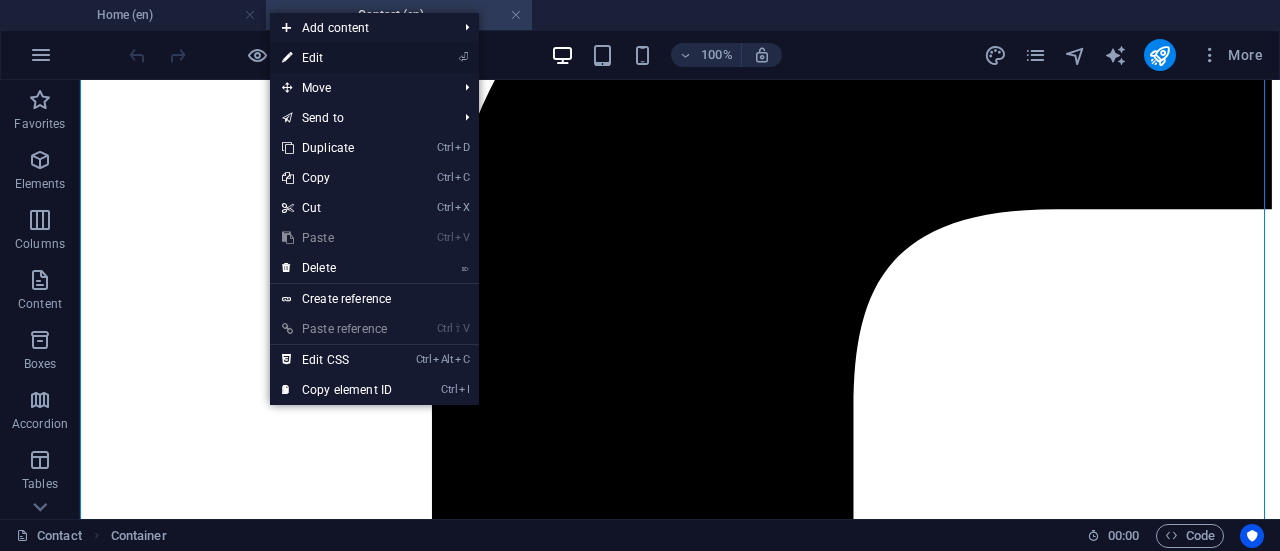 click on "⏎  Edit" at bounding box center (337, 58) 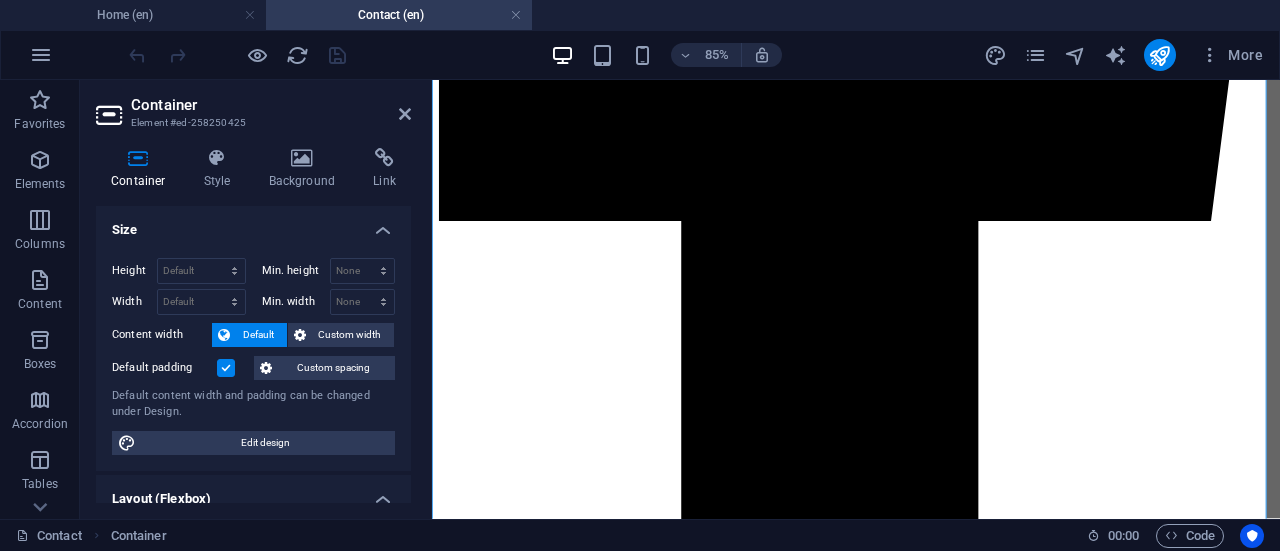 scroll, scrollTop: 3954, scrollLeft: 0, axis: vertical 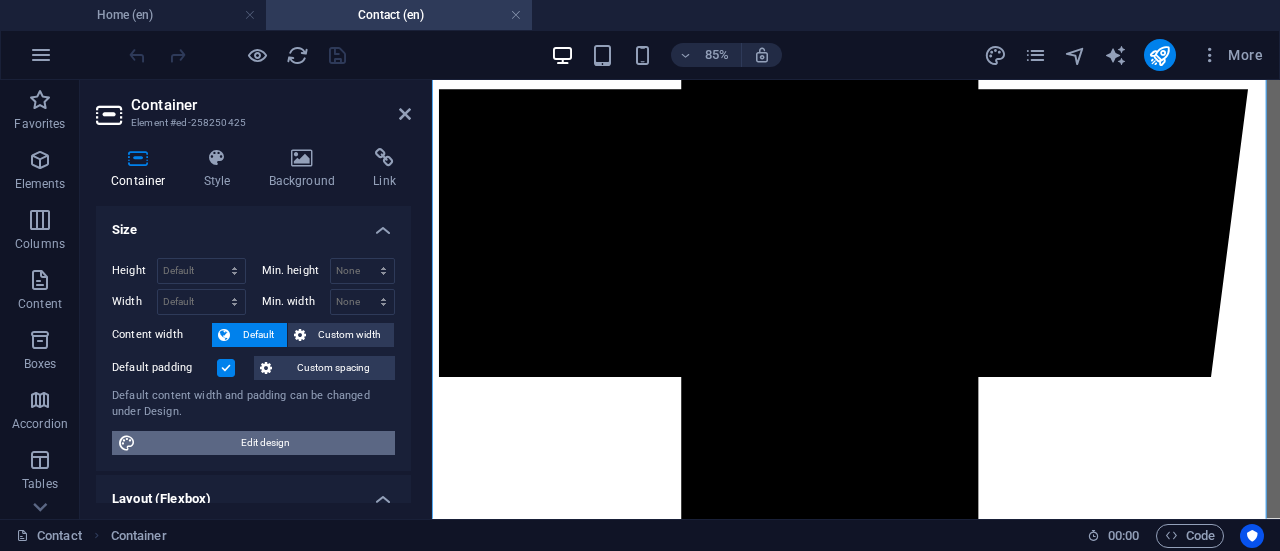click on "Edit design" at bounding box center [265, 443] 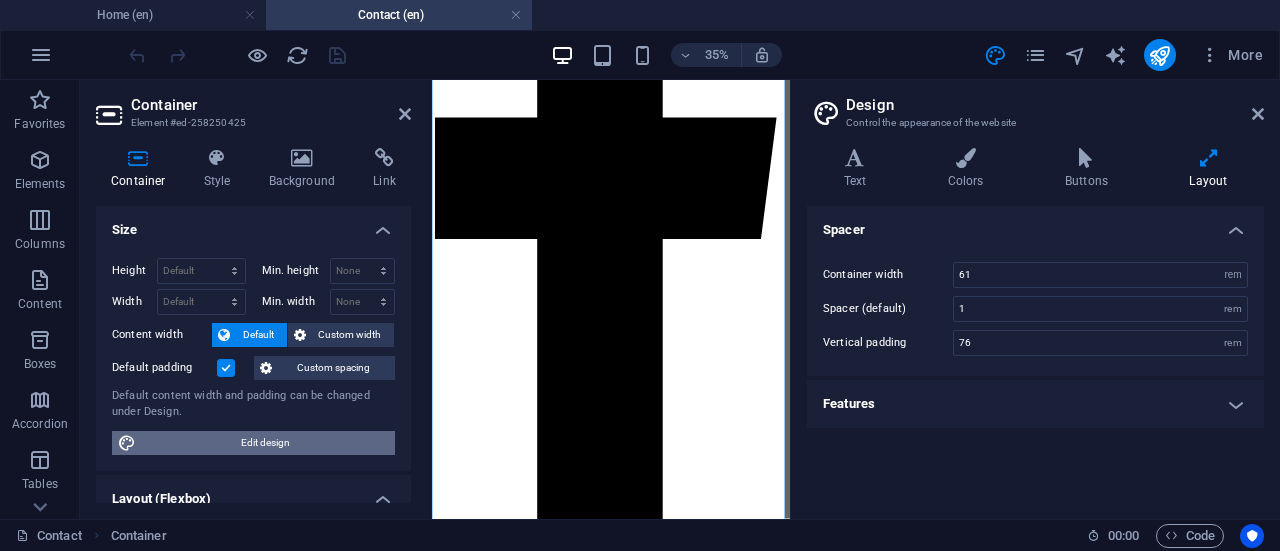 scroll, scrollTop: 3586, scrollLeft: 0, axis: vertical 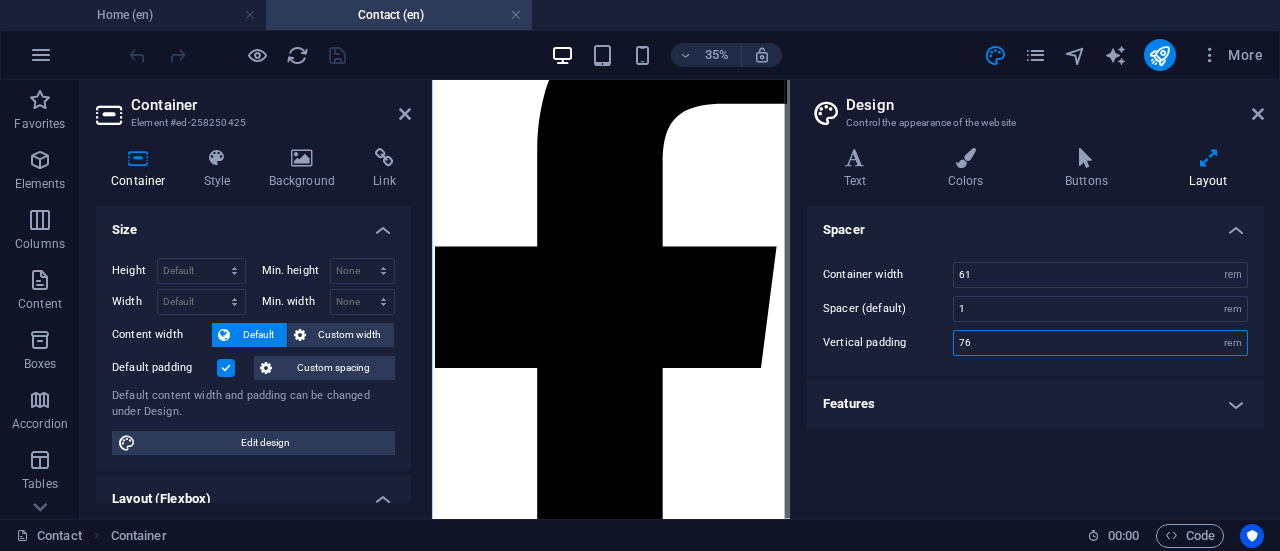 click on "76" at bounding box center (1100, 343) 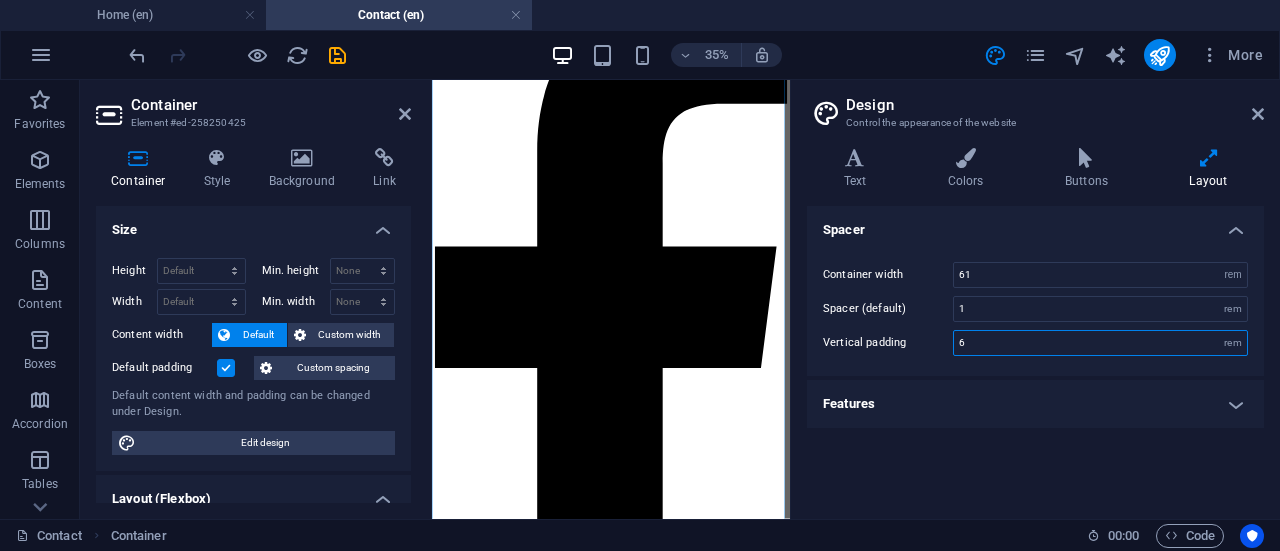 scroll, scrollTop: 1968, scrollLeft: 0, axis: vertical 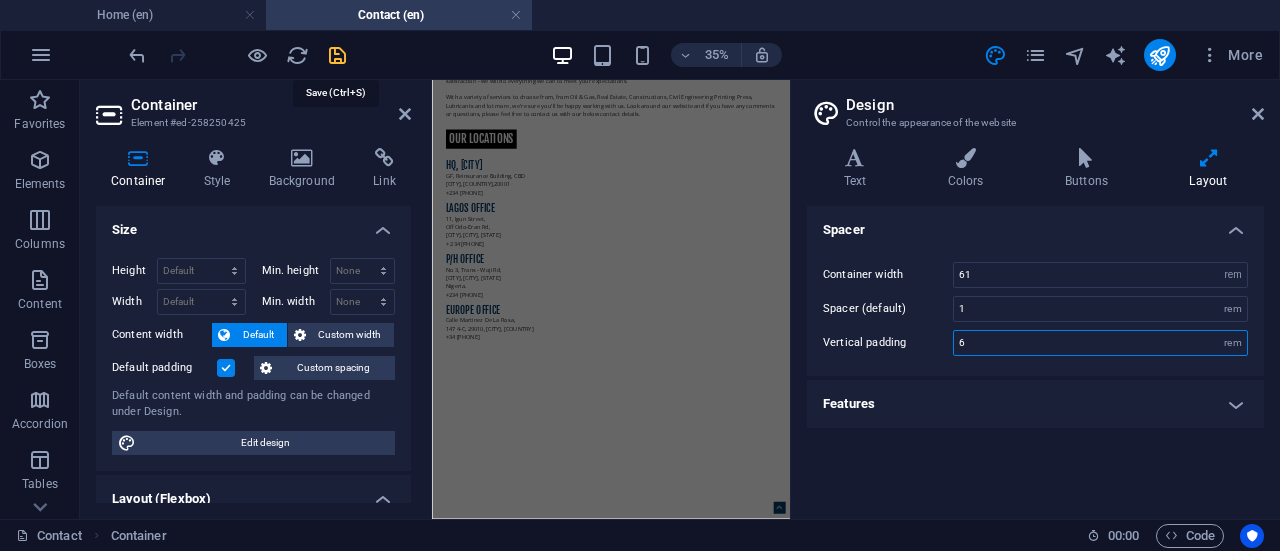 type on "6" 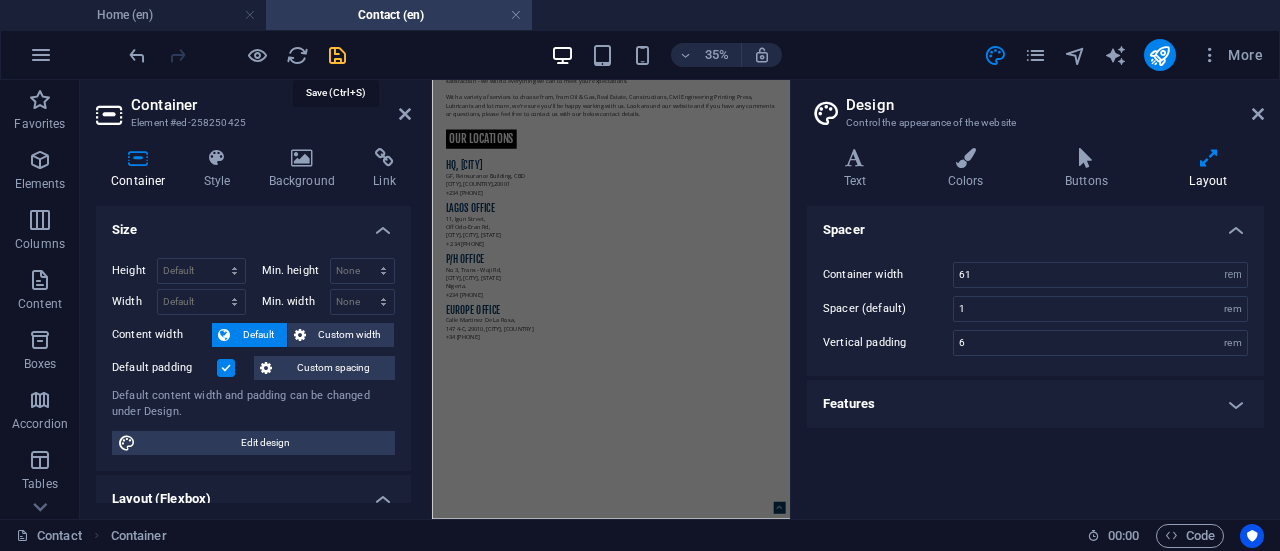 click at bounding box center [337, 55] 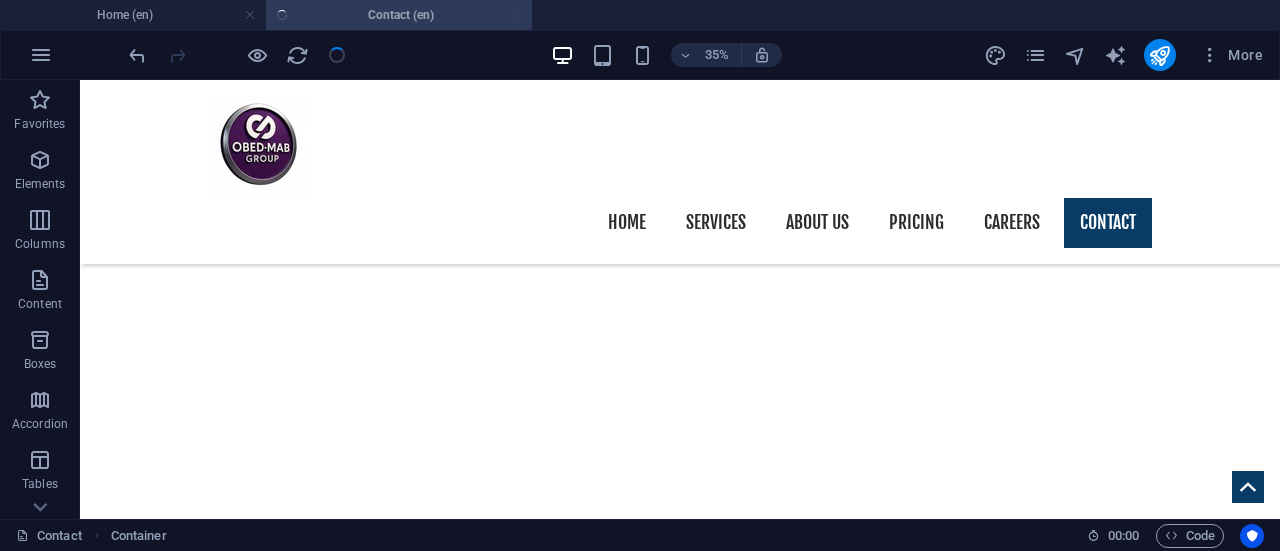 scroll, scrollTop: 719, scrollLeft: 0, axis: vertical 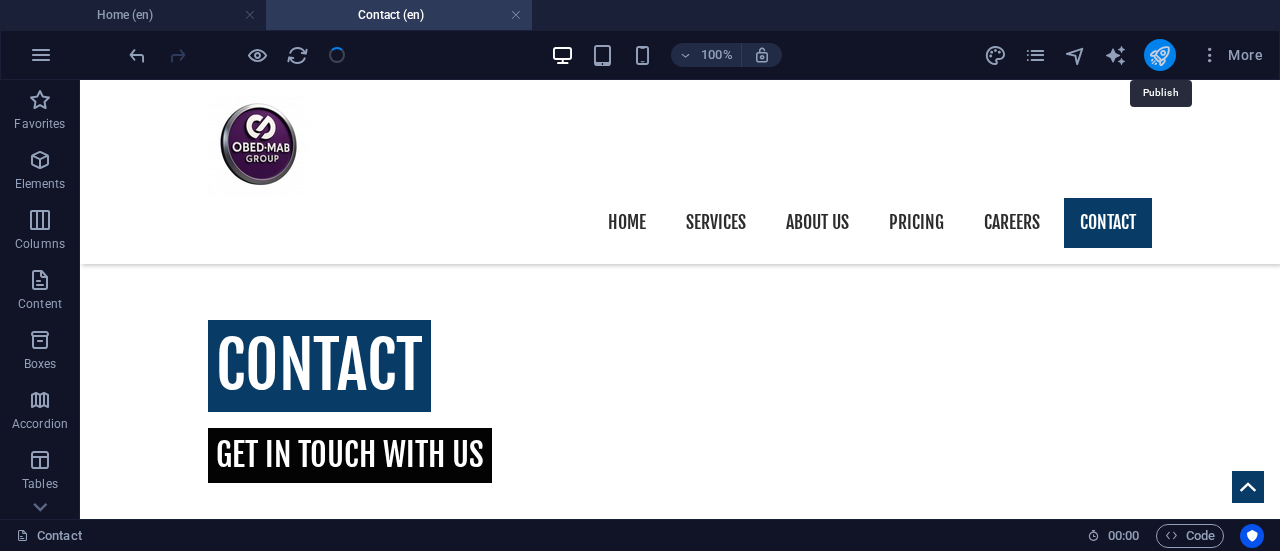 click at bounding box center (1159, 55) 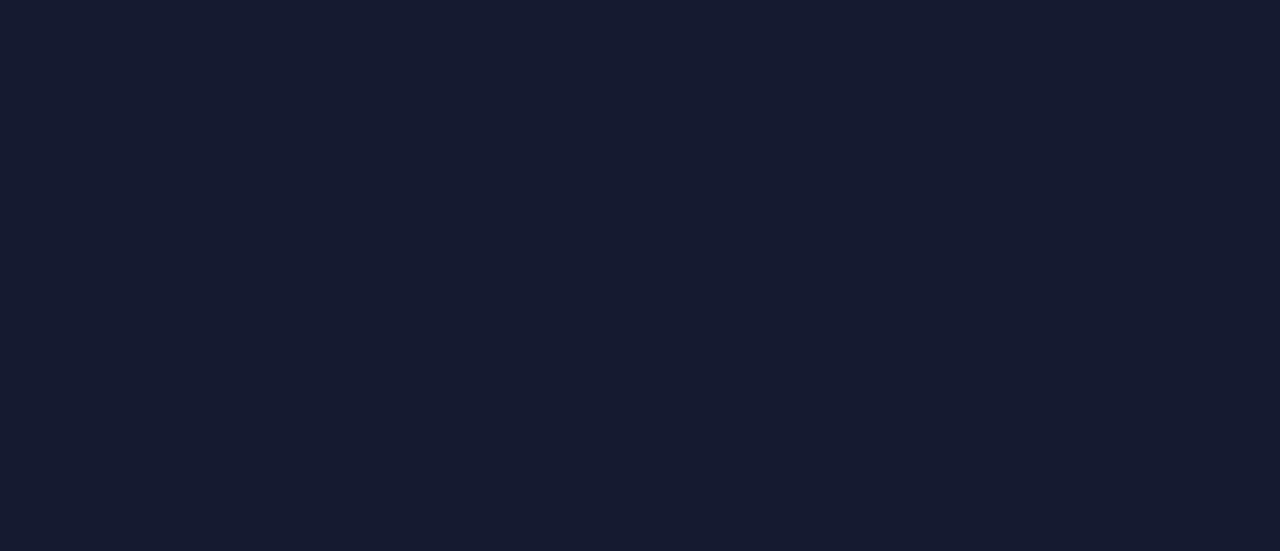scroll, scrollTop: 0, scrollLeft: 0, axis: both 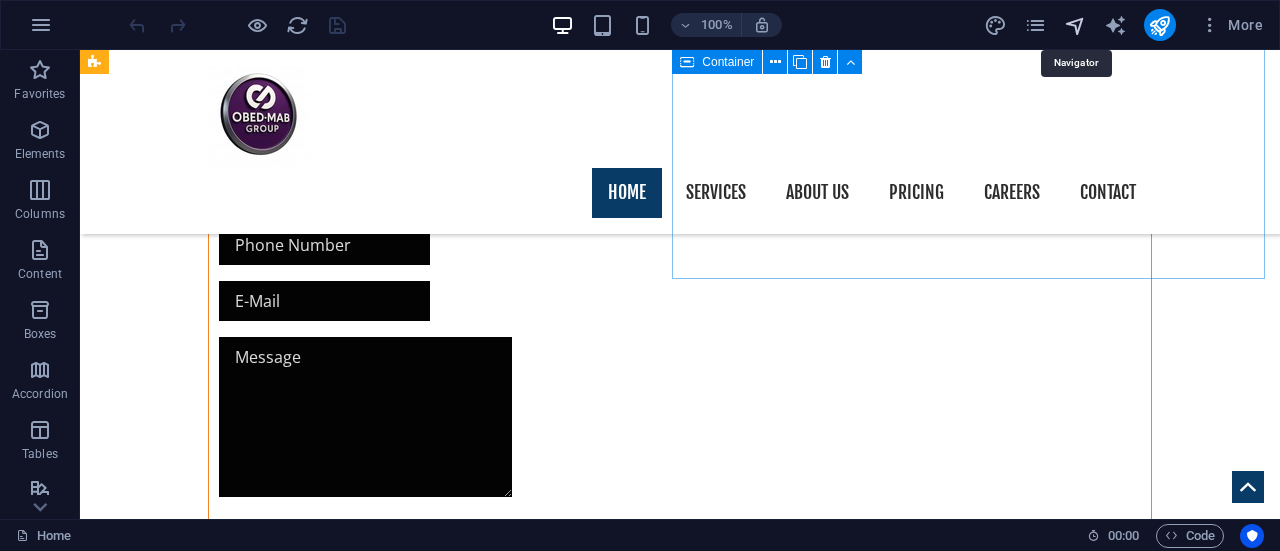 click at bounding box center (1075, 25) 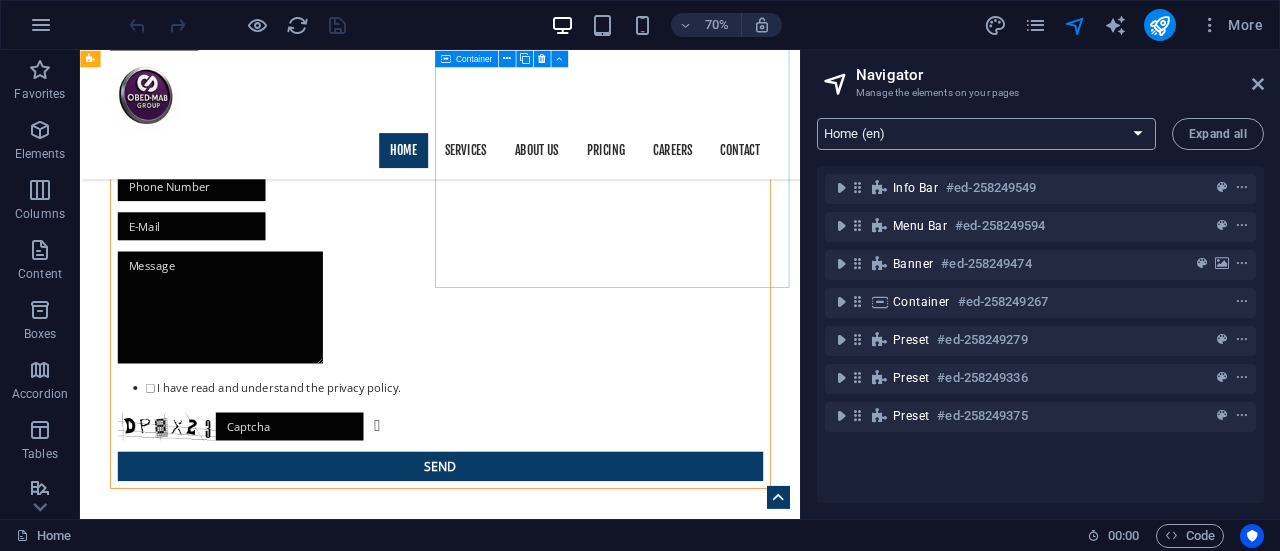 click on "Home  (en) Services  (en) About us  (en) Price  (en) Careers  (en) Contact  (en) Our Profile  (en) Privacy  (en) Home  (fr) Home  (es)" at bounding box center [986, 134] 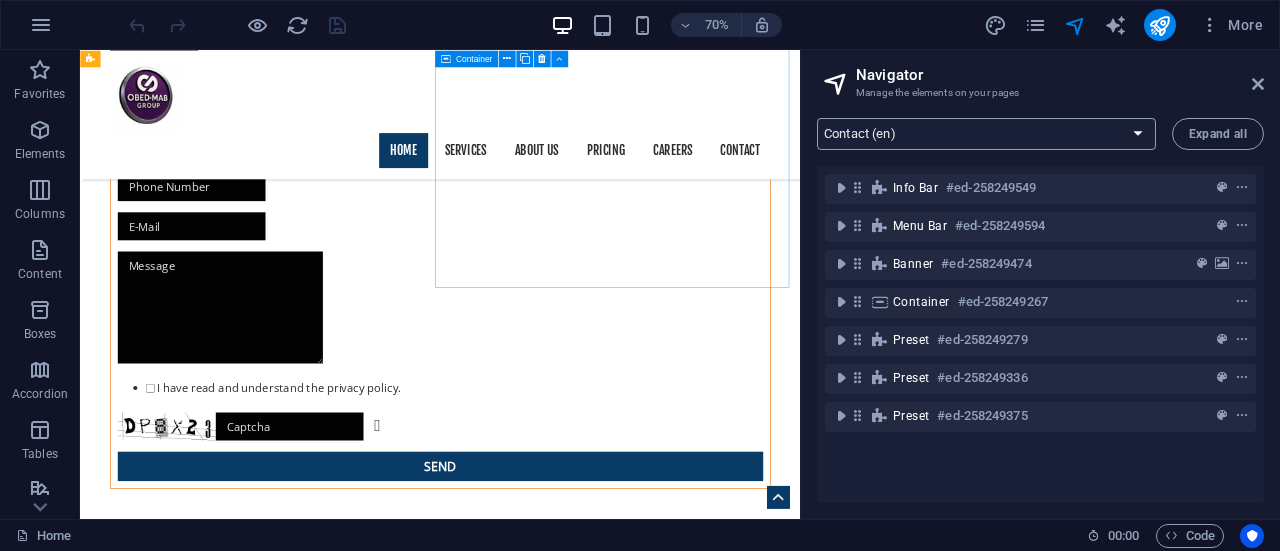 click on "Home  (en) Services  (en) About us  (en) Price  (en) Careers  (en) Contact  (en) Our Profile  (en) Privacy  (en) Home  (fr) Home  (es)" at bounding box center (986, 134) 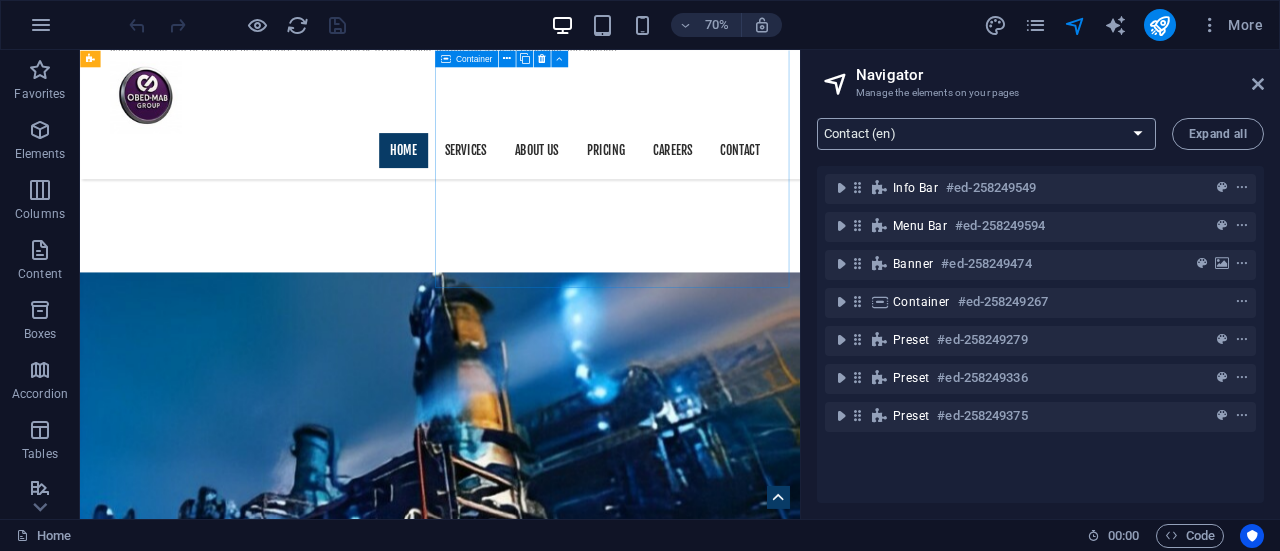 scroll, scrollTop: 0, scrollLeft: 0, axis: both 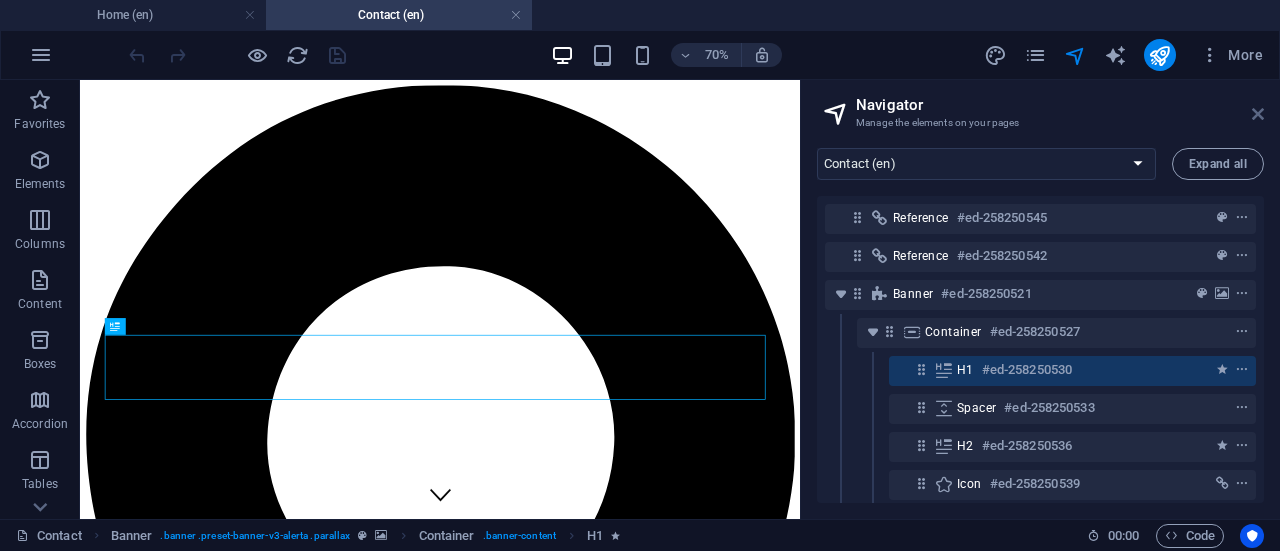 click at bounding box center (1258, 114) 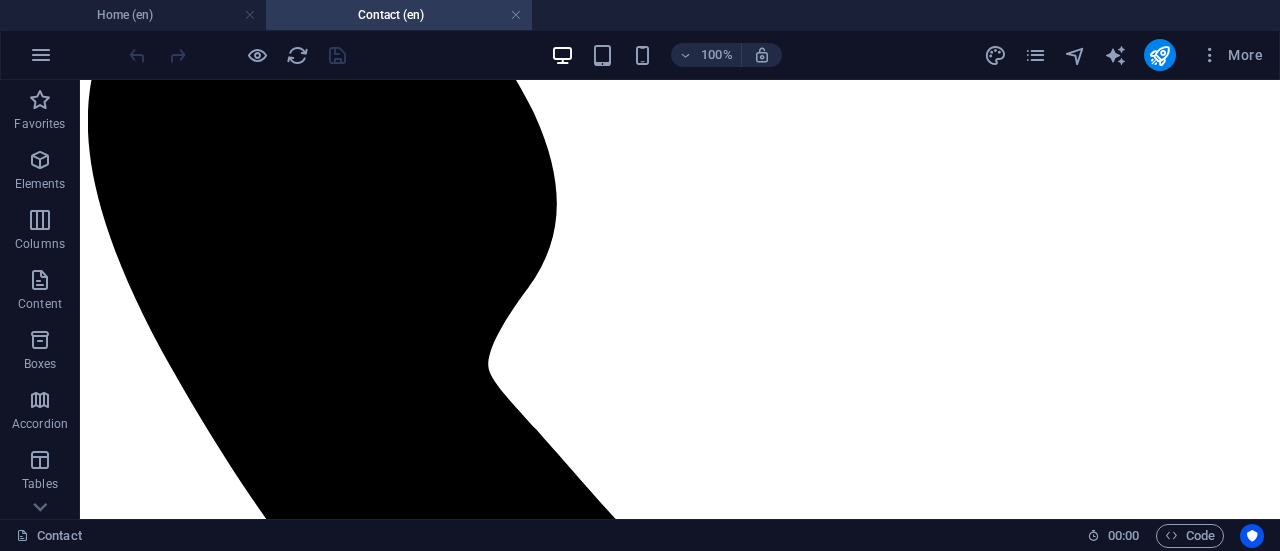 scroll, scrollTop: 2018, scrollLeft: 0, axis: vertical 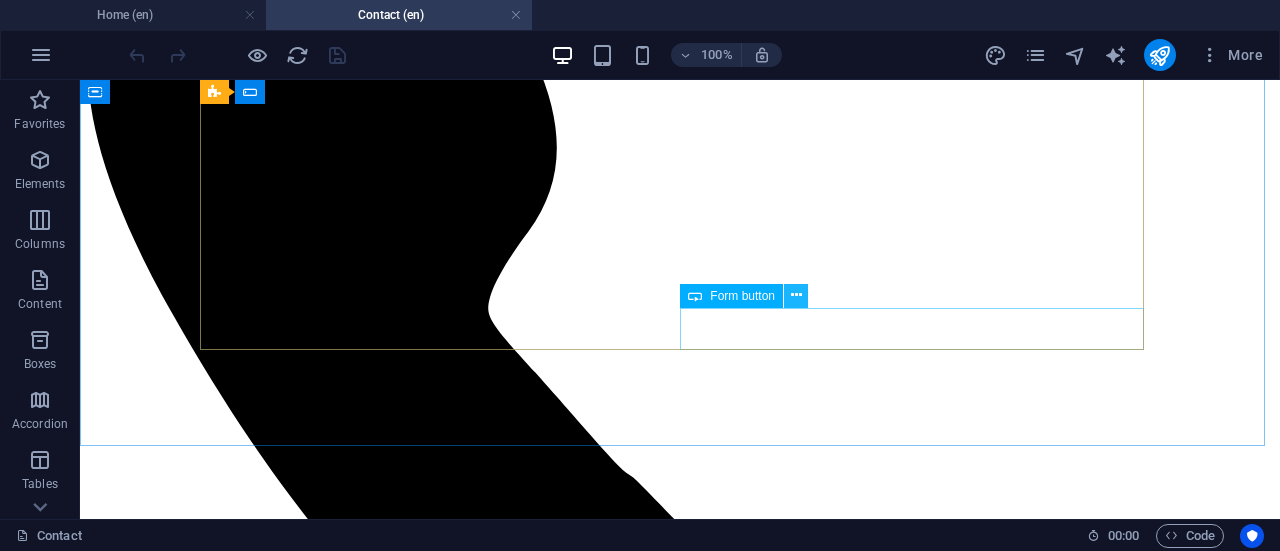 click at bounding box center [796, 295] 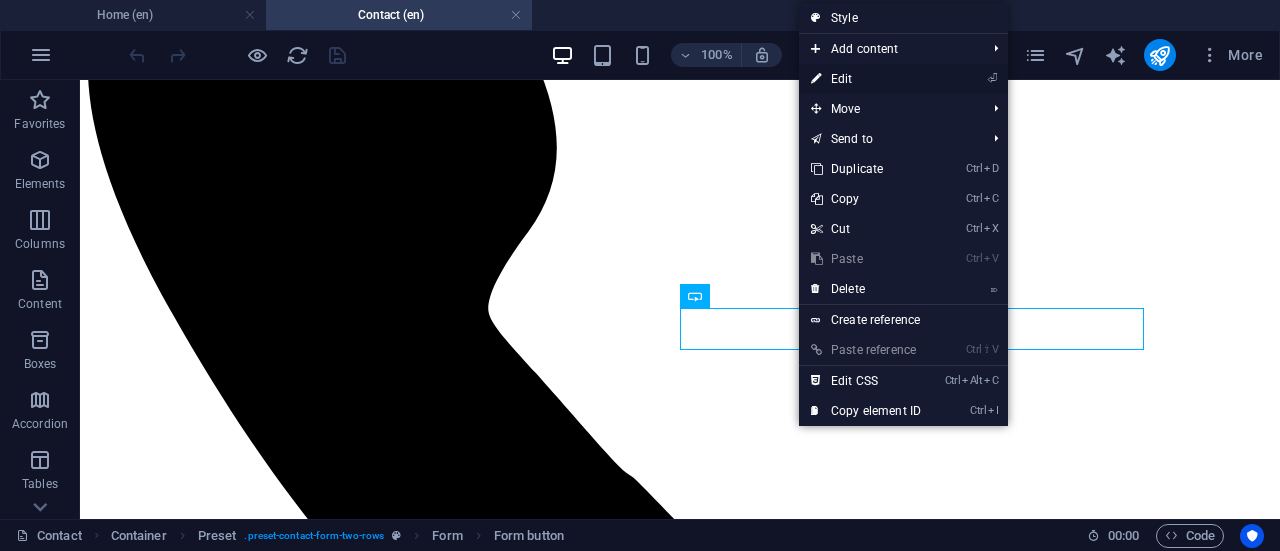 click on "⏎  Edit" at bounding box center (866, 79) 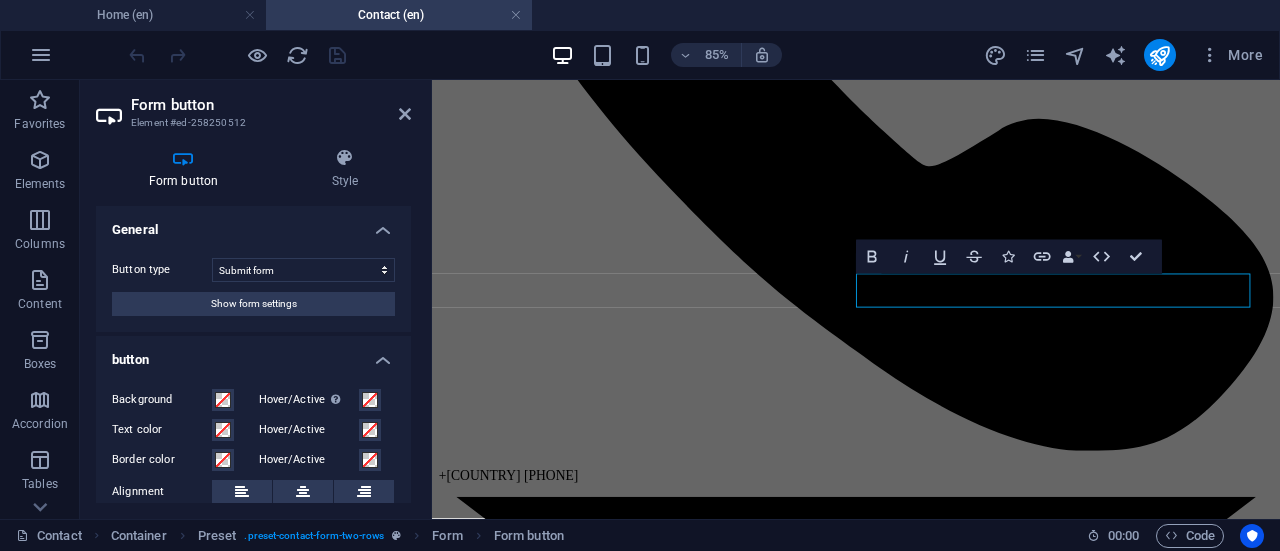drag, startPoint x: 406, startPoint y: 307, endPoint x: 404, endPoint y: 381, distance: 74.02702 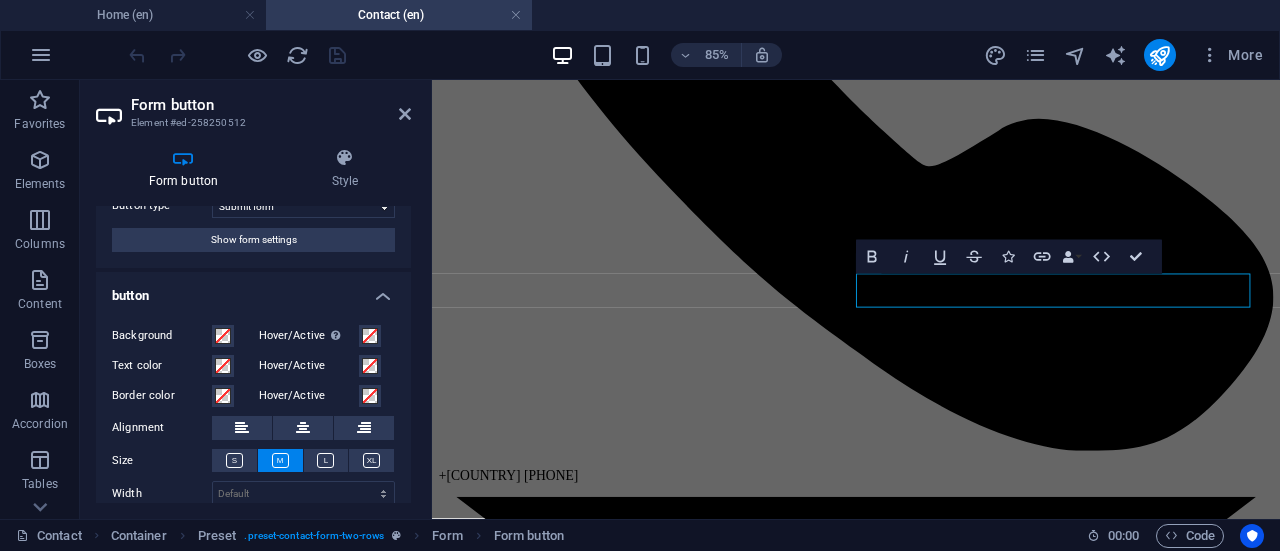 scroll, scrollTop: 0, scrollLeft: 0, axis: both 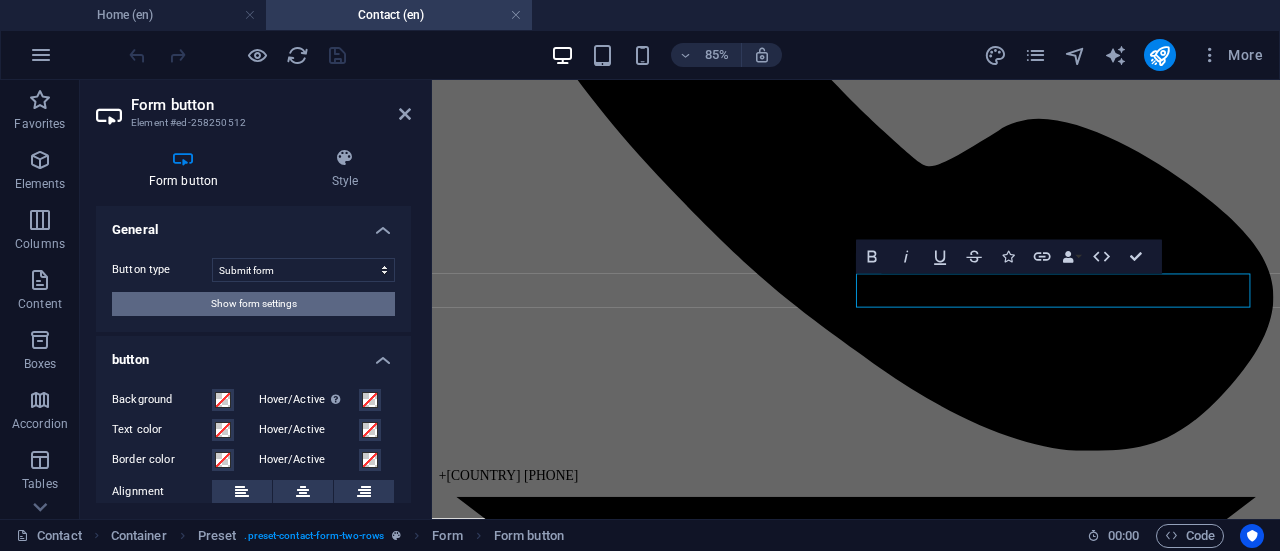 click on "Show form settings" at bounding box center [254, 304] 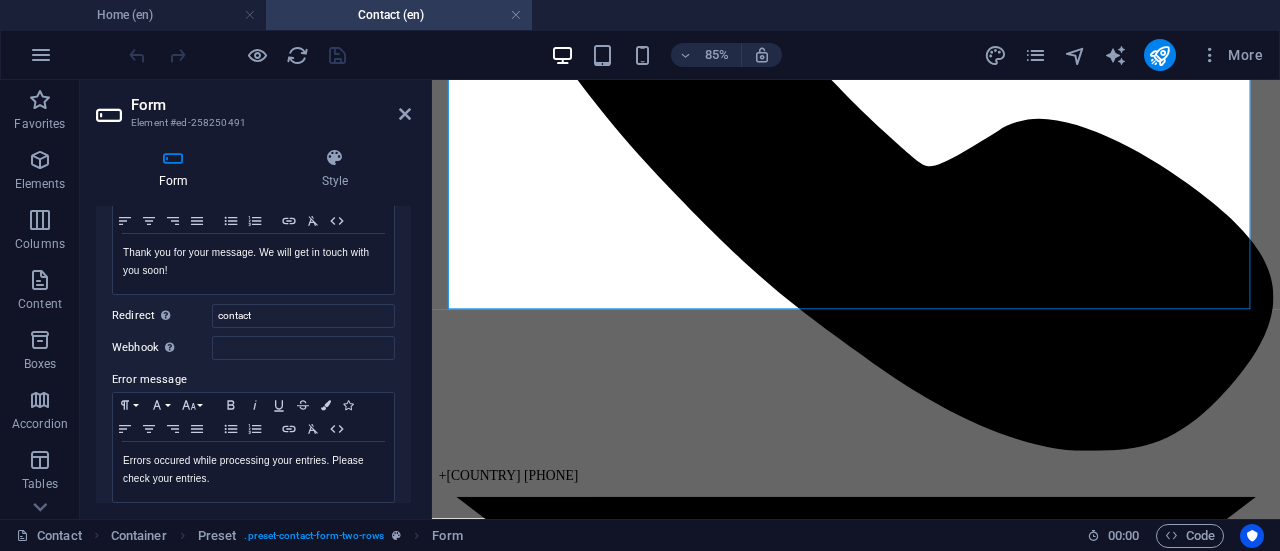 scroll, scrollTop: 198, scrollLeft: 0, axis: vertical 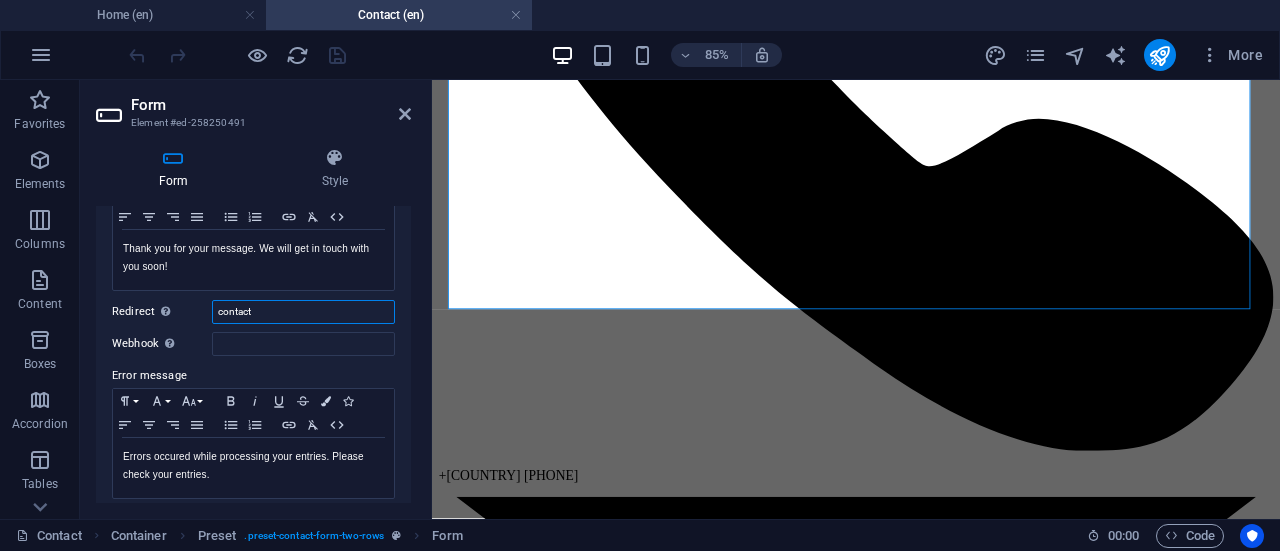 click on "contact" at bounding box center [303, 312] 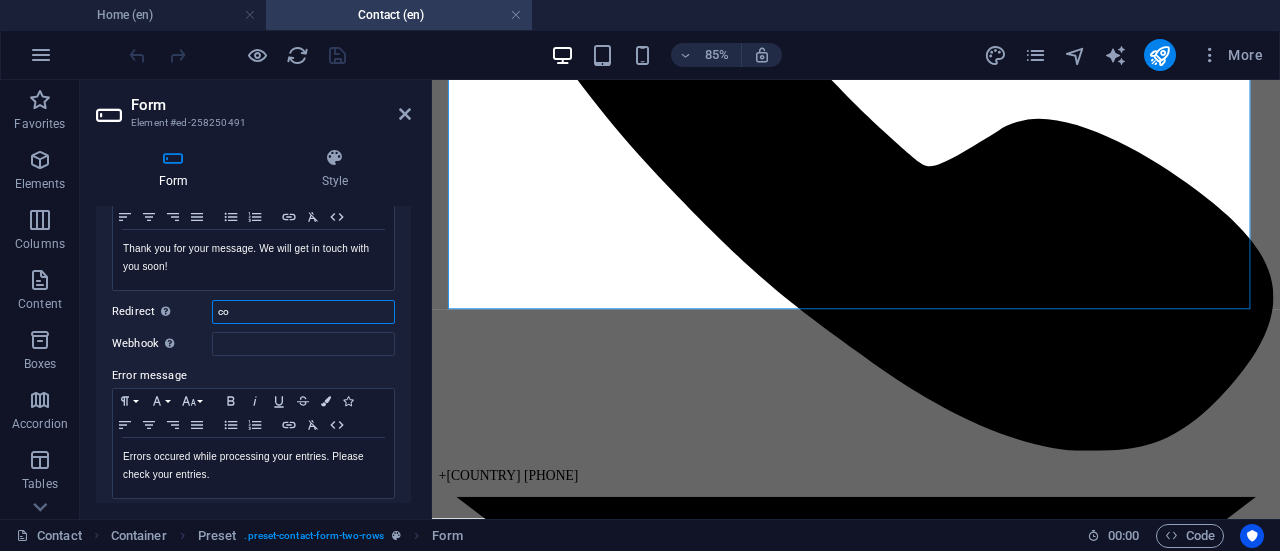 type on "c" 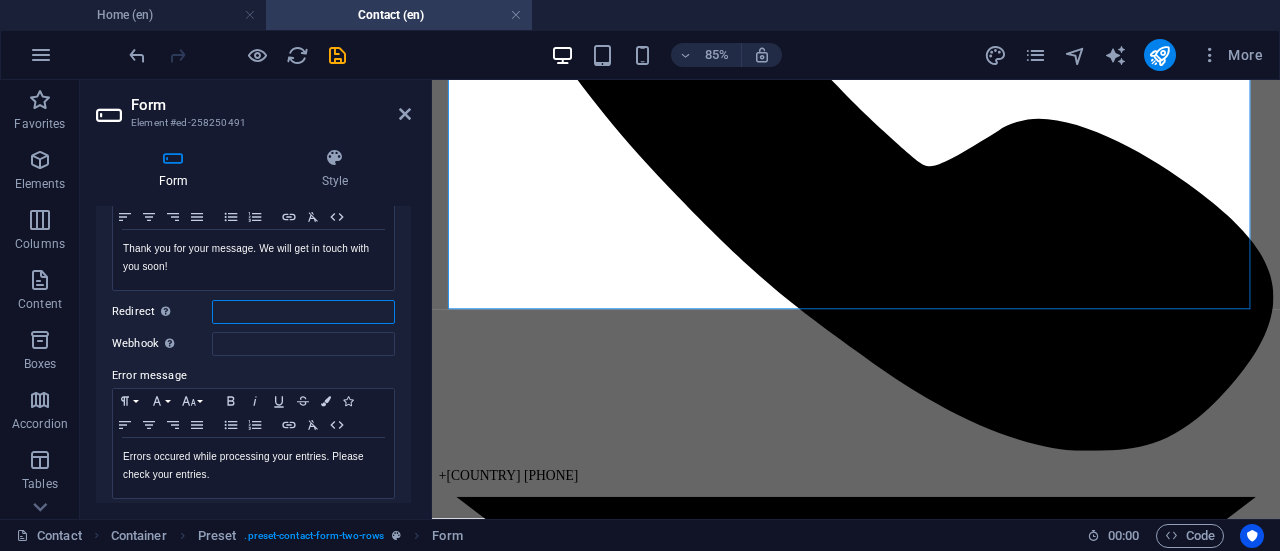 paste on "/obedmab.com.ng/en/contact/" 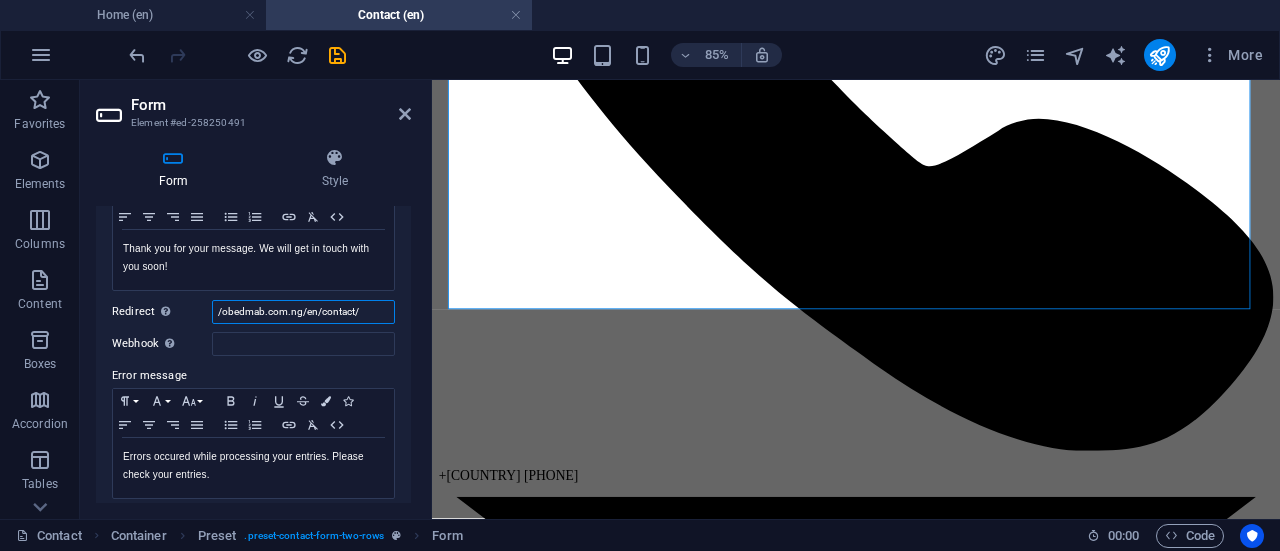 scroll, scrollTop: 199, scrollLeft: 0, axis: vertical 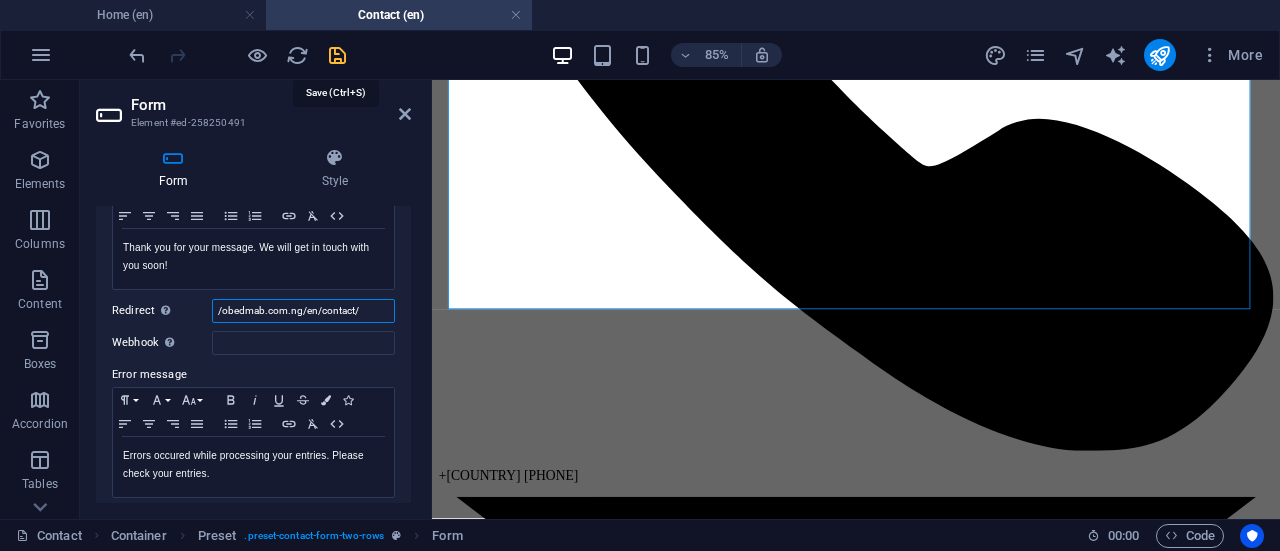 type on "/obedmab.com.ng/en/contact/" 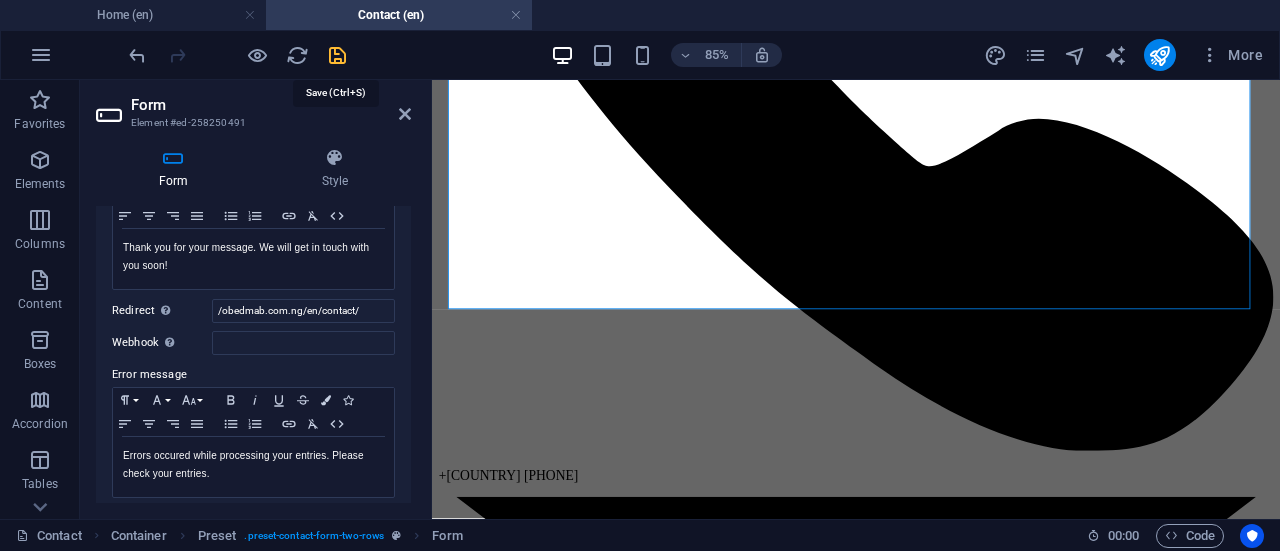 click at bounding box center (337, 55) 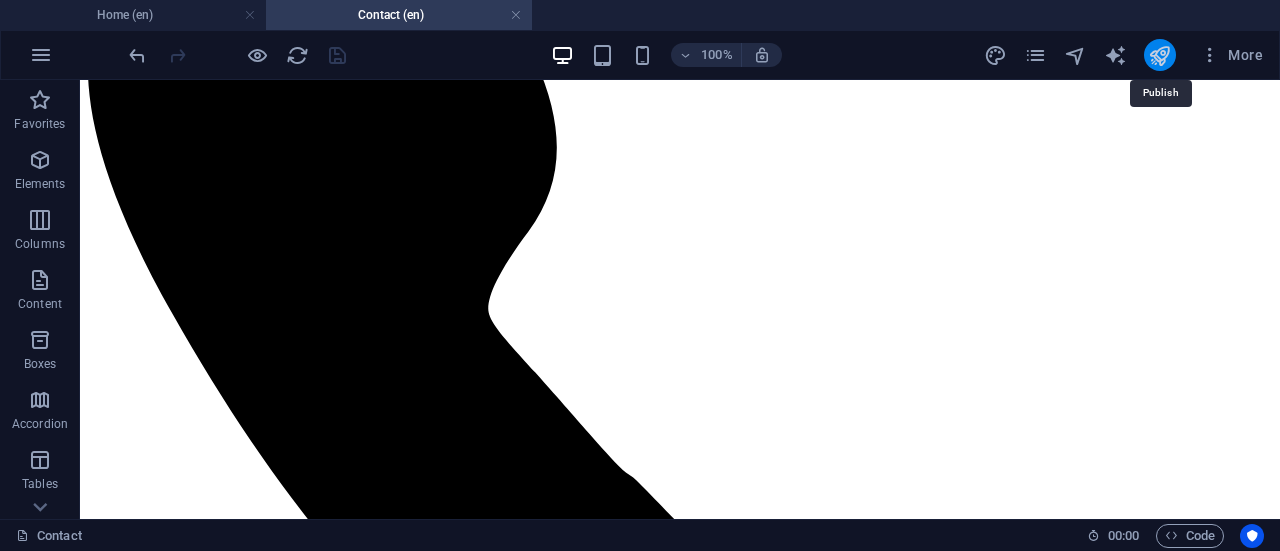 click at bounding box center (1159, 55) 